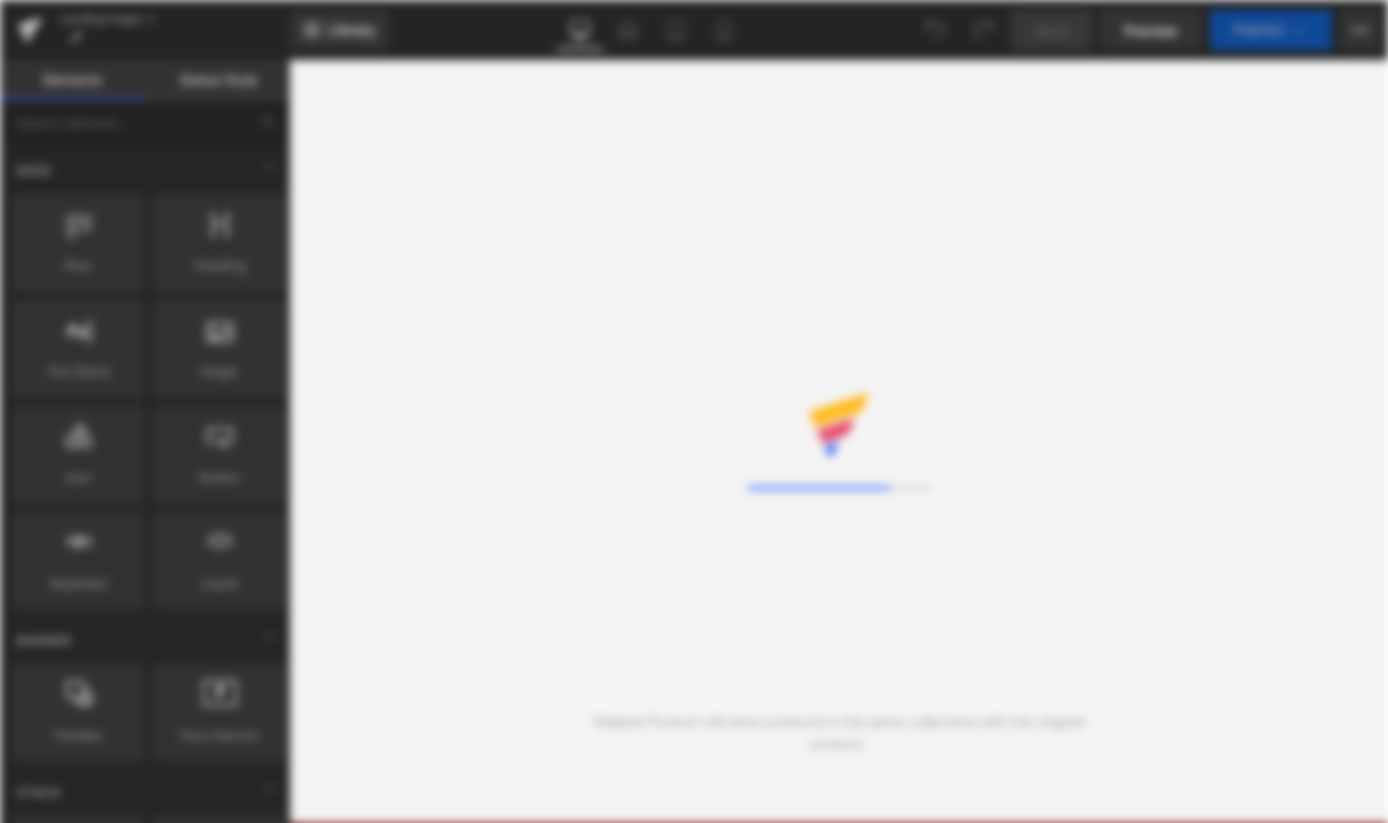 scroll, scrollTop: 0, scrollLeft: 0, axis: both 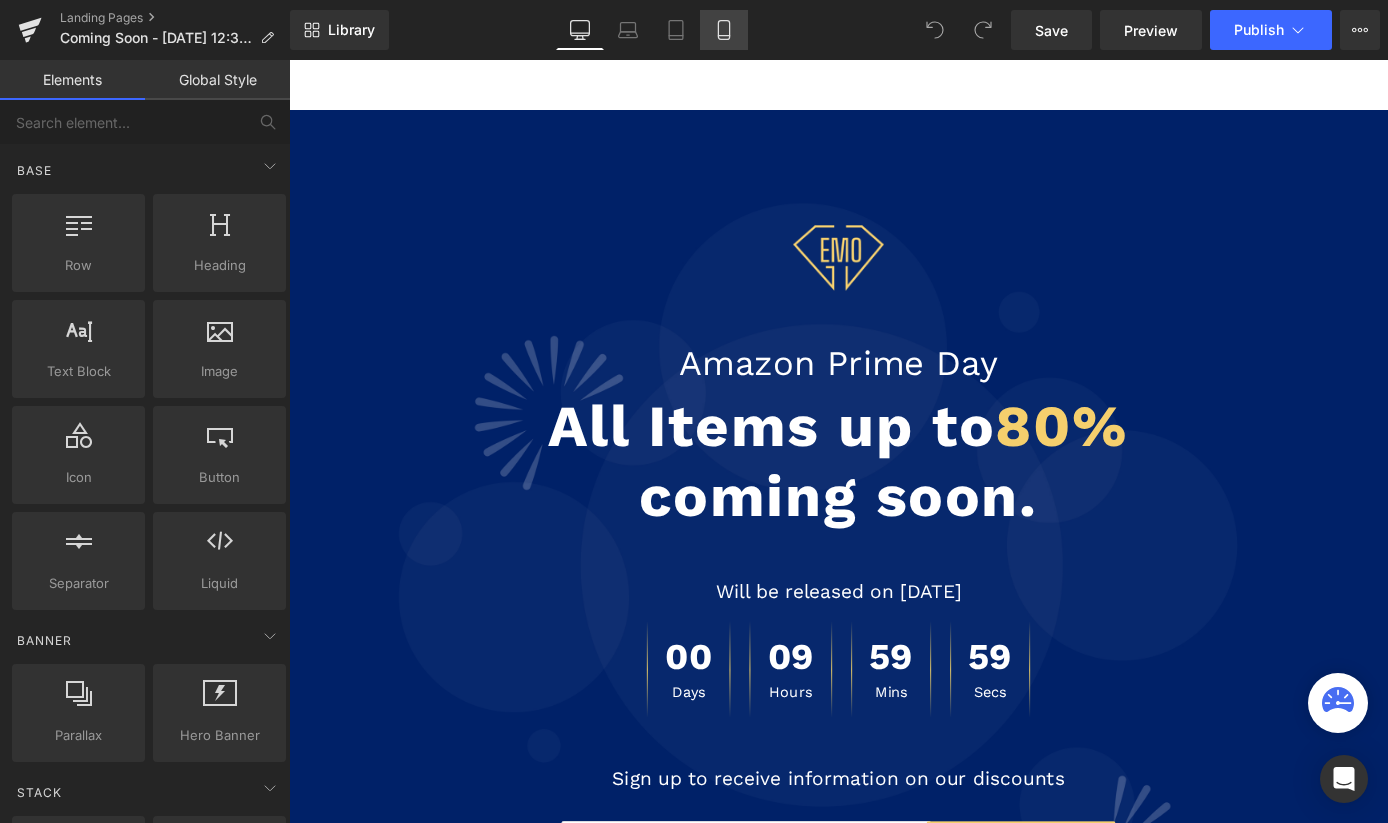 click on "Mobile" at bounding box center (724, 30) 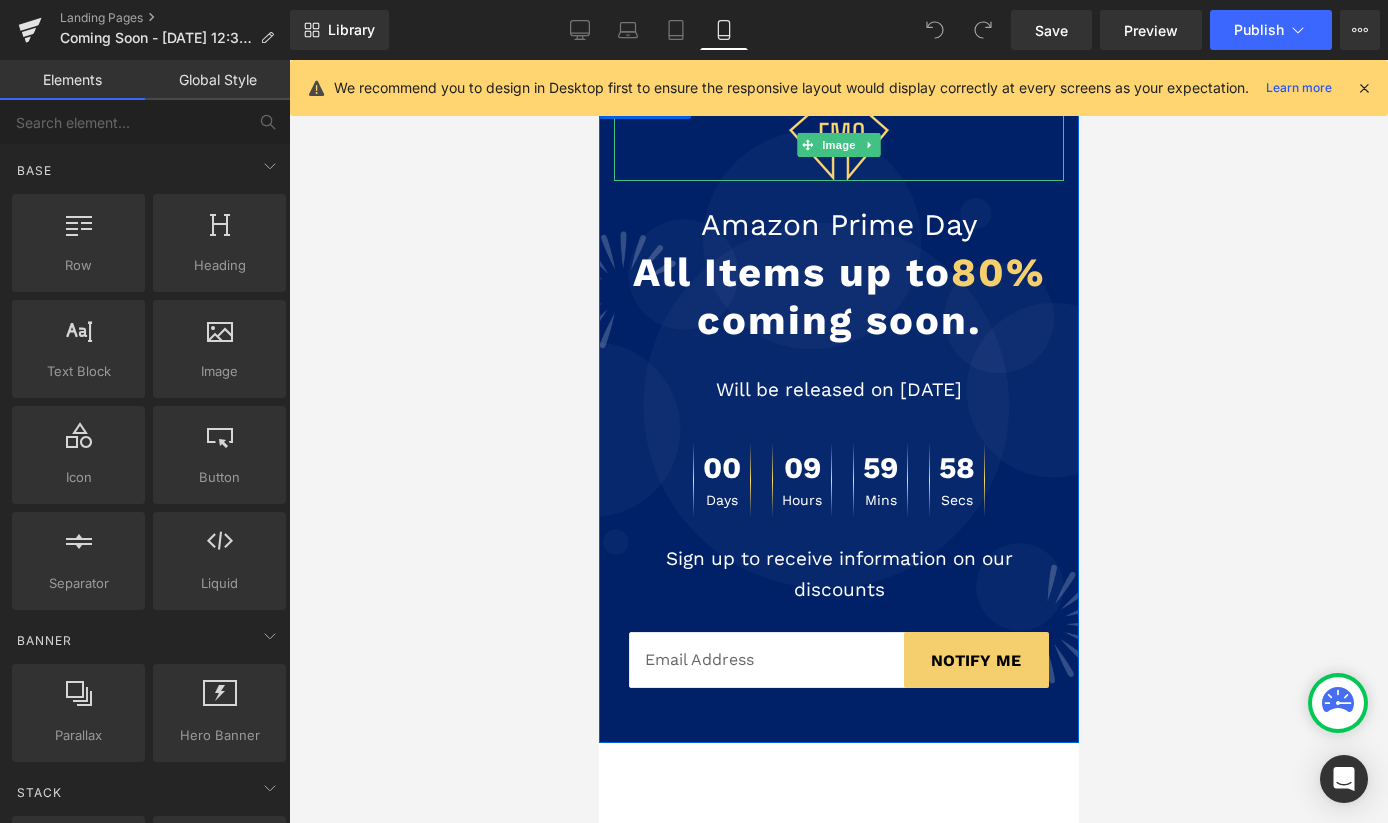 click at bounding box center [838, 145] 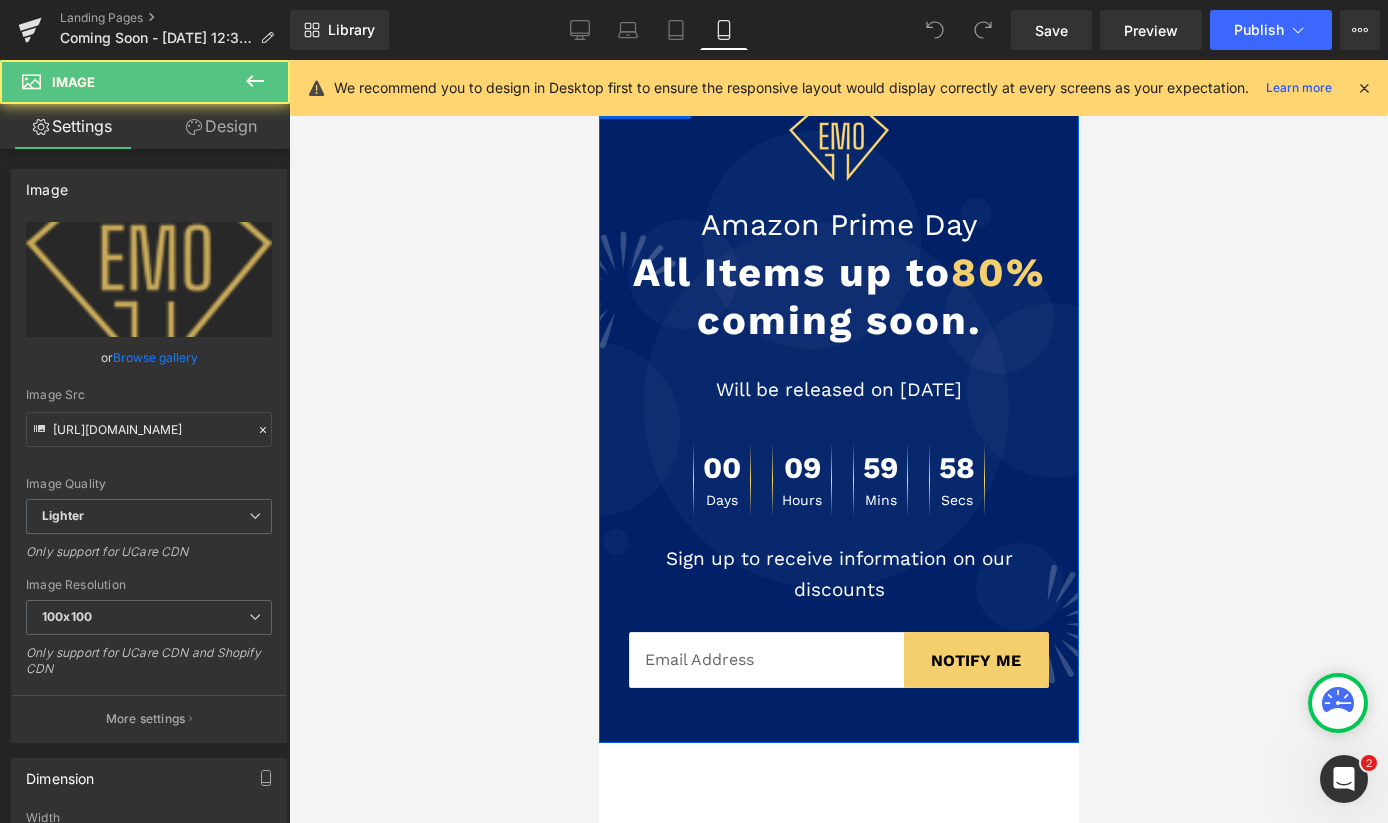 scroll, scrollTop: 0, scrollLeft: 0, axis: both 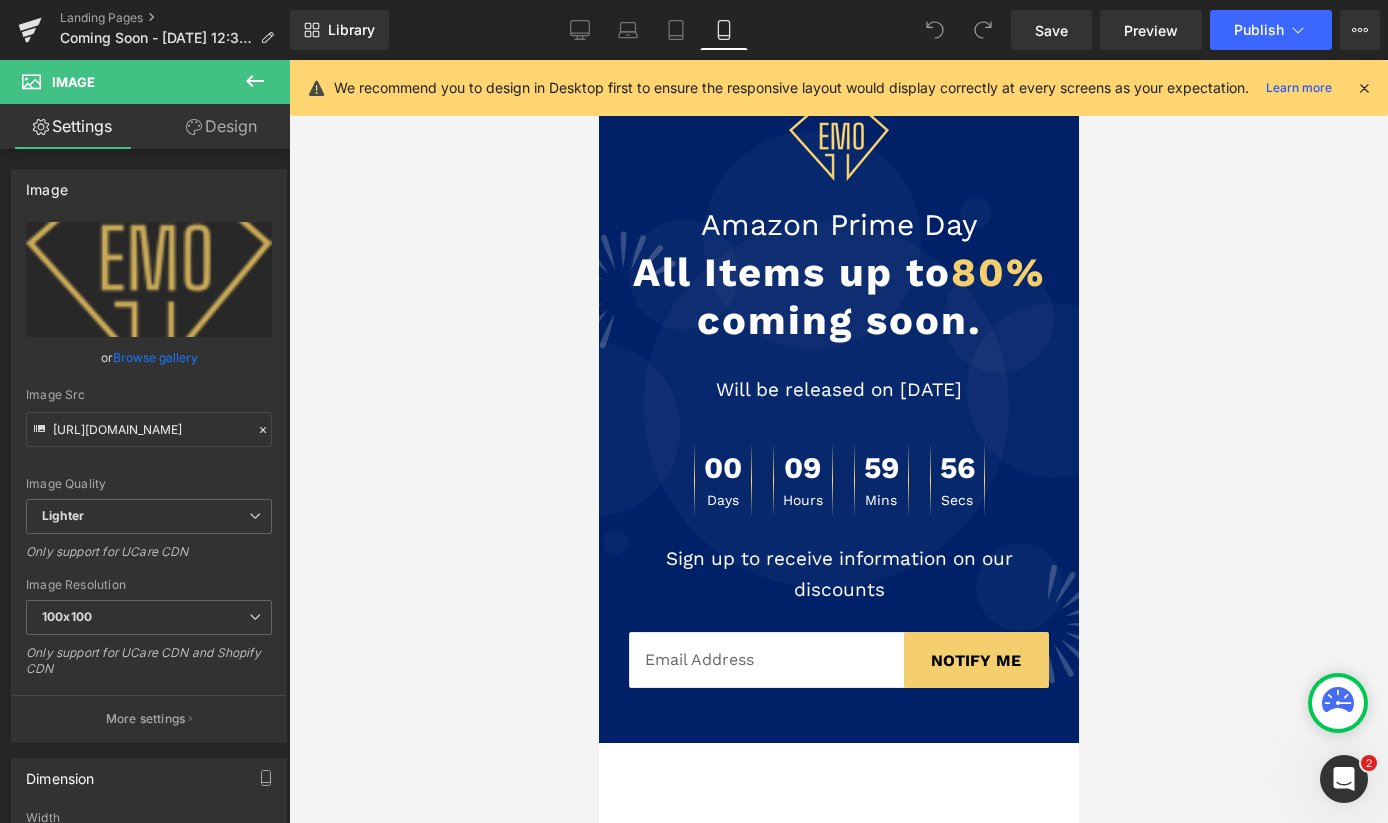 click at bounding box center [838, 441] 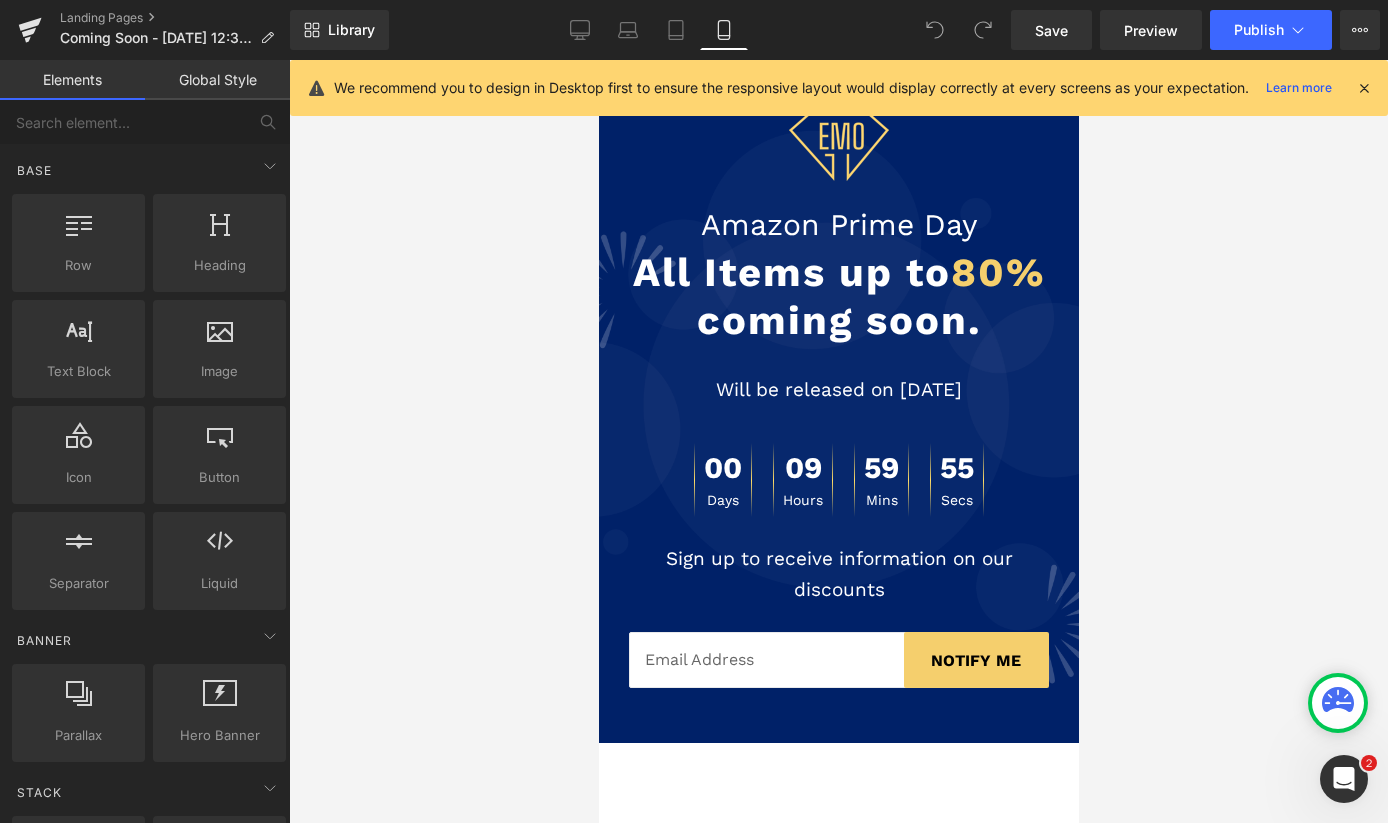 click on "Global Style" at bounding box center [217, 80] 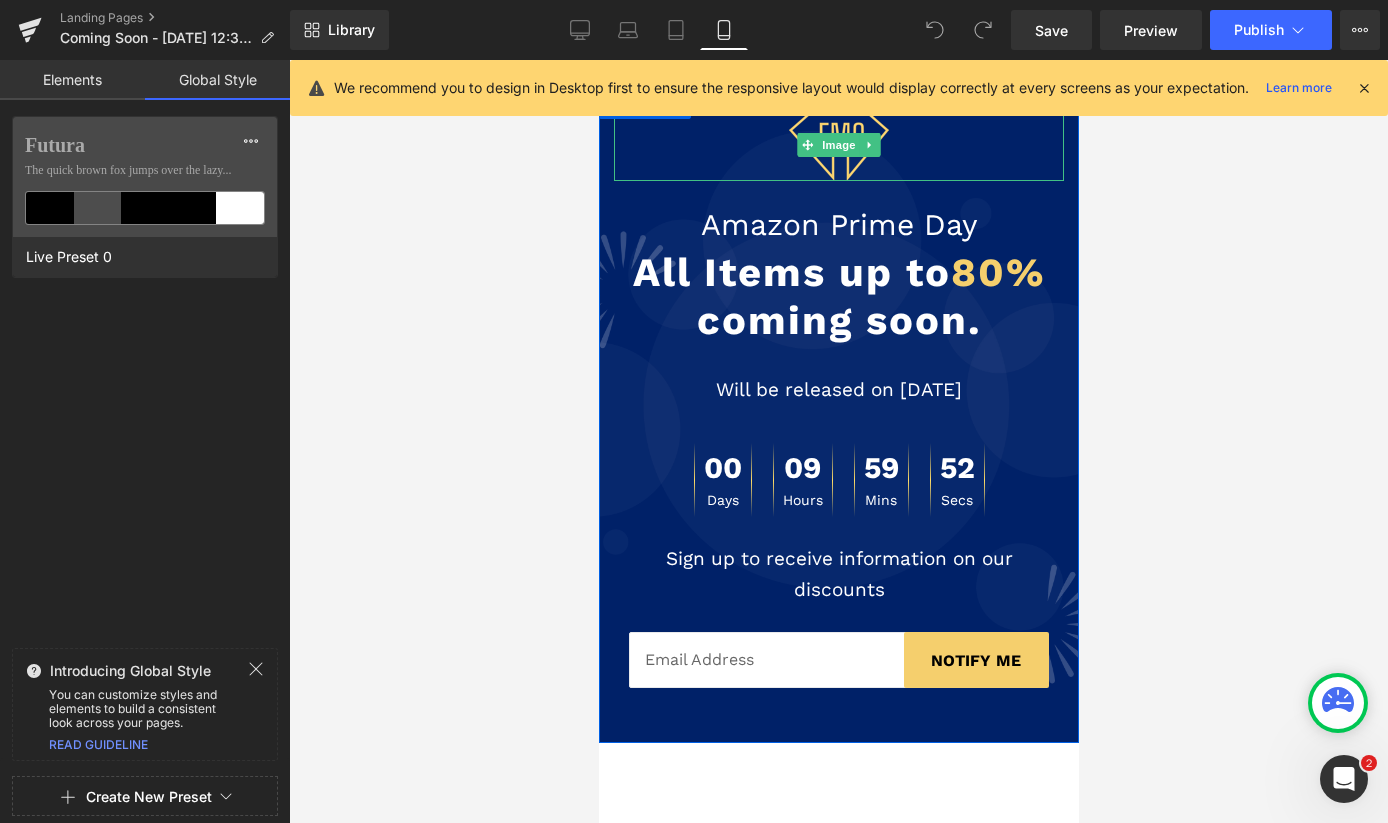 click at bounding box center [838, 145] 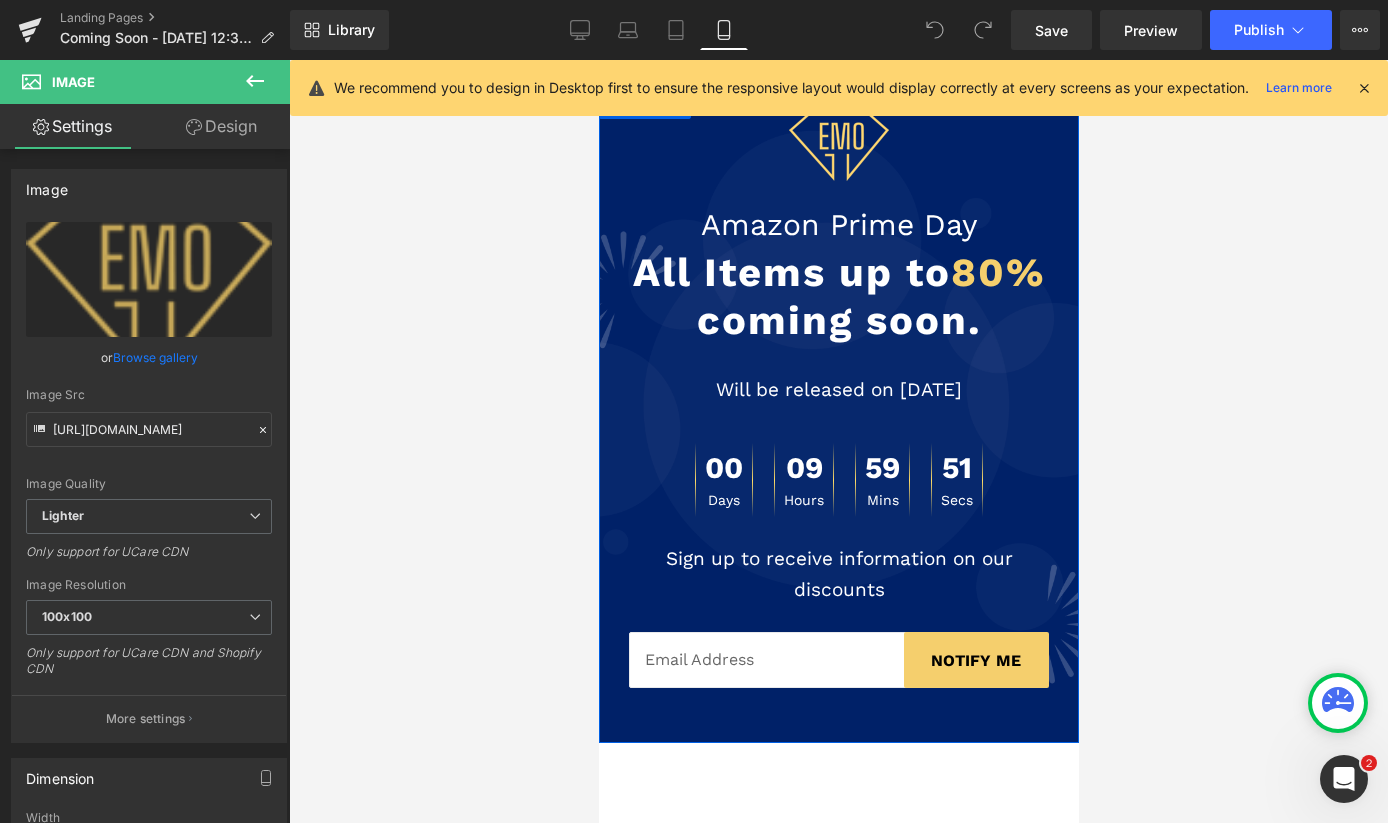 click on "Image         Amazon Prime Day Text Block         All Items up to  80% coming soon. Heading         Will be released on [DATE] Text Block
00 Days
09 Hours
59 Mins
51 Secs
Count Down
Sign up to receive information on our discounts   Text Block
Email Field           NOTIFY ME Submit Button
Row
Newsletter" at bounding box center (838, 421) 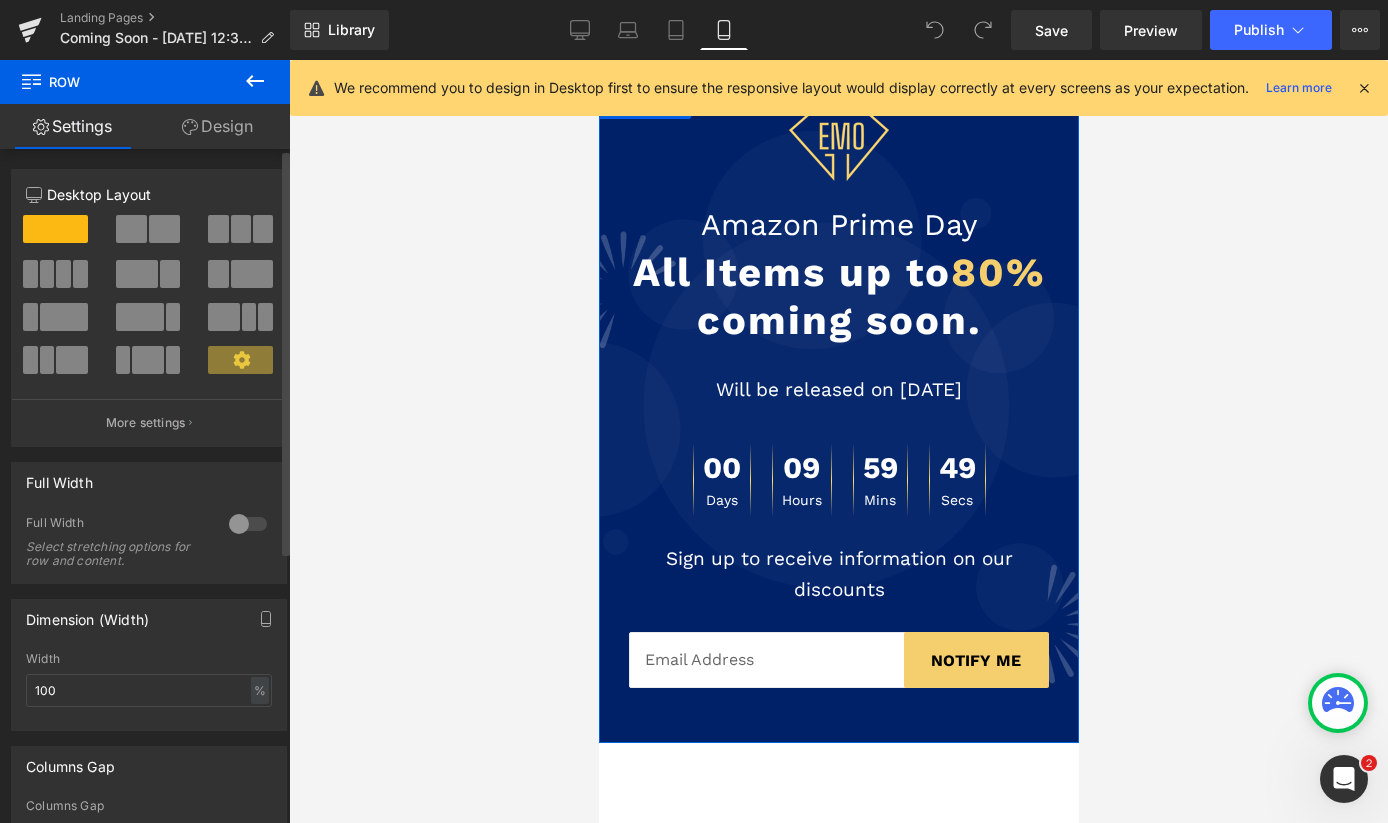 scroll, scrollTop: 449, scrollLeft: 0, axis: vertical 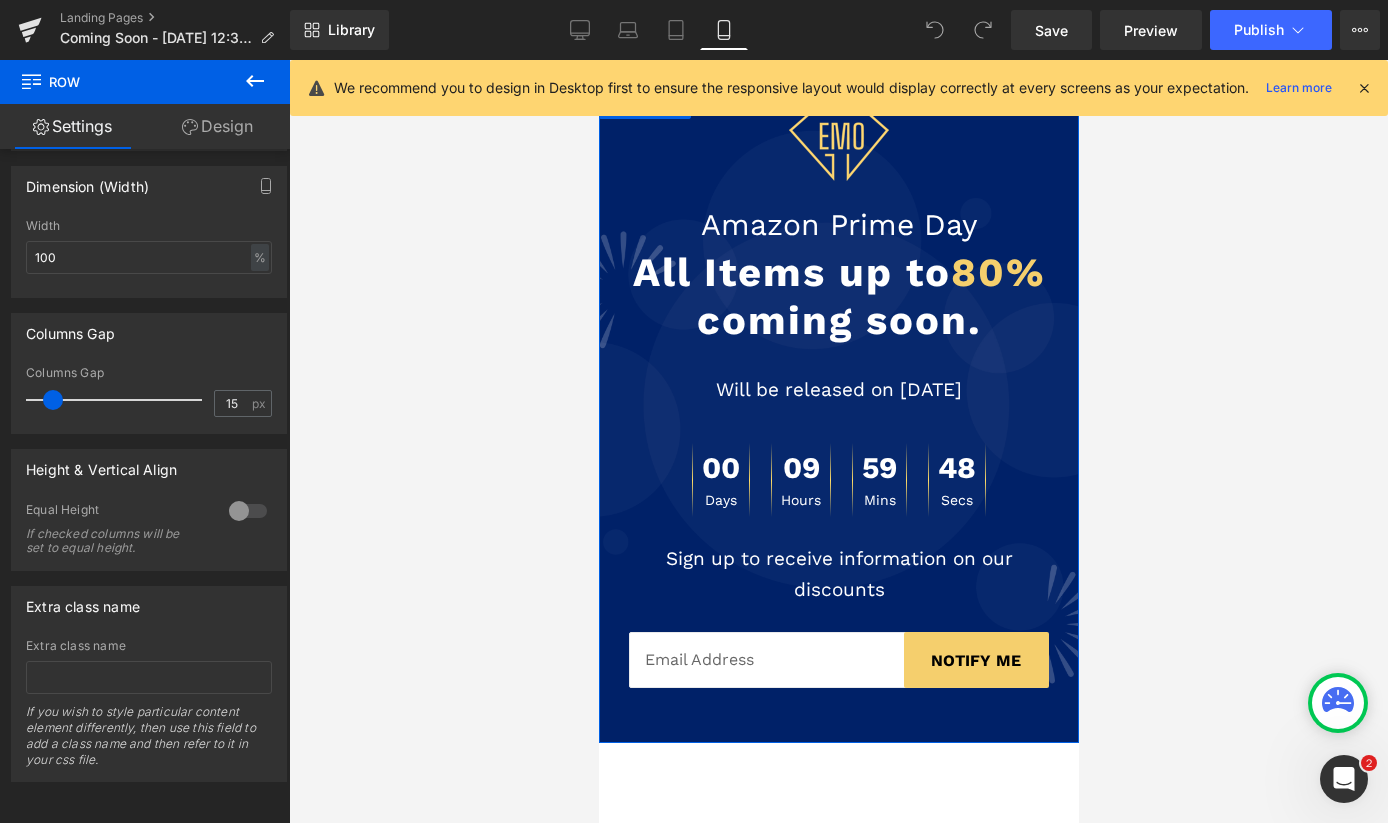 click on "Design" at bounding box center [217, 126] 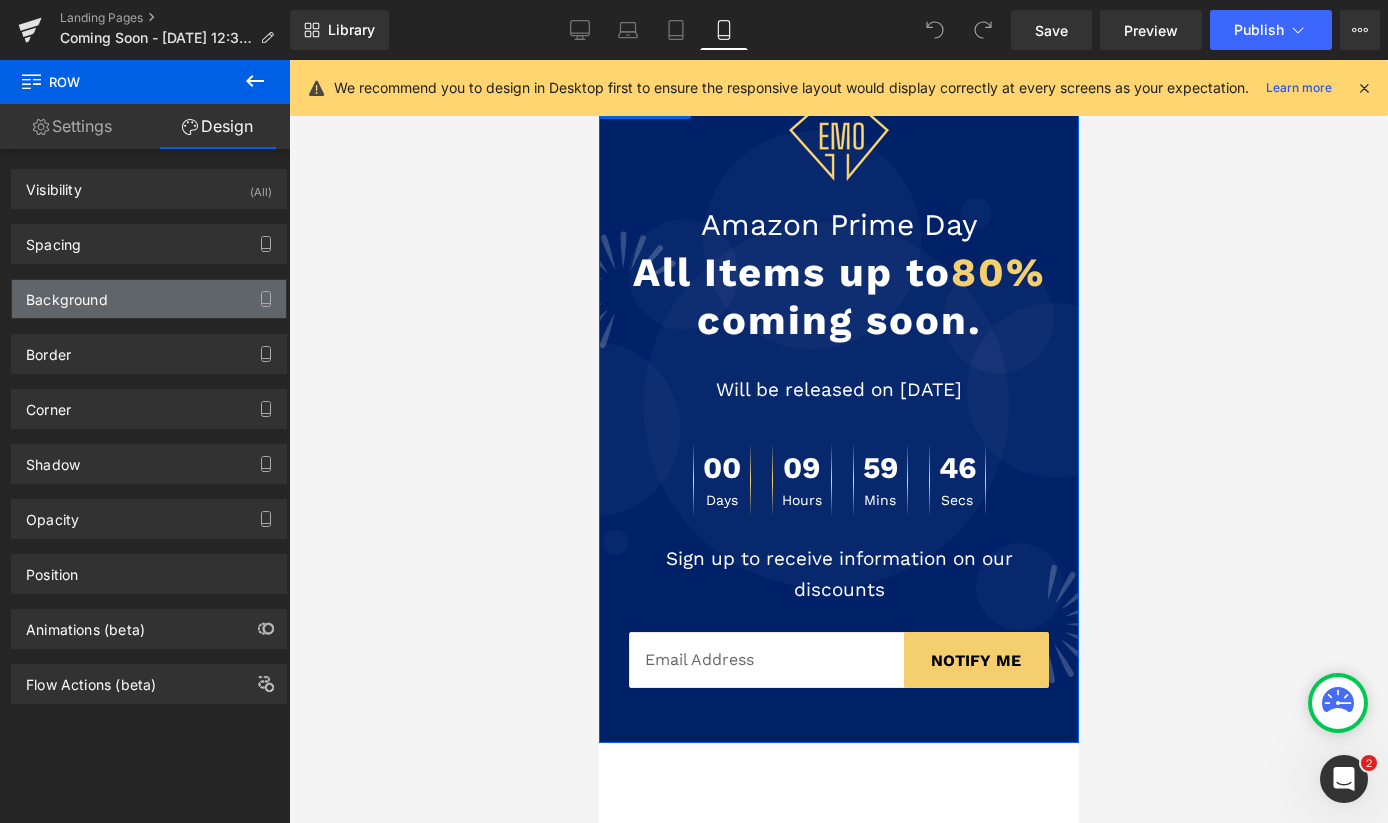click on "Background" at bounding box center (149, 299) 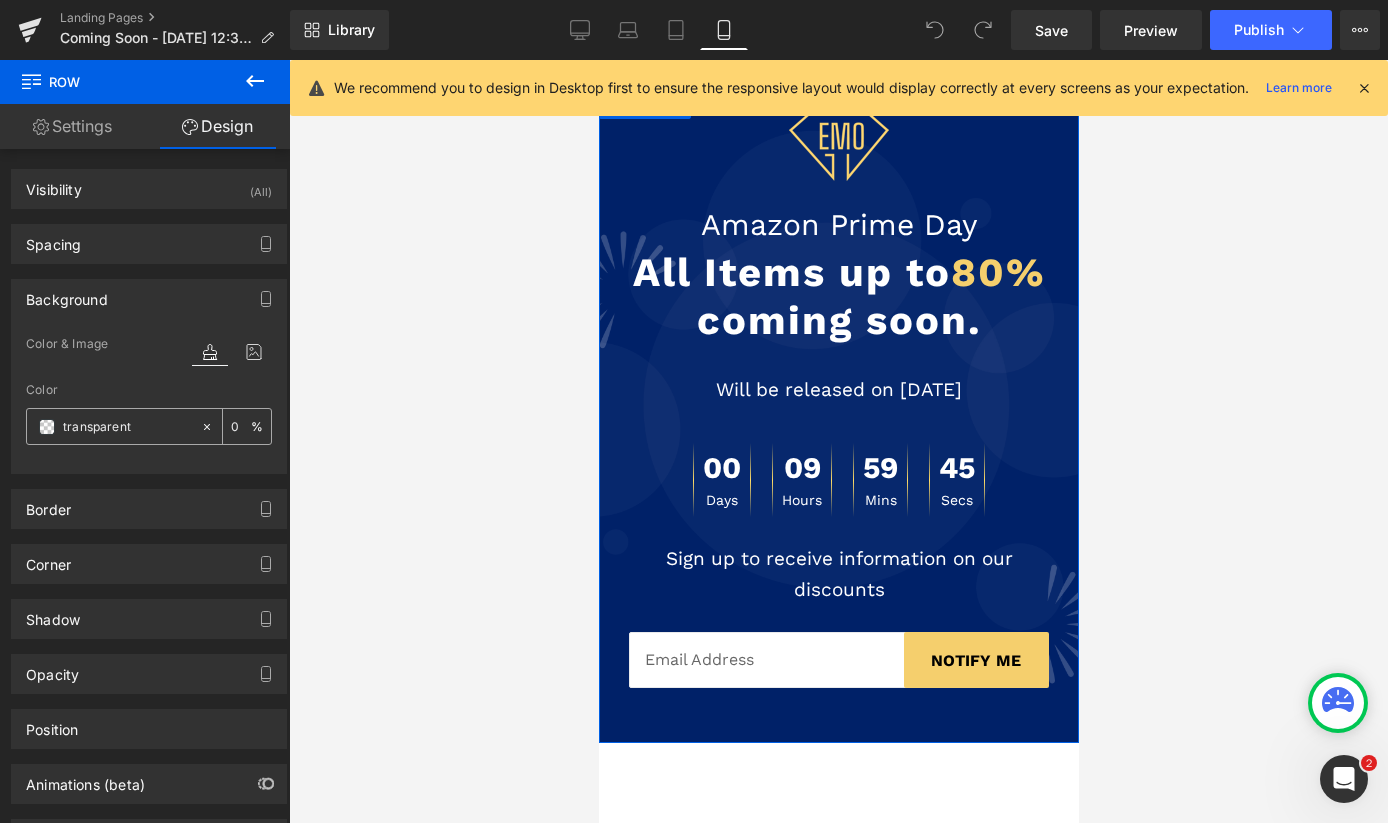click at bounding box center (47, 427) 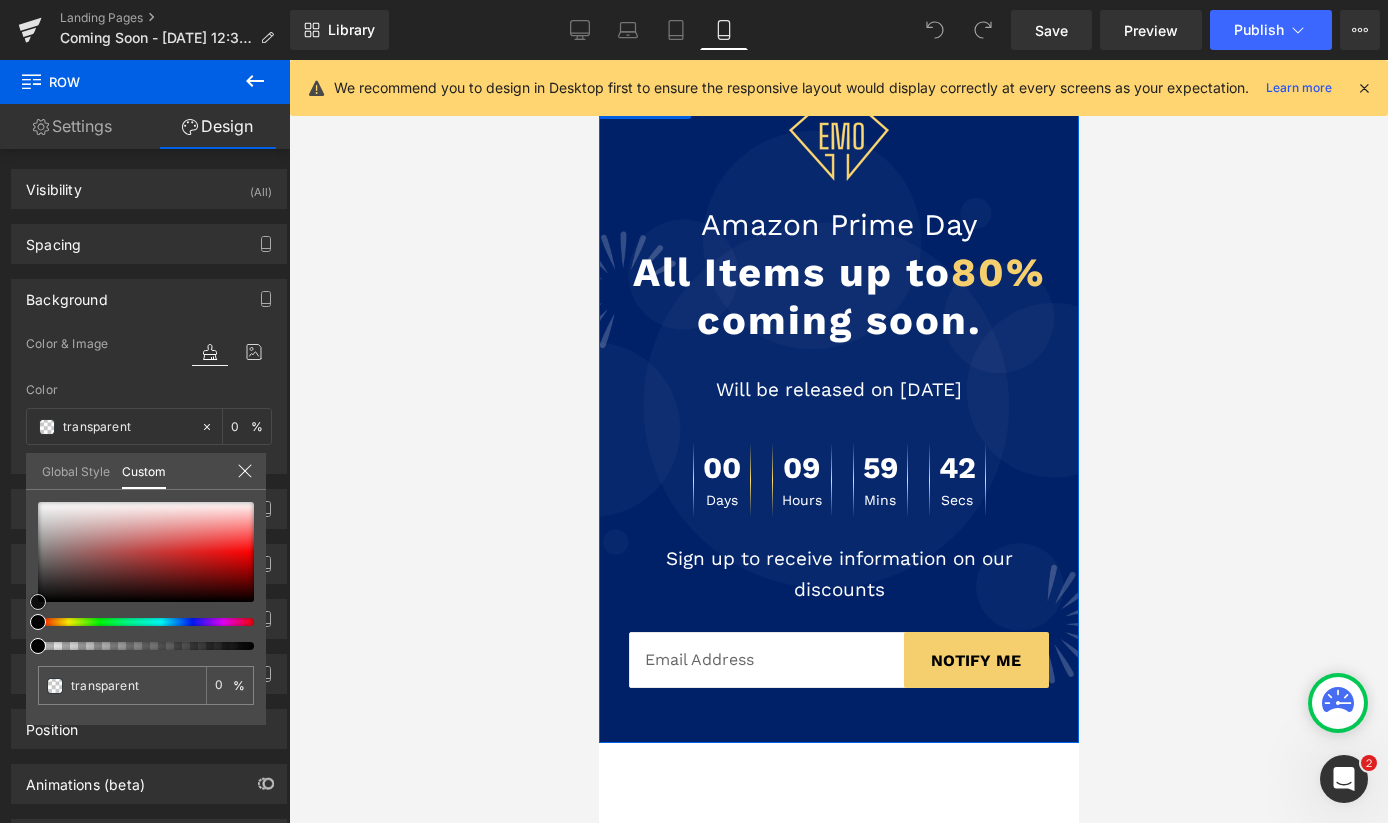 click at bounding box center (146, 552) 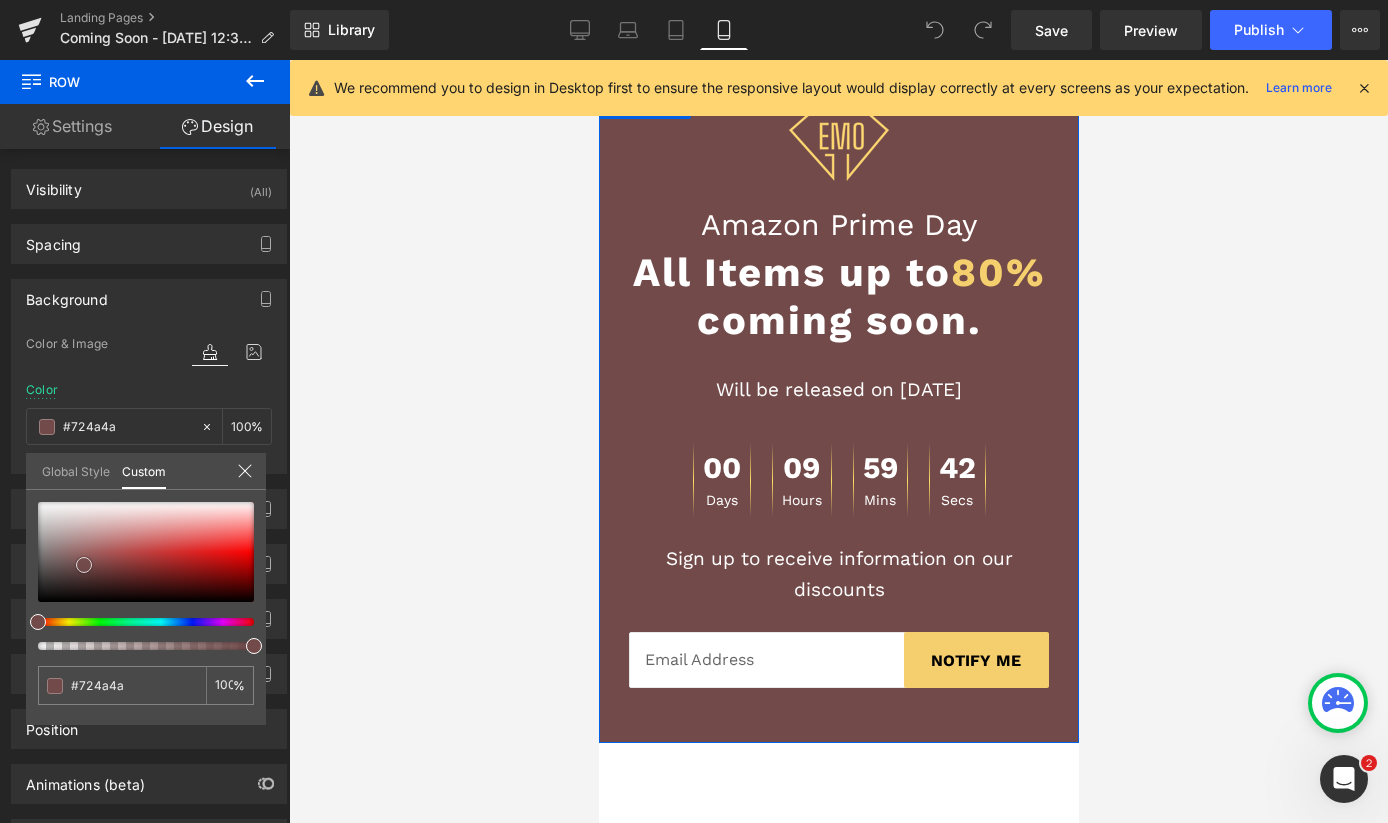 type on "#4d3c3c" 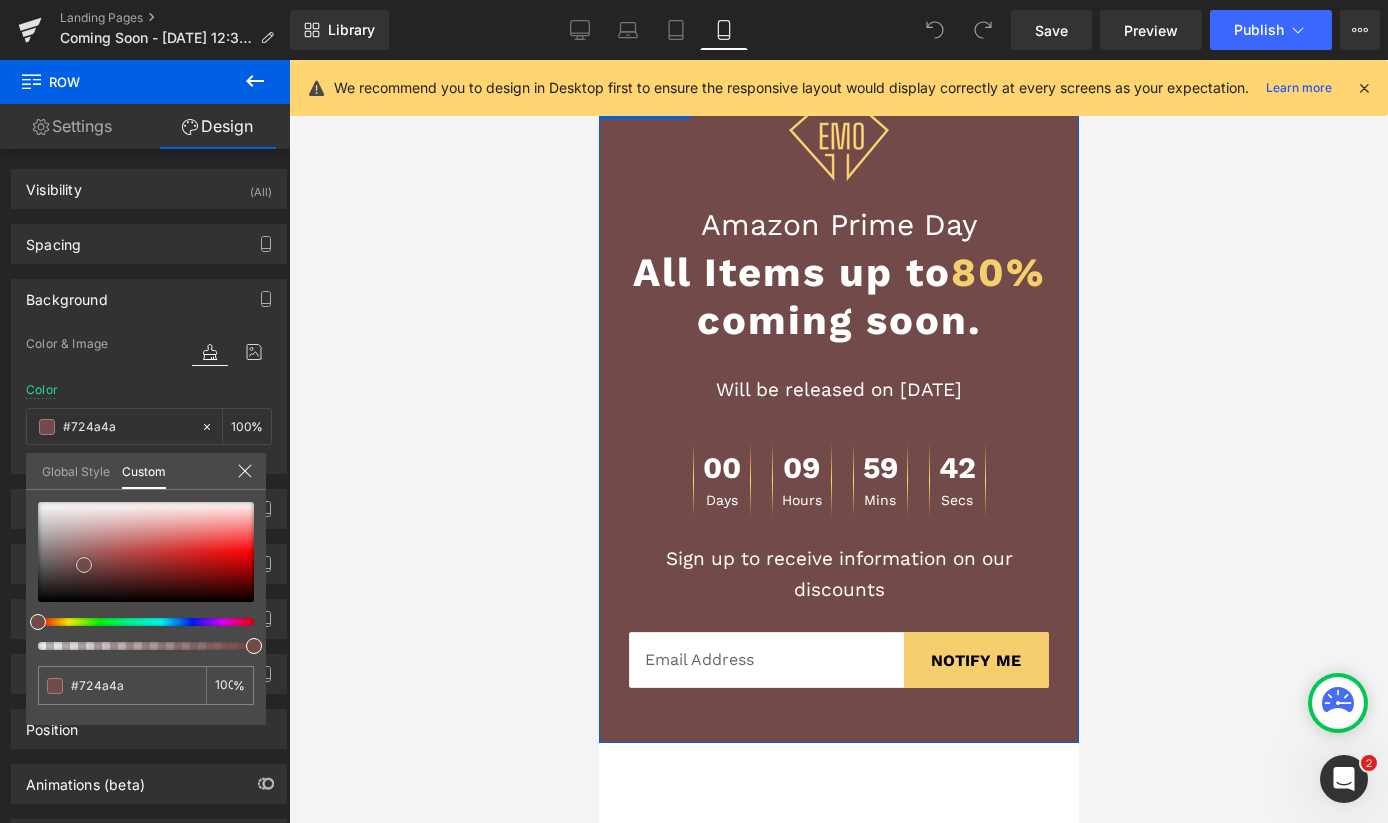type on "#4d3c3c" 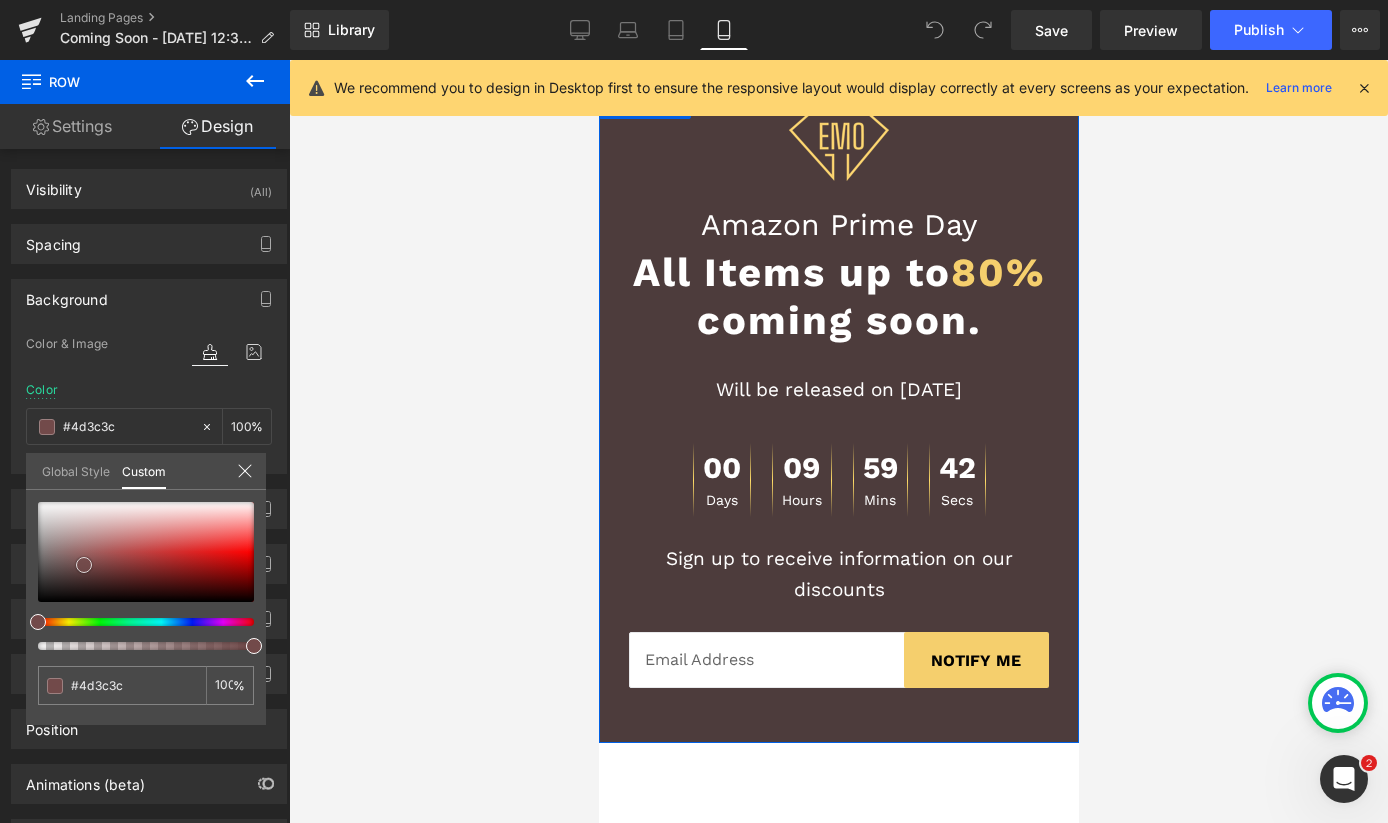 type on "#3f3535" 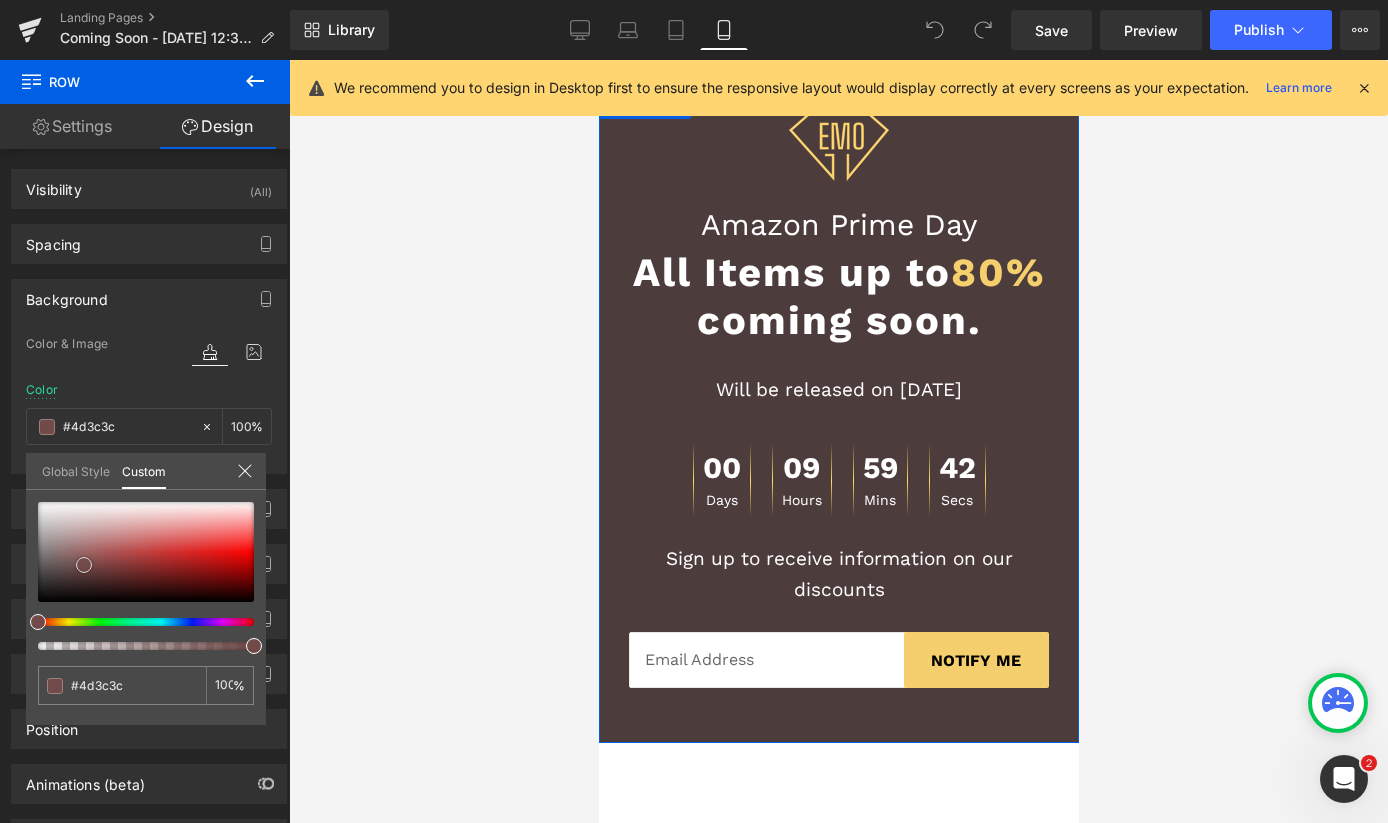 type on "#3f3535" 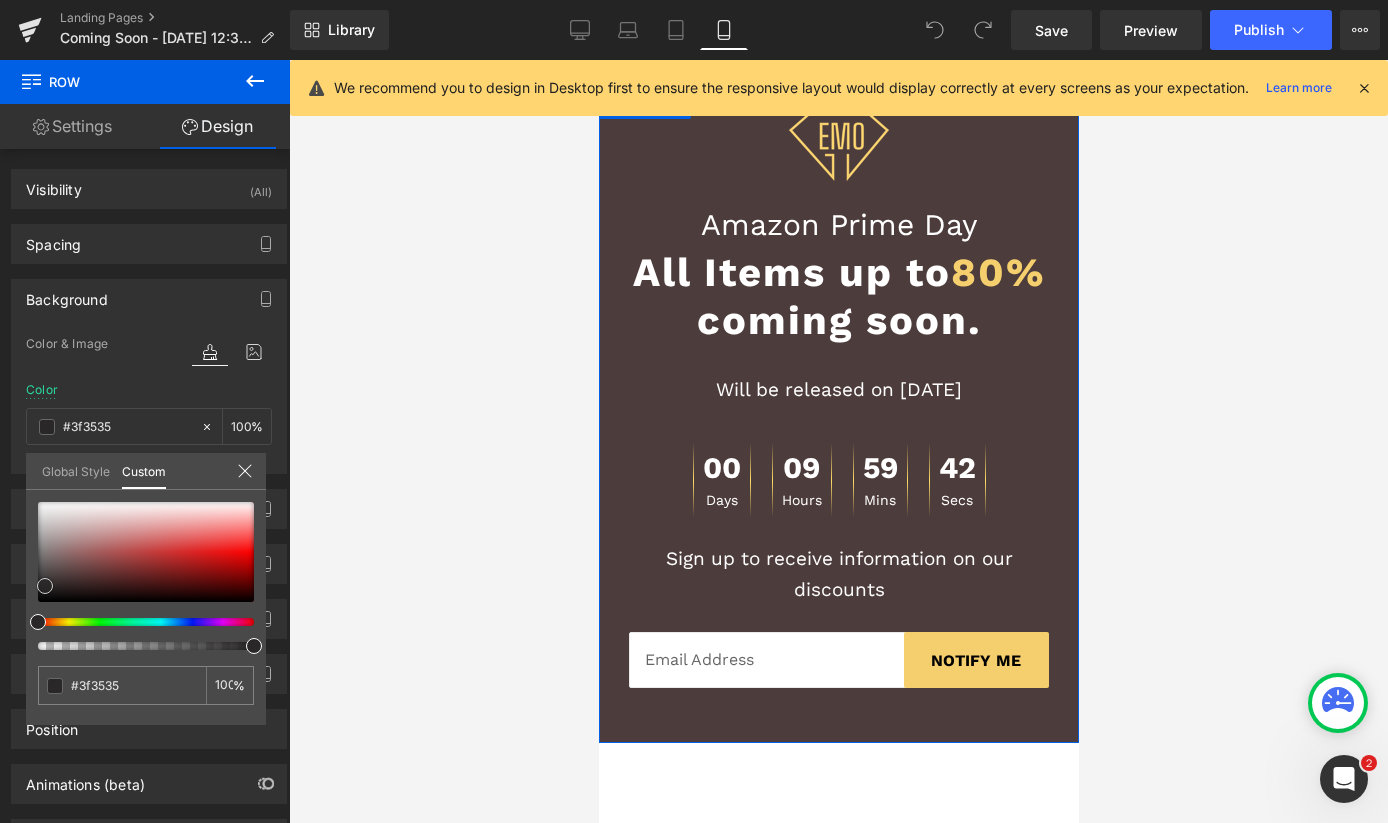 type on "#2d2929" 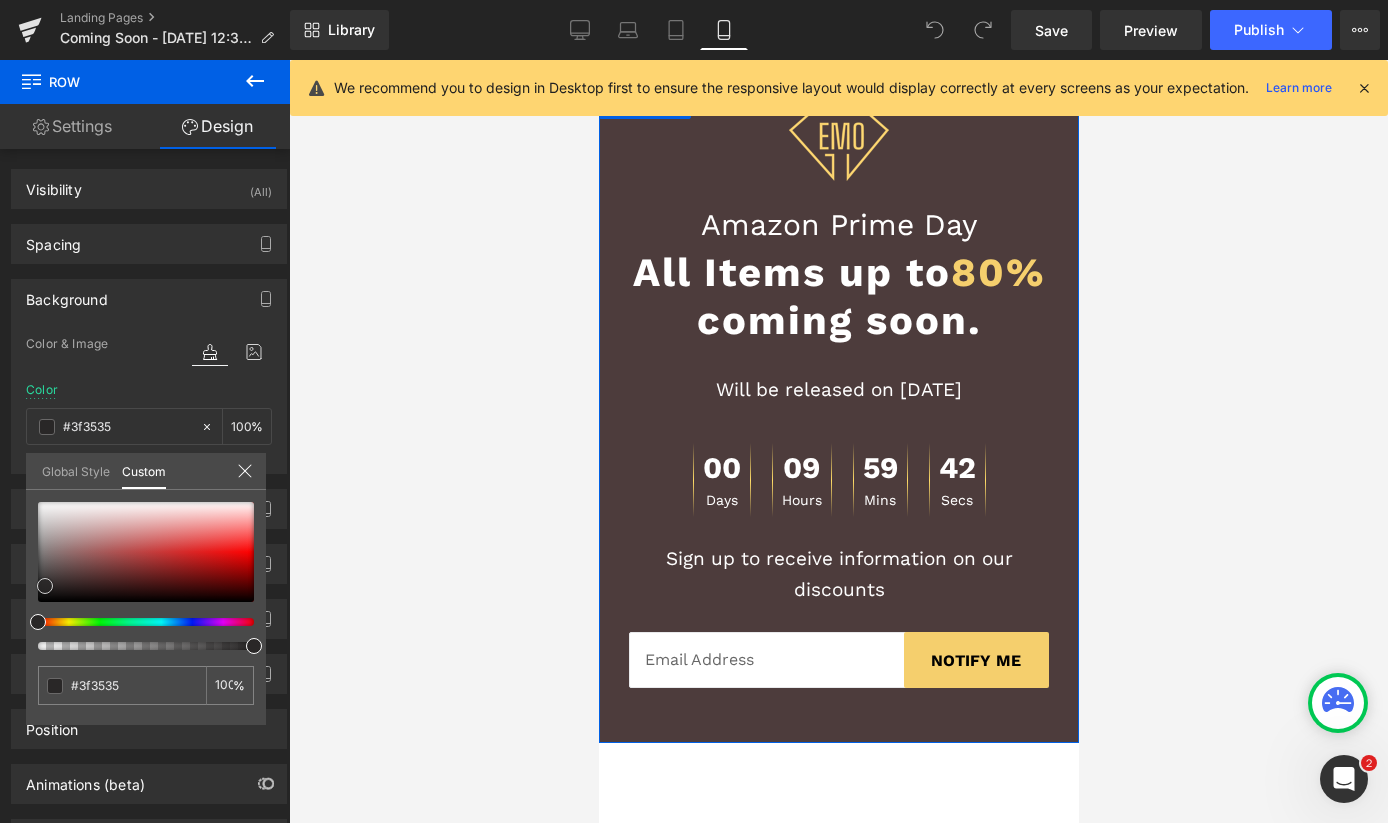 type on "#2d2929" 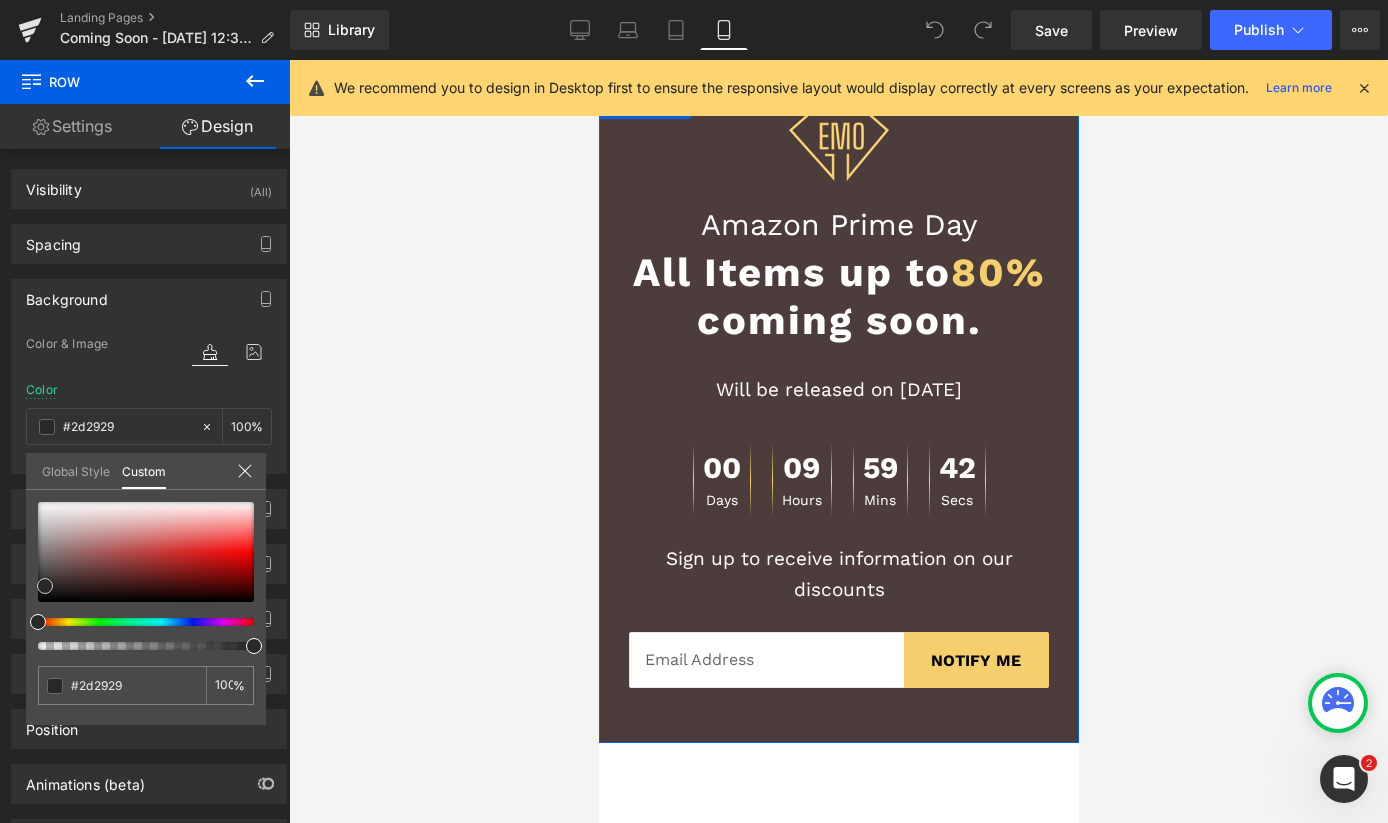 type on "#222020" 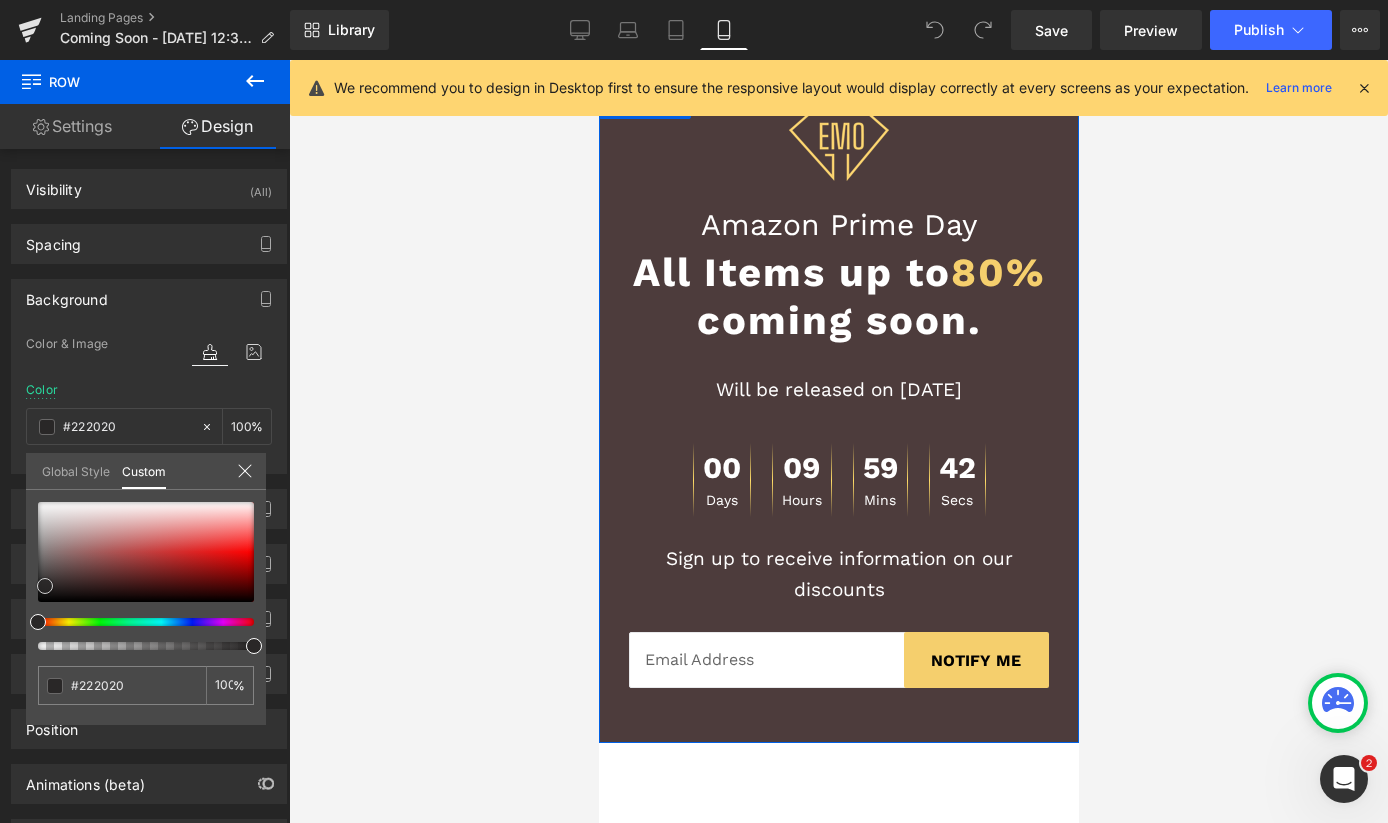 type on "#111111" 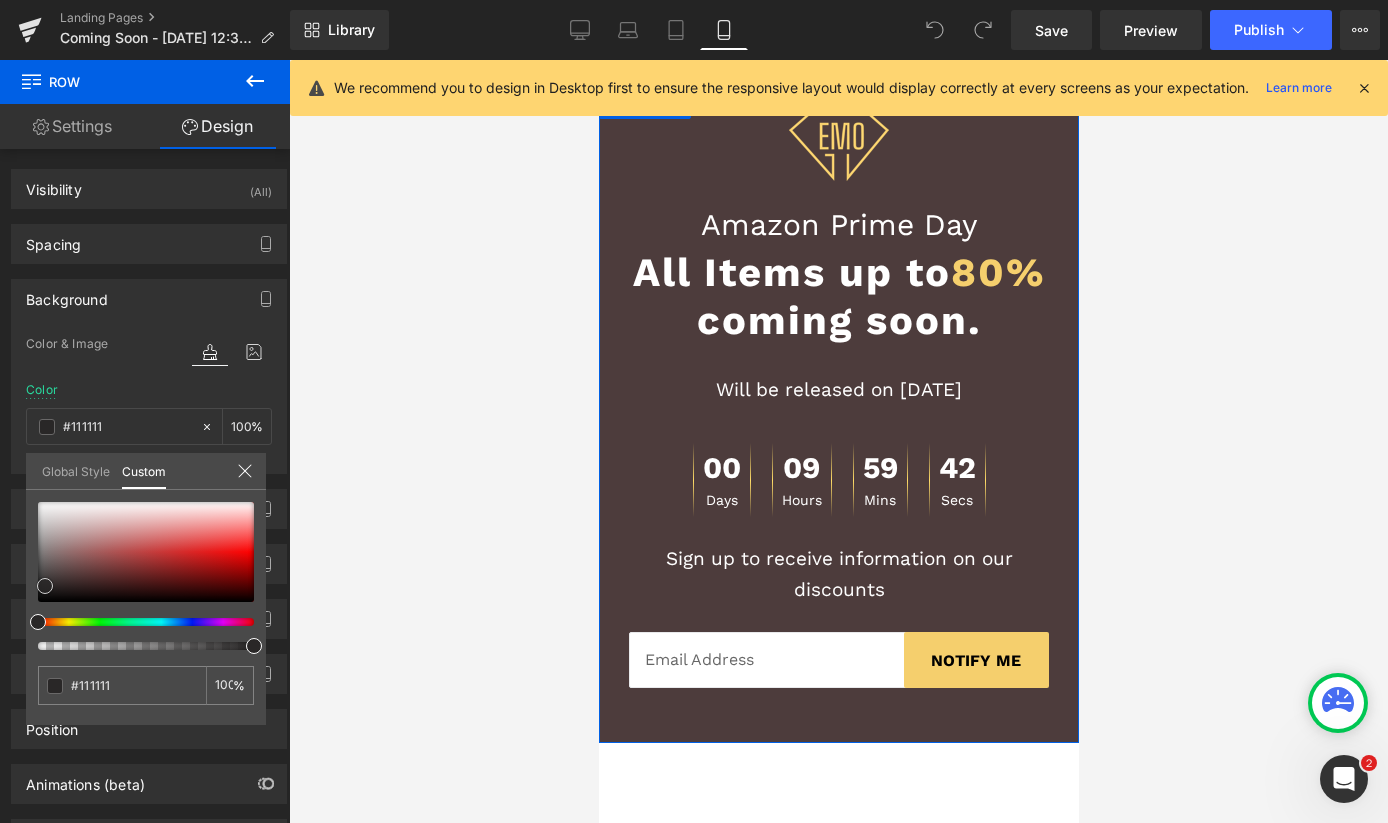 type on "#000000" 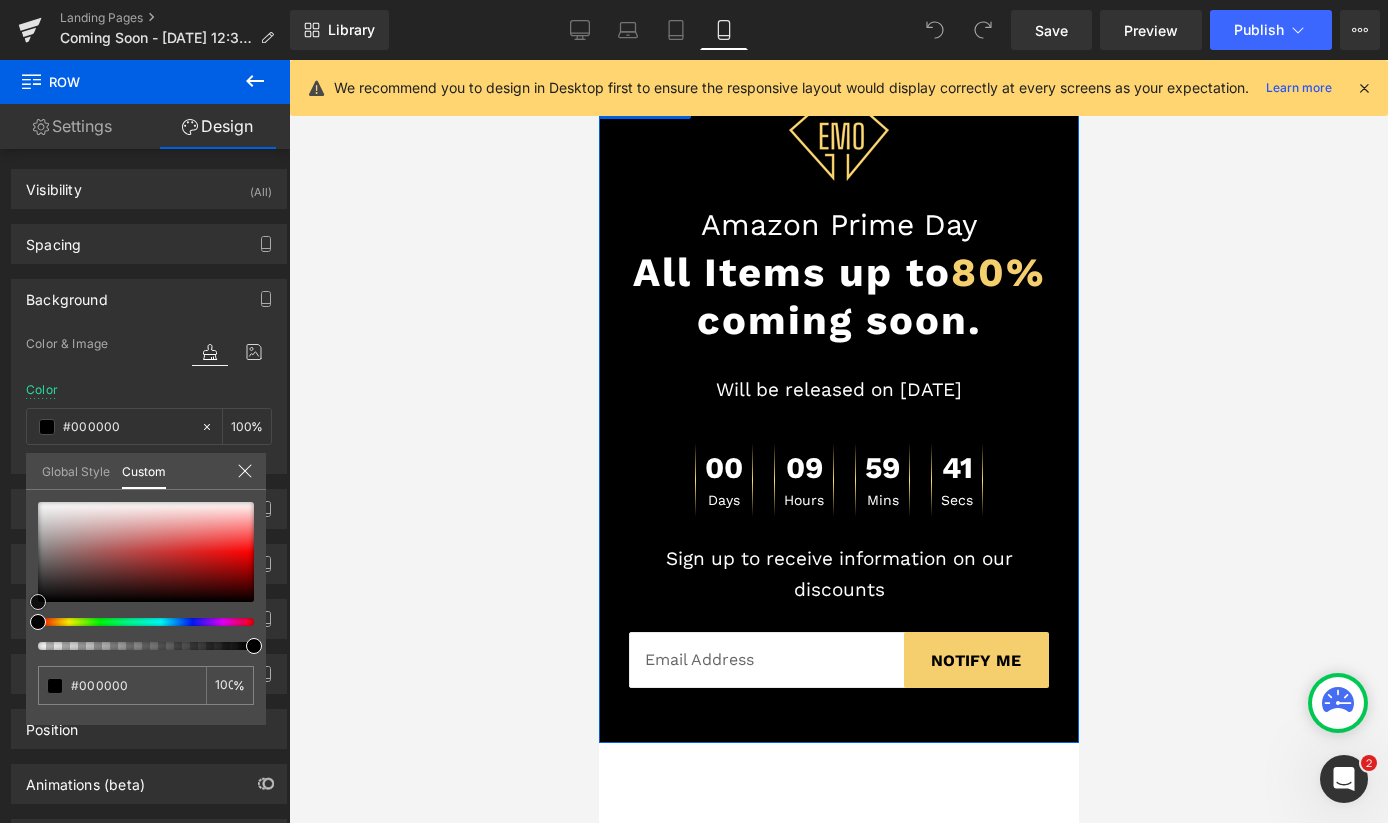 drag, startPoint x: 84, startPoint y: 565, endPoint x: 9, endPoint y: 618, distance: 91.836815 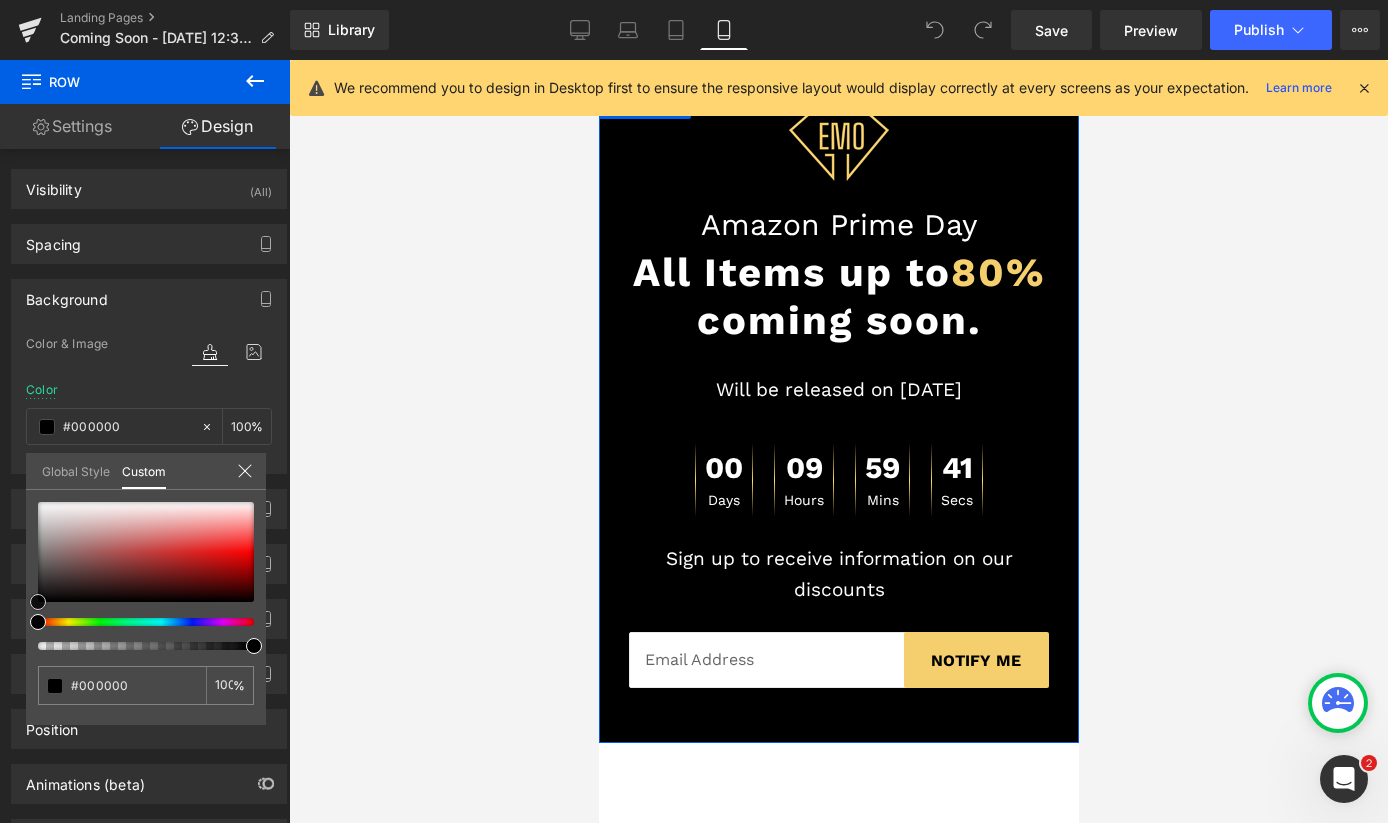 click on "Background
Color & Image color
rgba(0, 0, 0, 1) Color #000000 100 %
Image  Replace Image  Upload image or  Browse gallery Image Src Image Quality Lighter Lightest
Lighter
Lighter Lightest Only support for UCare CDN
More settings
Global Style Custom Setup Global Style #000000 100 %" at bounding box center (149, 369) 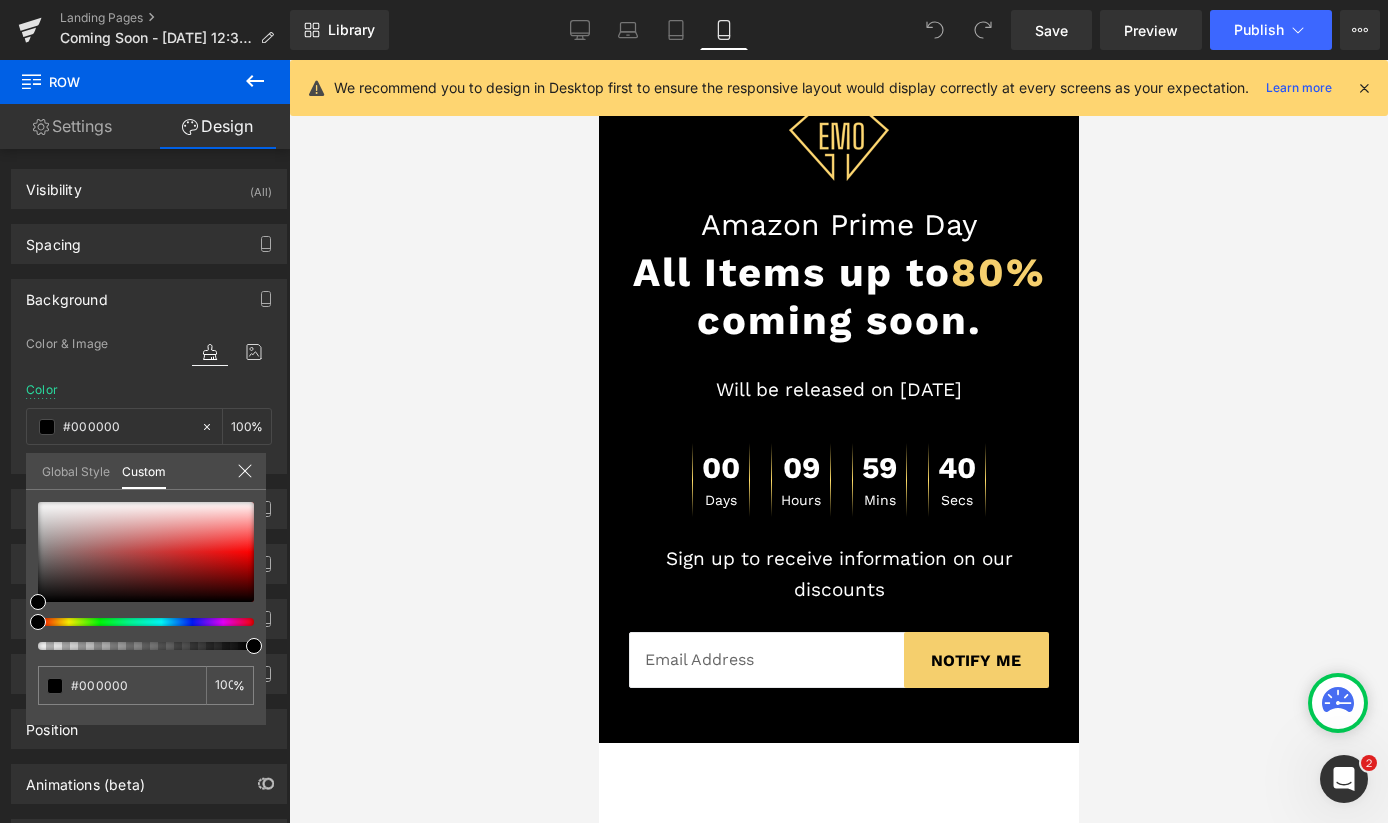 click at bounding box center (838, 441) 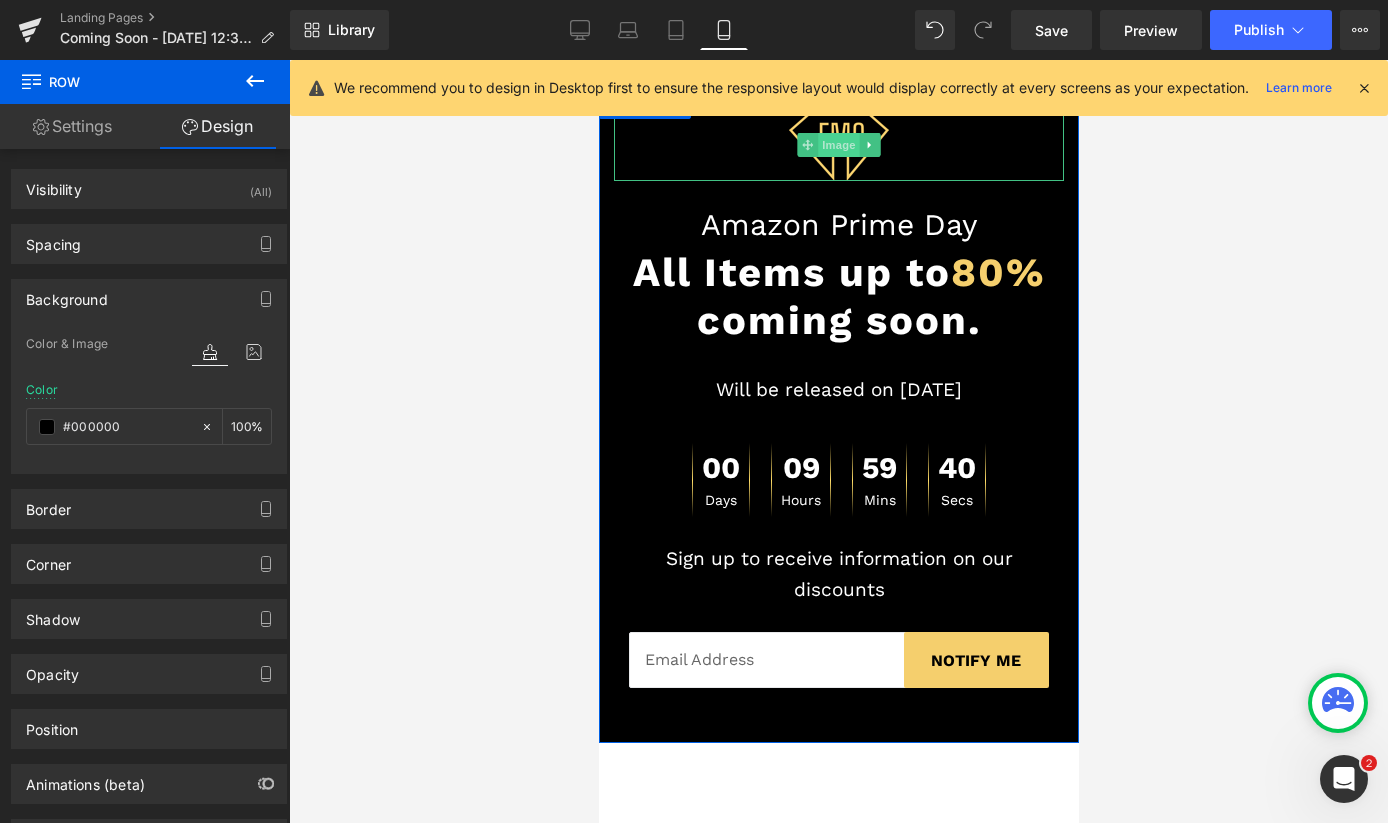 click on "Image" at bounding box center [838, 145] 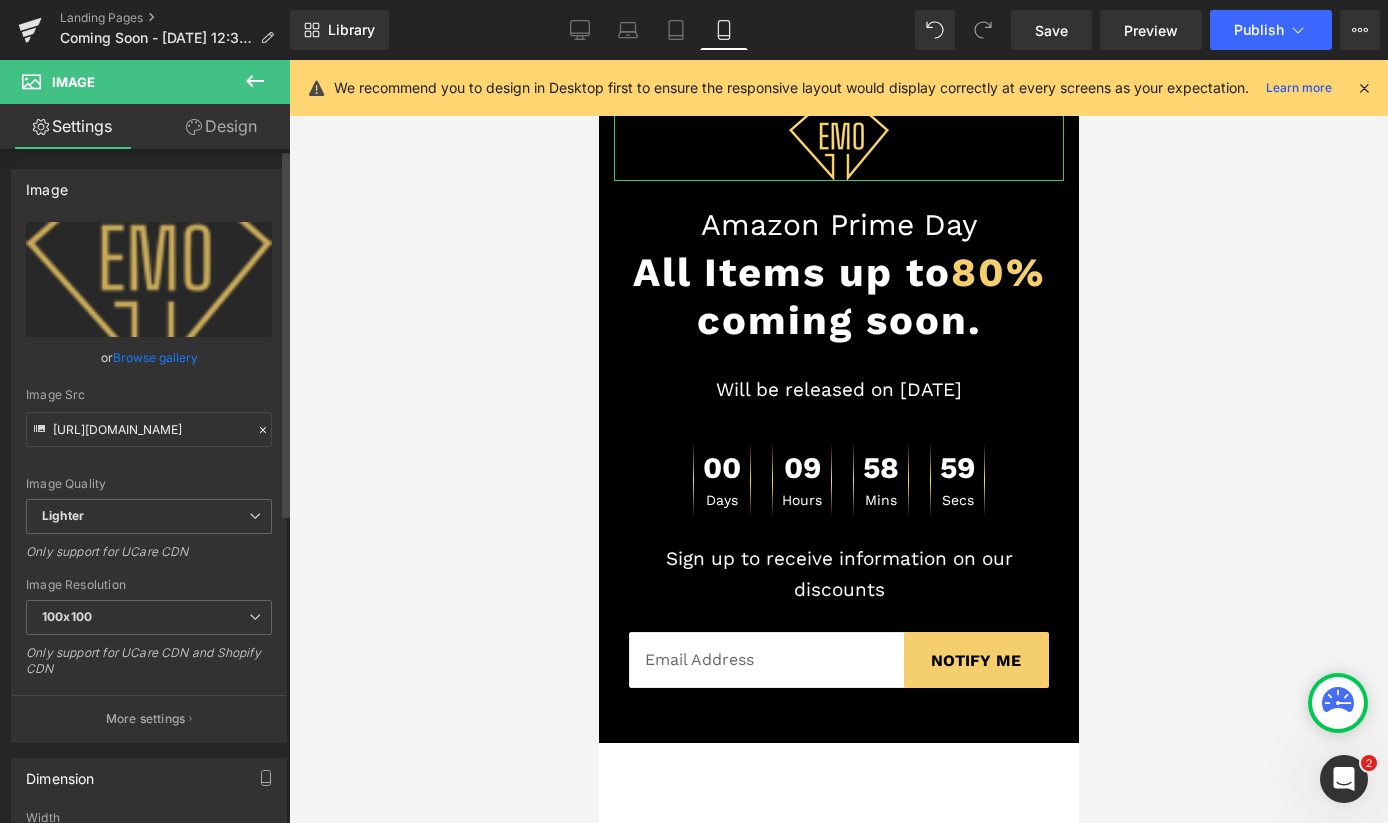 click on "Browse gallery" at bounding box center (155, 357) 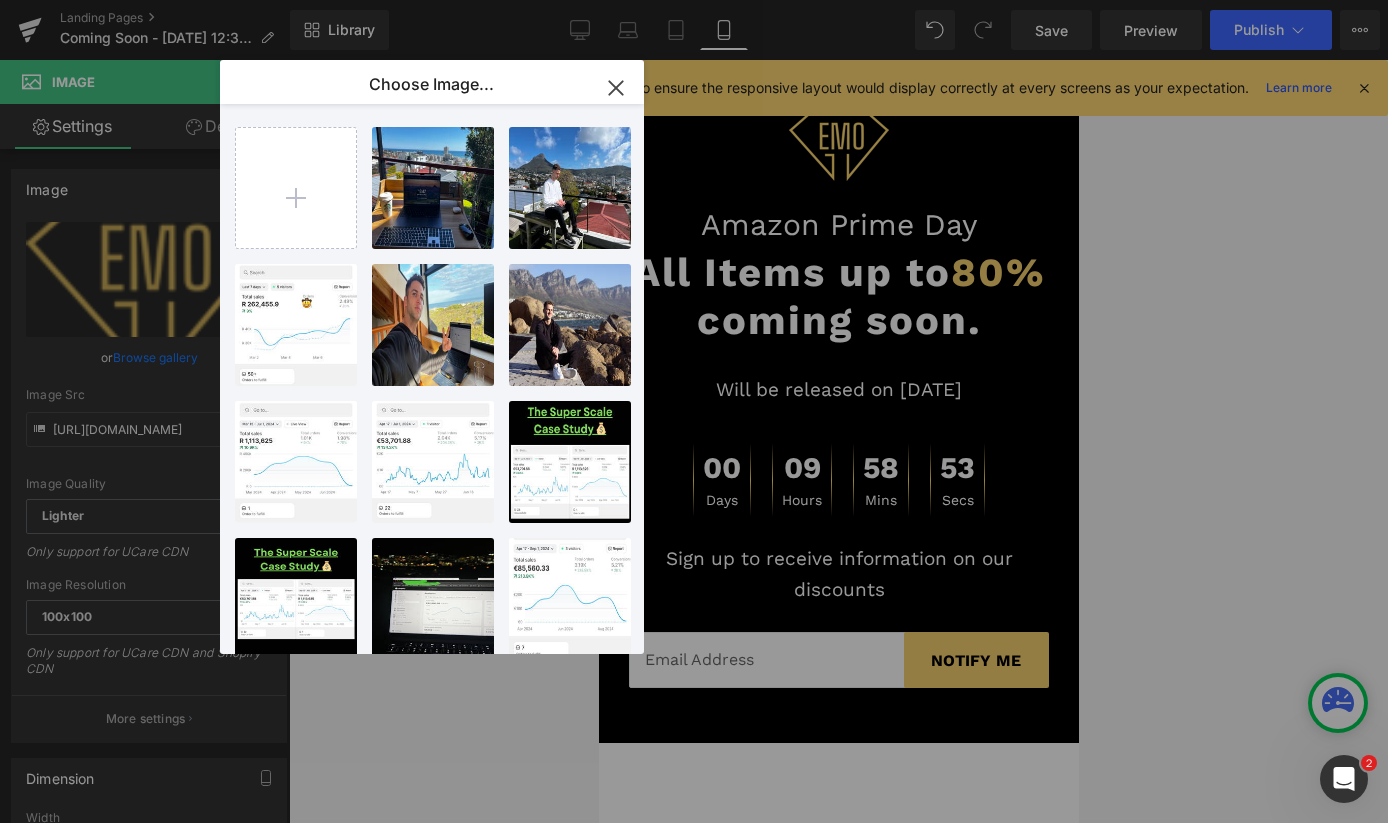 type on "C:\fakepath\IMG_2650.JPG" 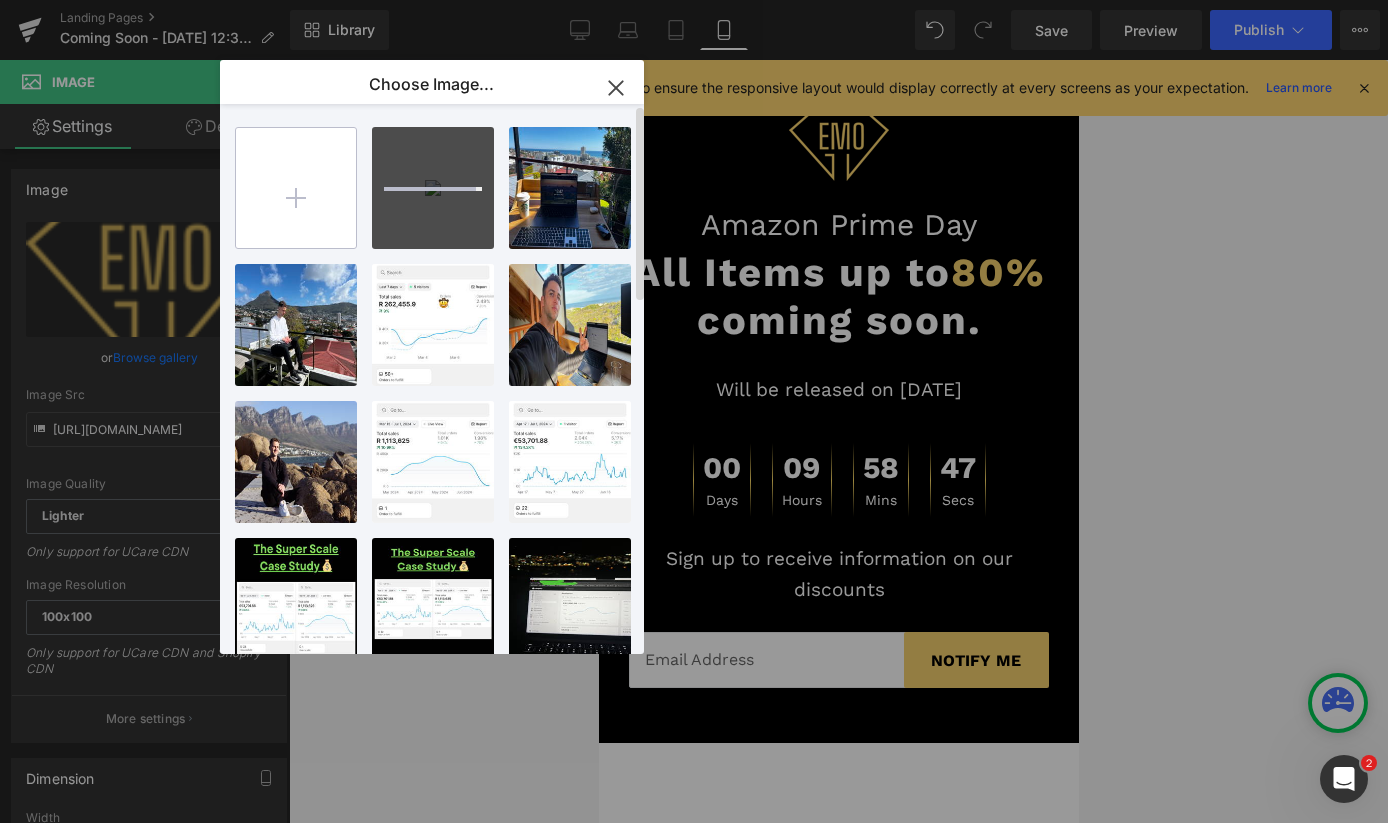type 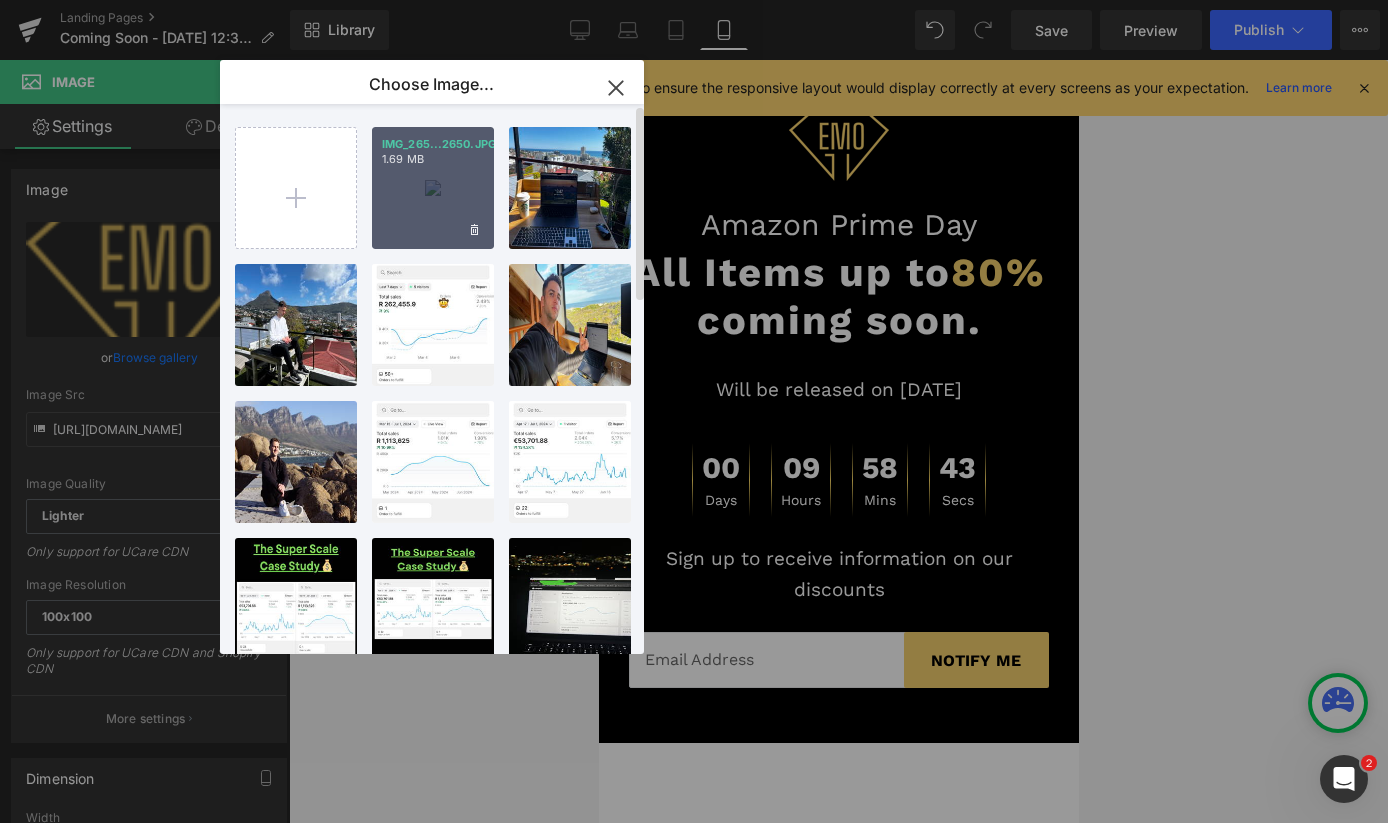 click on "IMG_265...2650.JPG 1.69 MB" at bounding box center (433, 188) 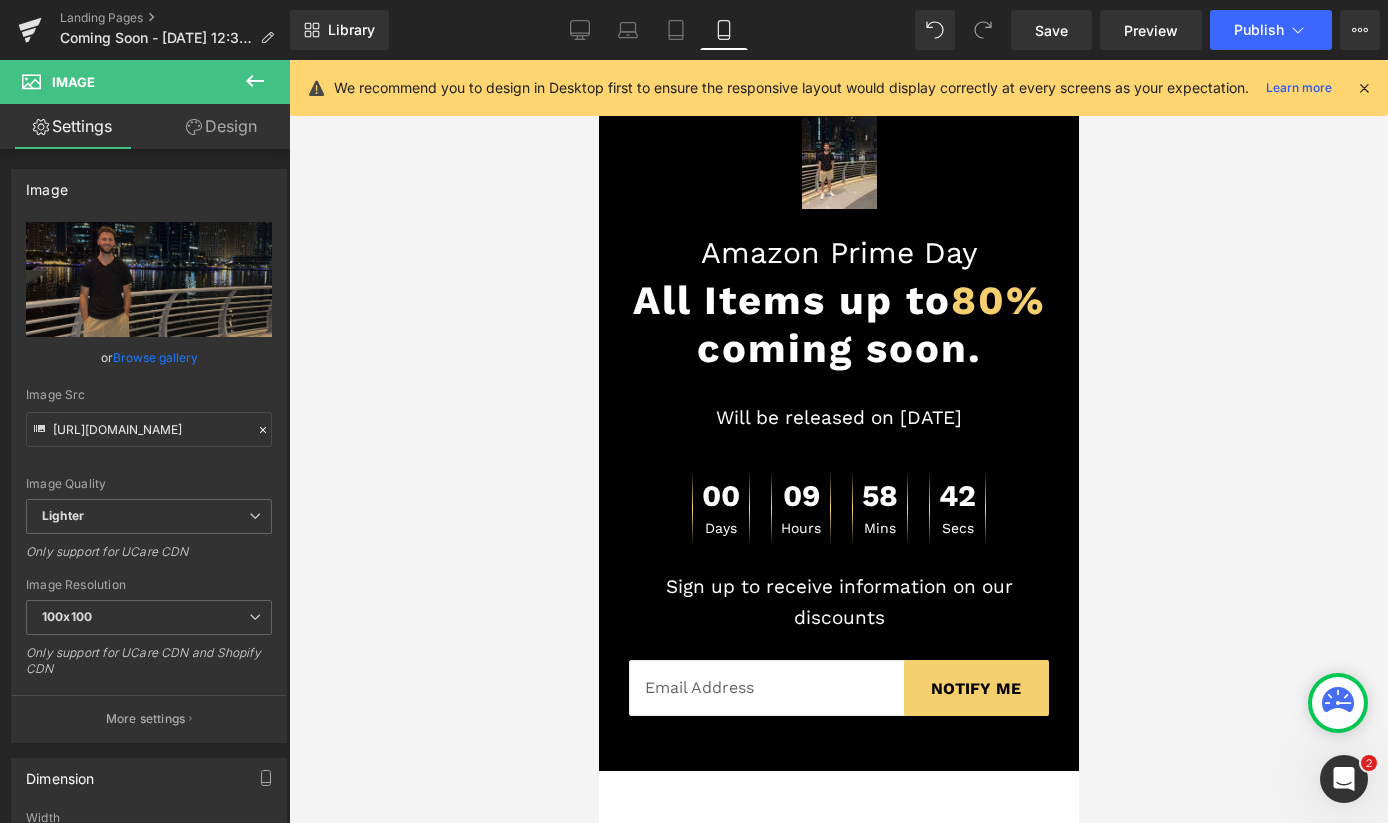 type on "[URL][DOMAIN_NAME]" 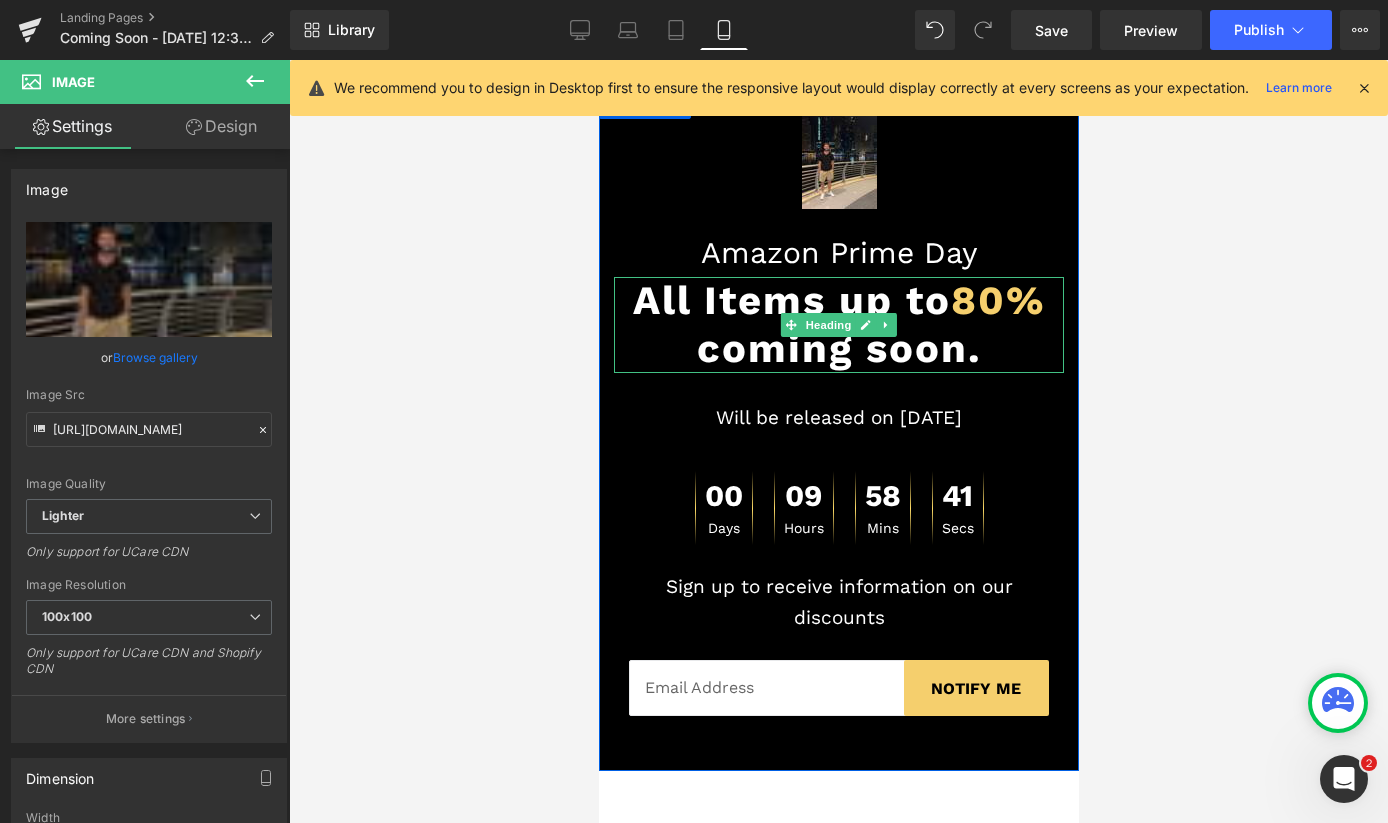 scroll, scrollTop: 0, scrollLeft: 0, axis: both 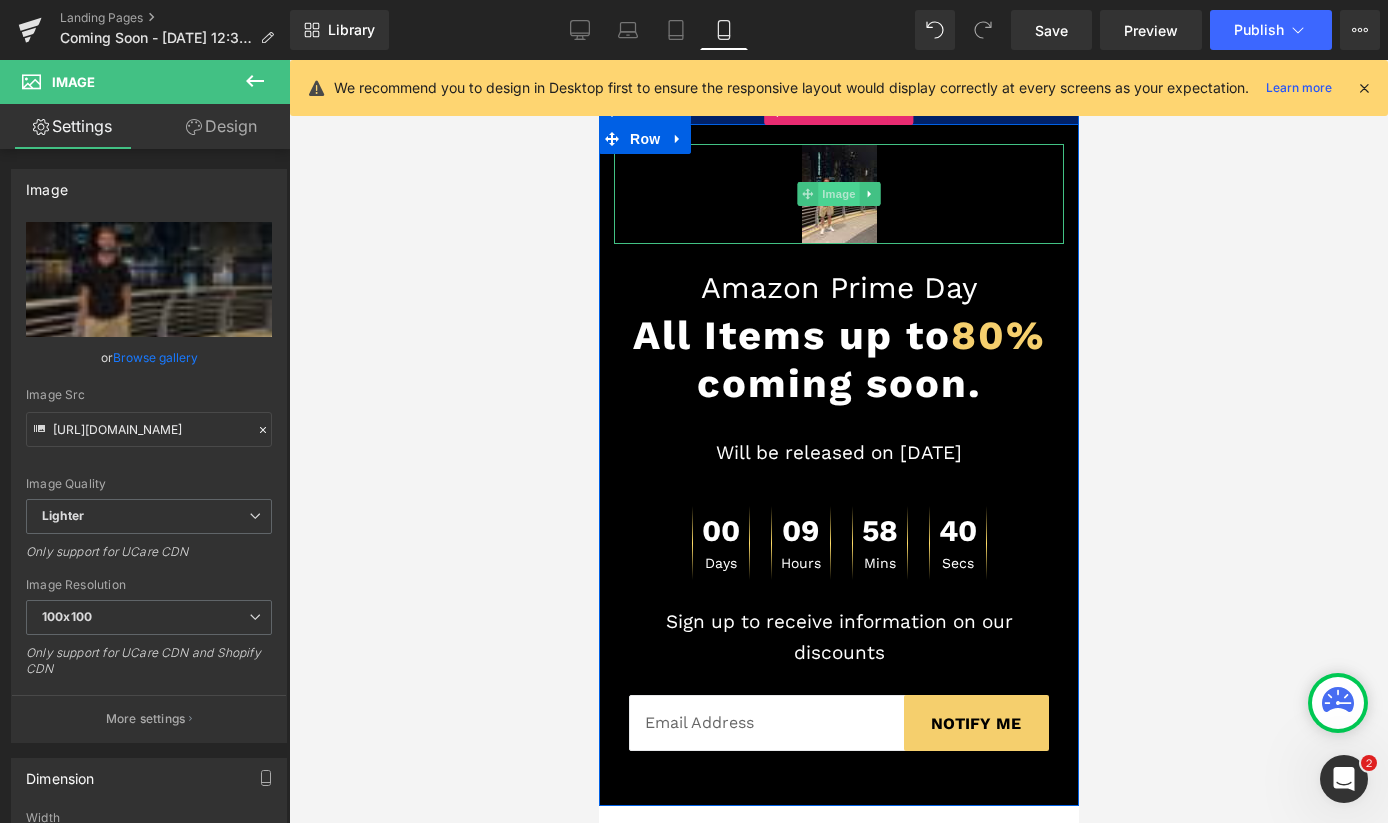 click on "Image" at bounding box center [838, 194] 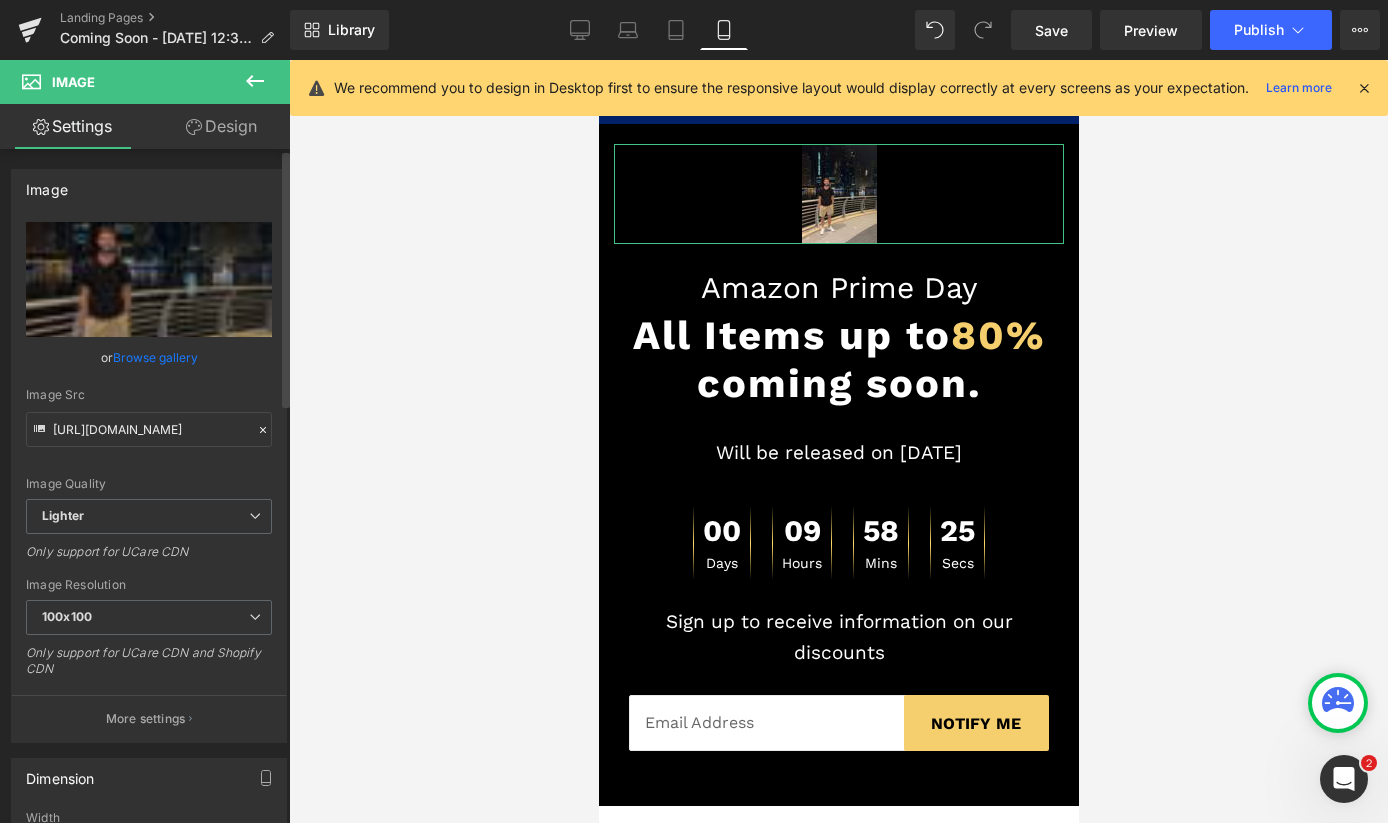 click on "Browse gallery" at bounding box center (155, 357) 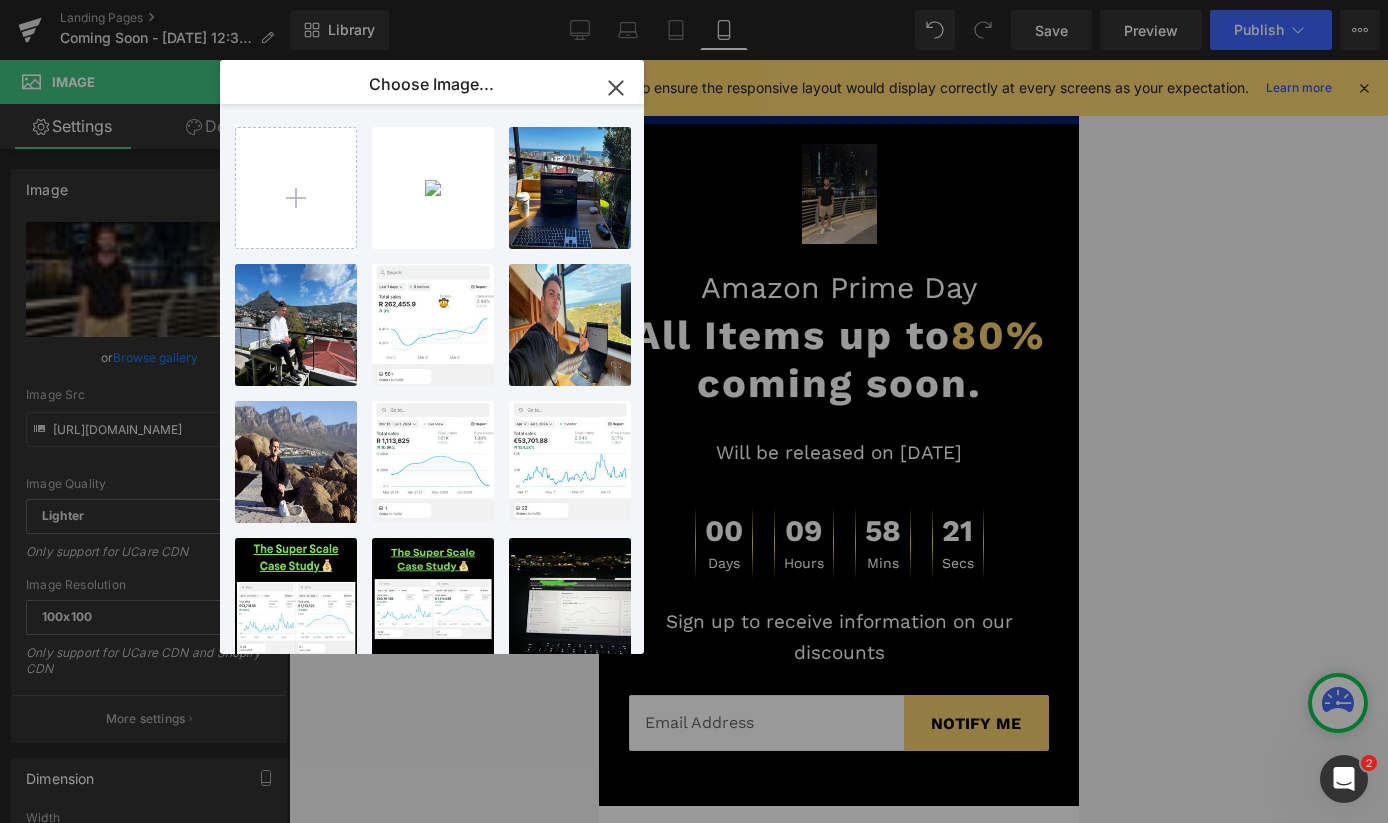 type on "C:\fakepath\View recent photos 11.jpeg" 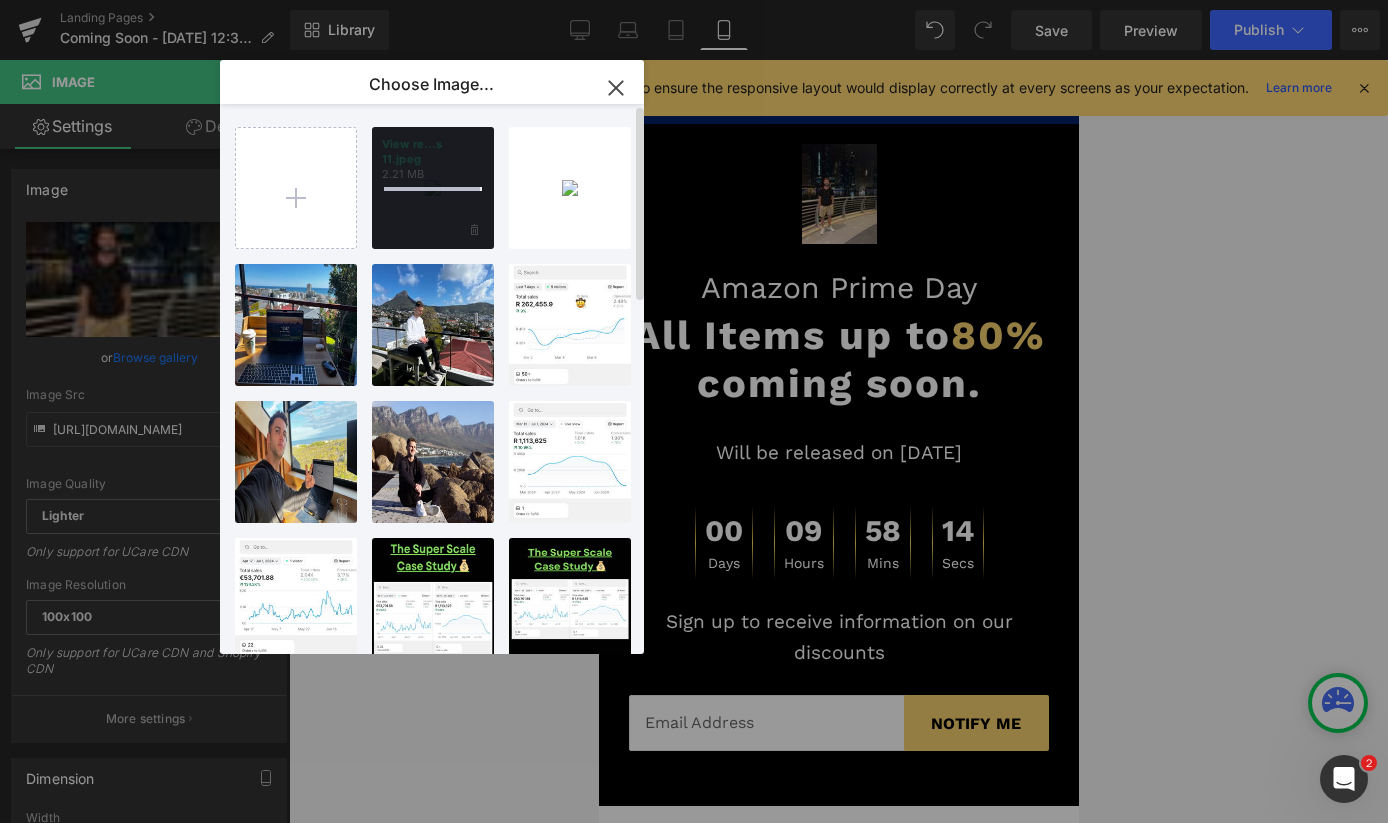 type 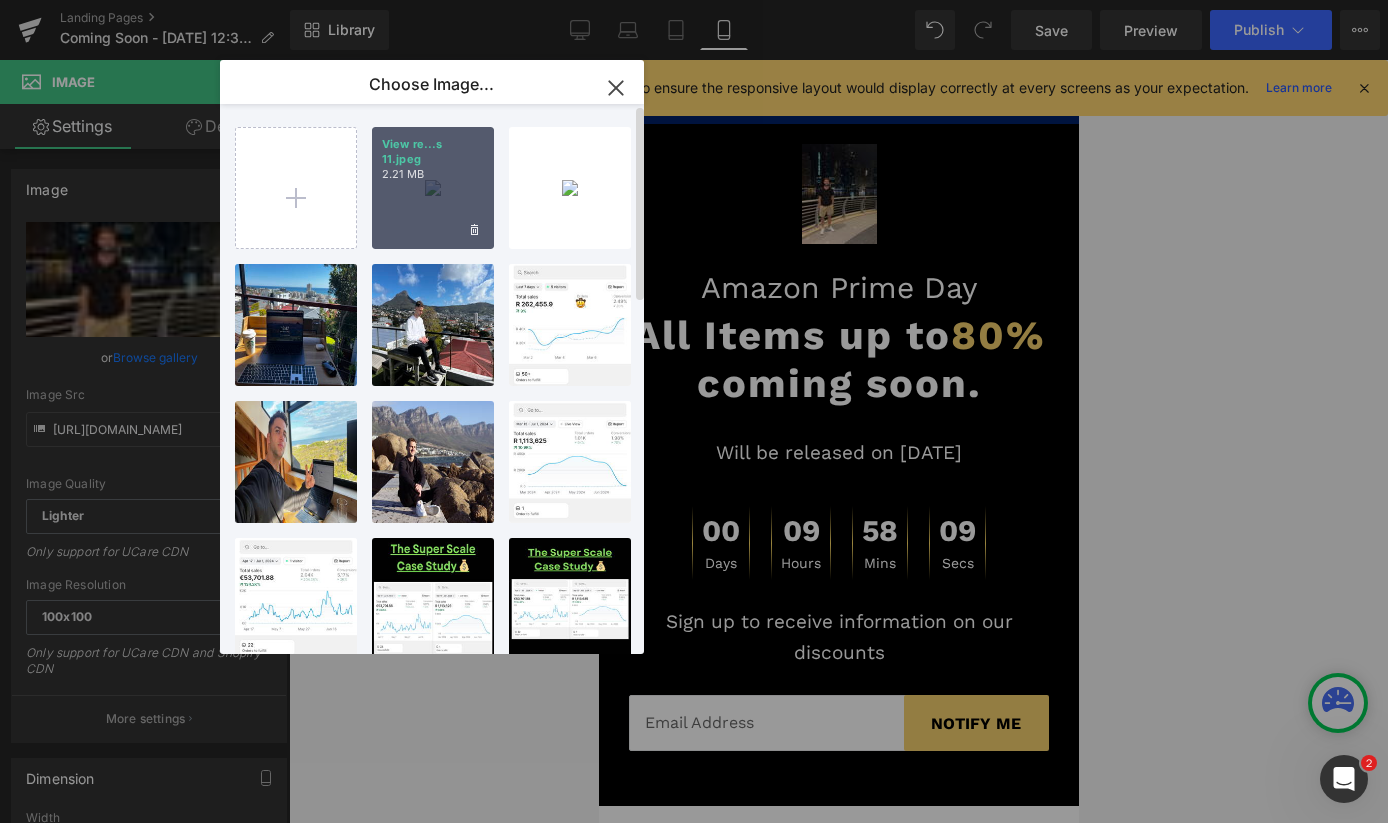 click on "View re...s 11.jpeg" at bounding box center [433, 152] 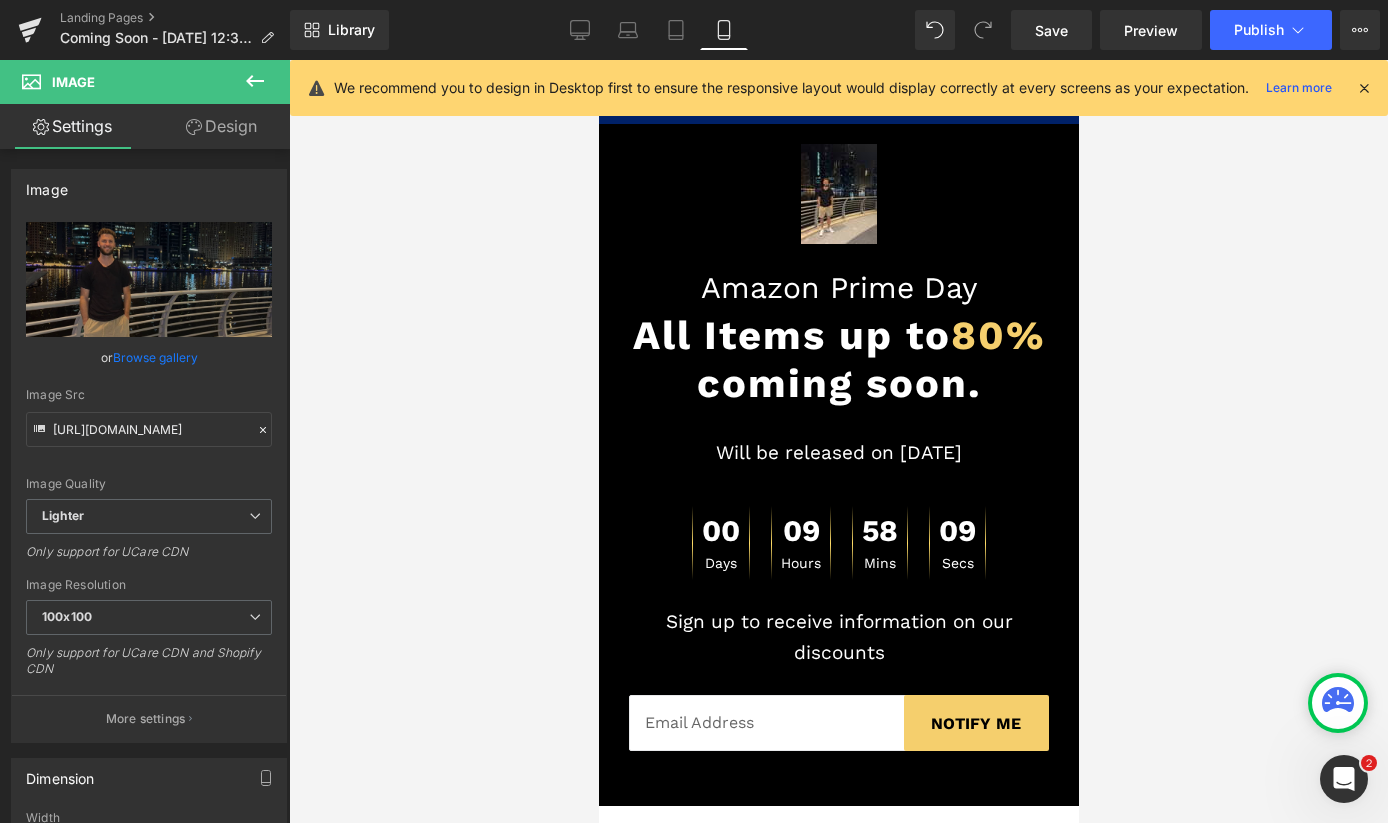 type on "[URL][DOMAIN_NAME]" 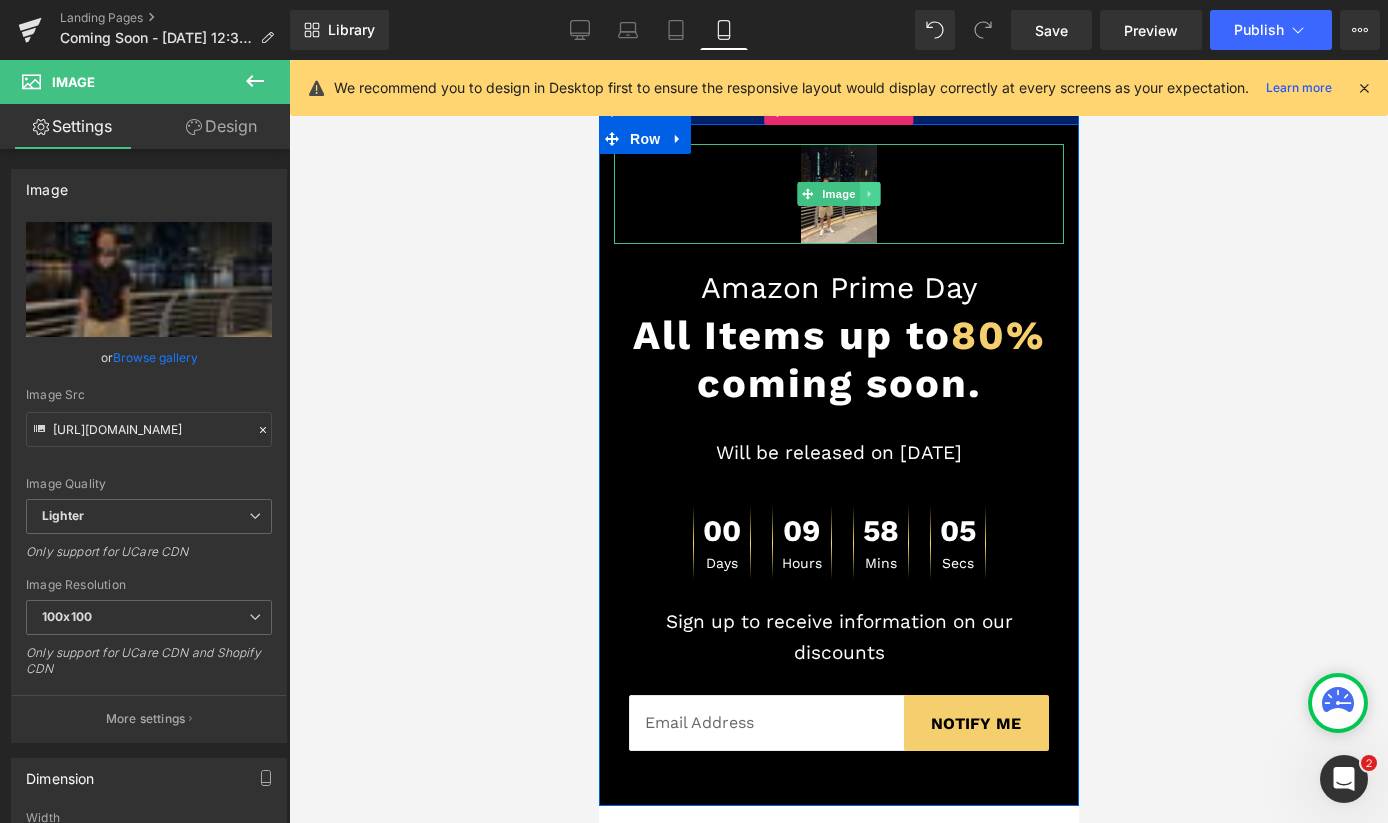 click at bounding box center [869, 194] 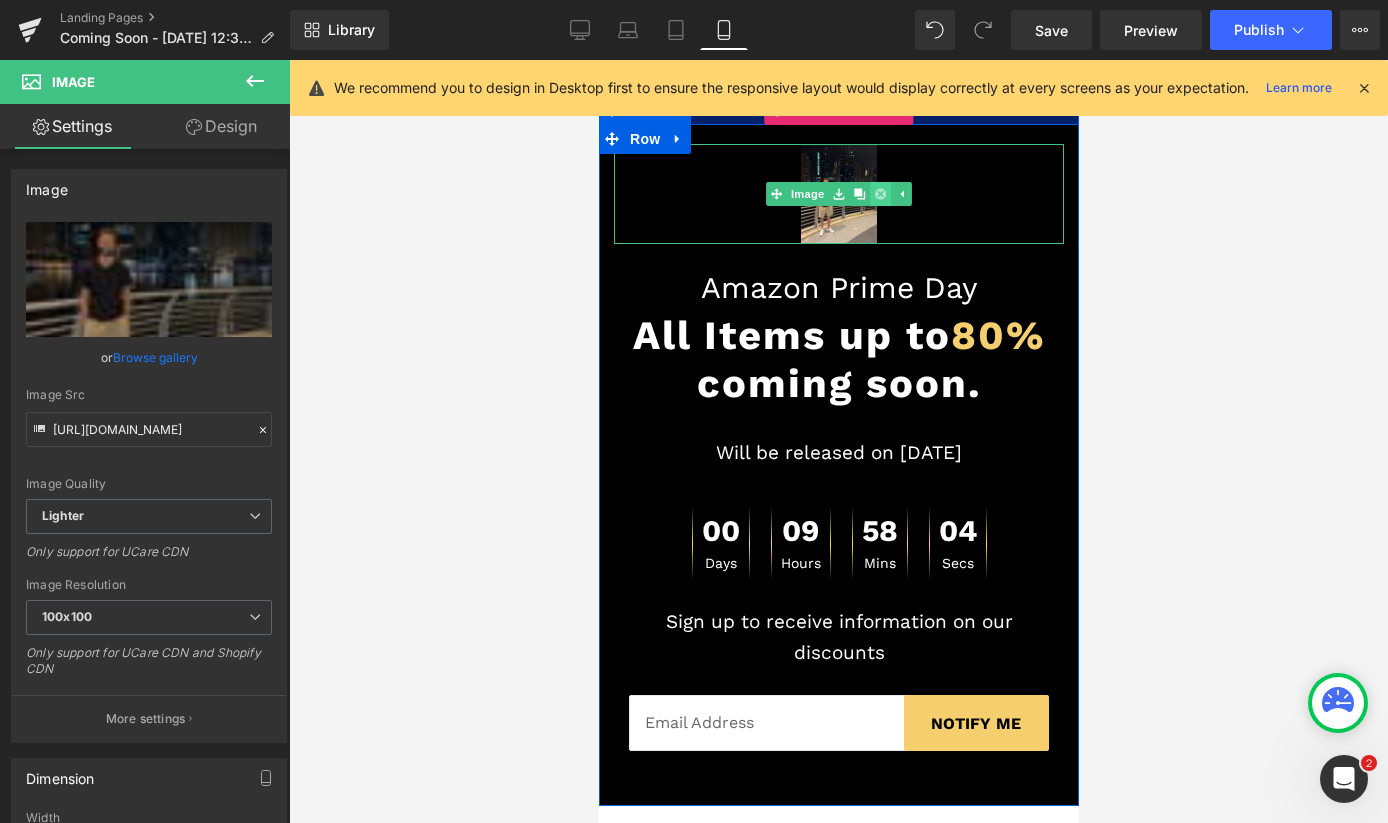 click 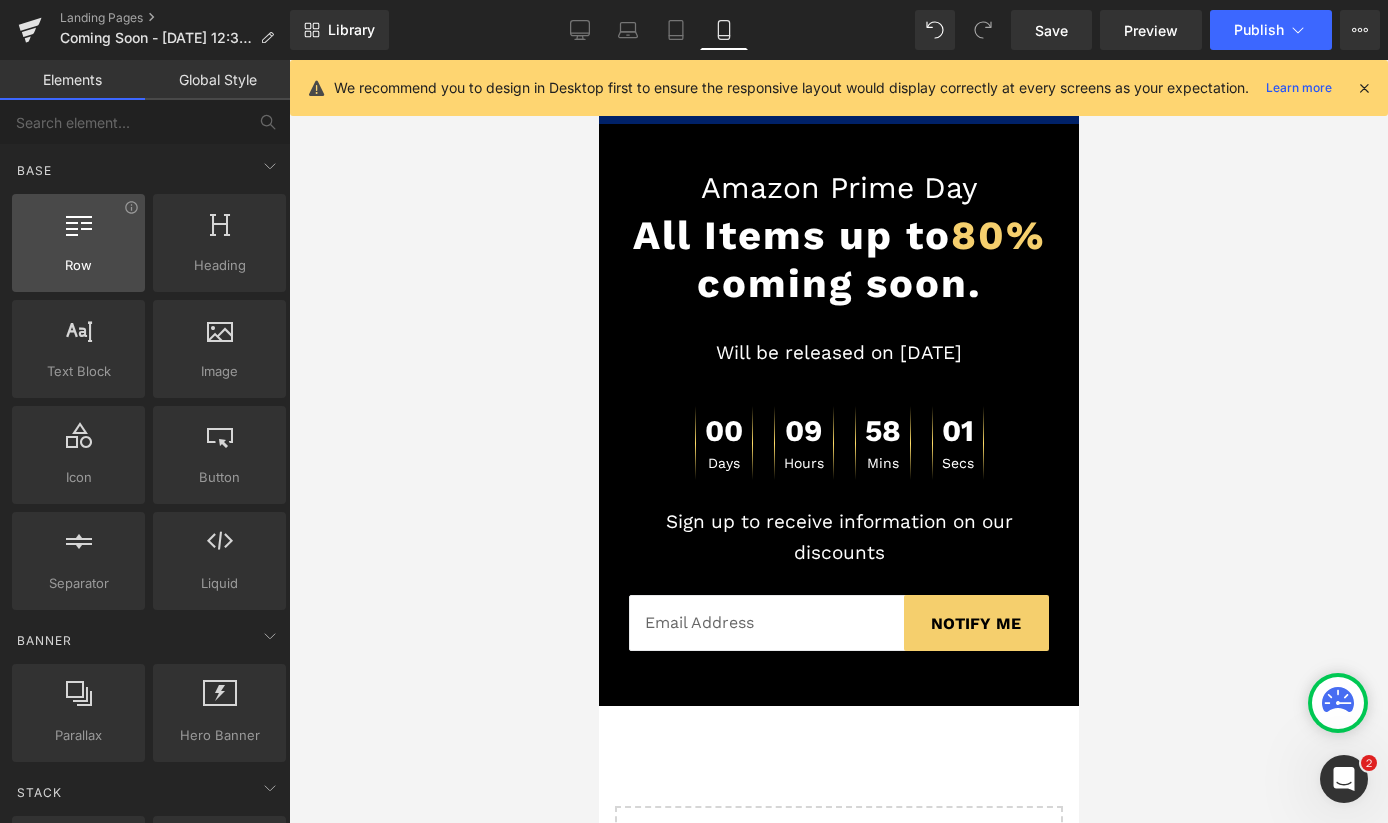 click at bounding box center (79, 223) 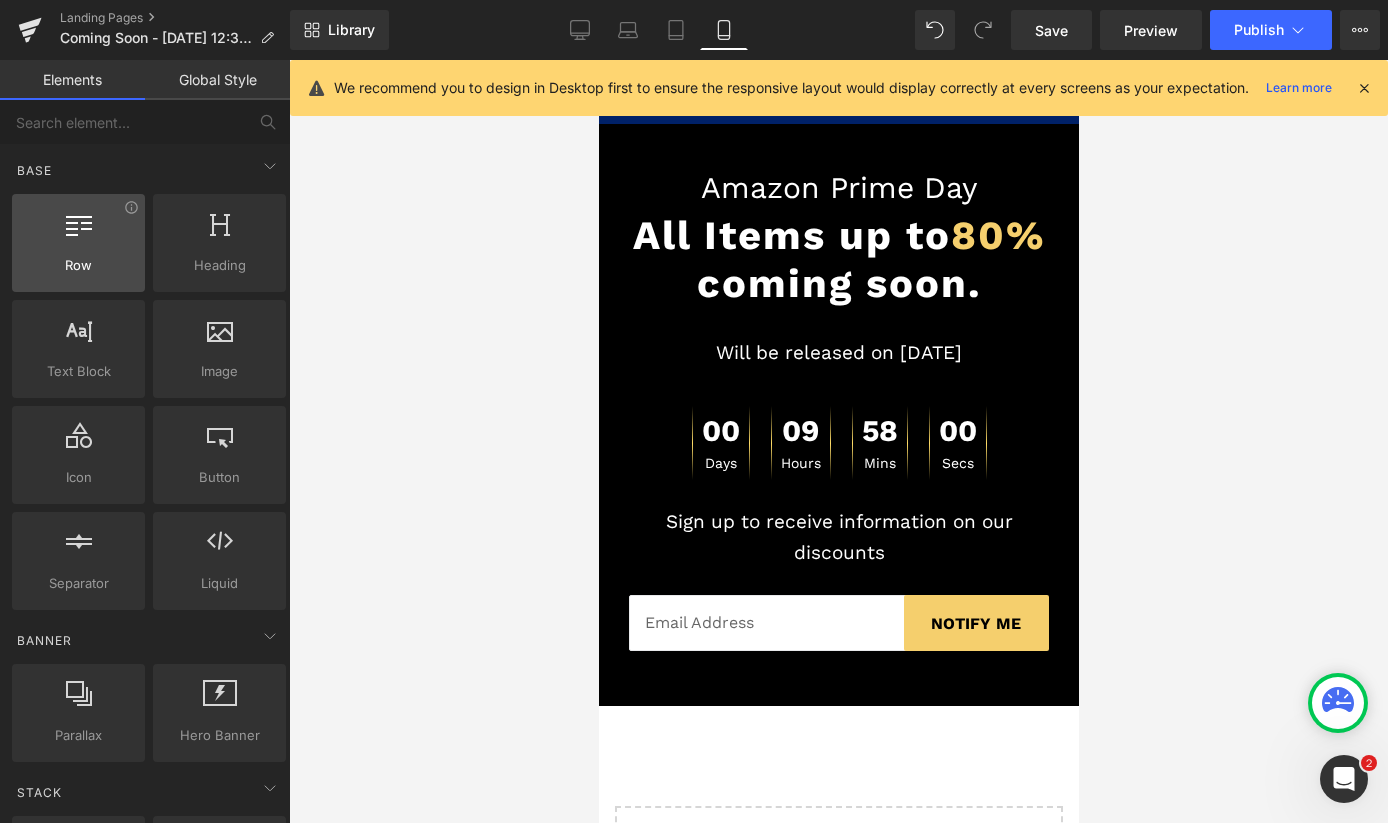 click on "Row" at bounding box center (78, 265) 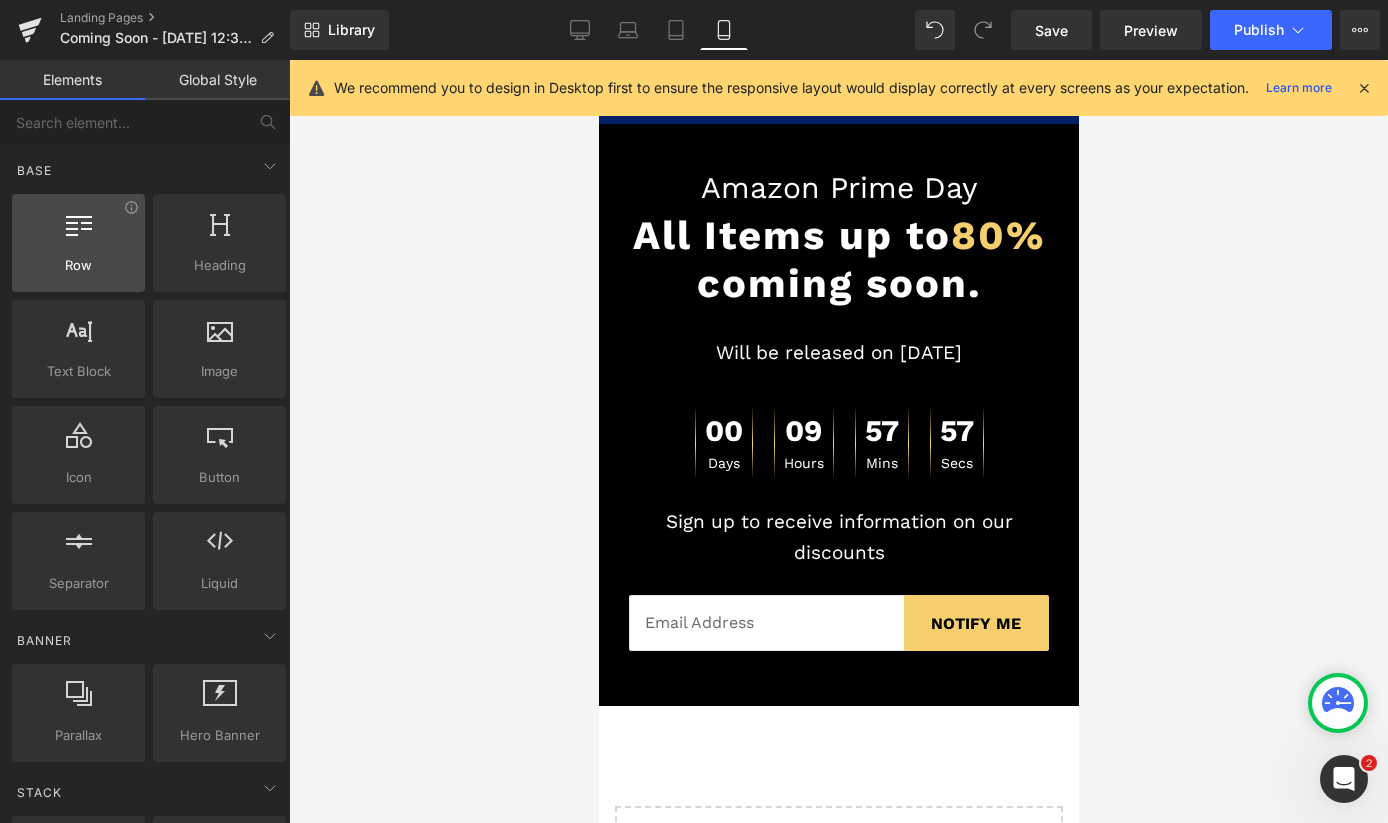 click at bounding box center (79, 223) 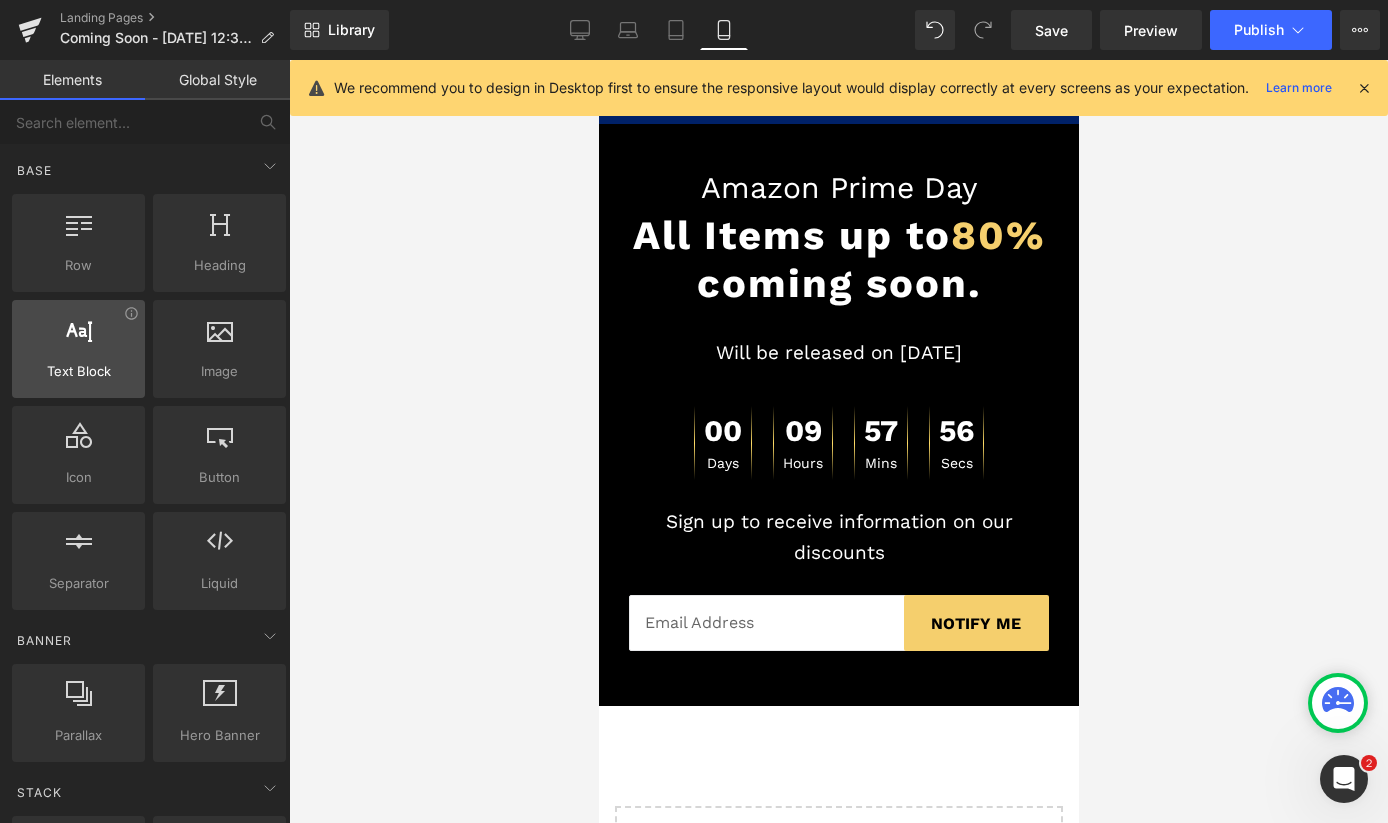 click at bounding box center [78, 338] 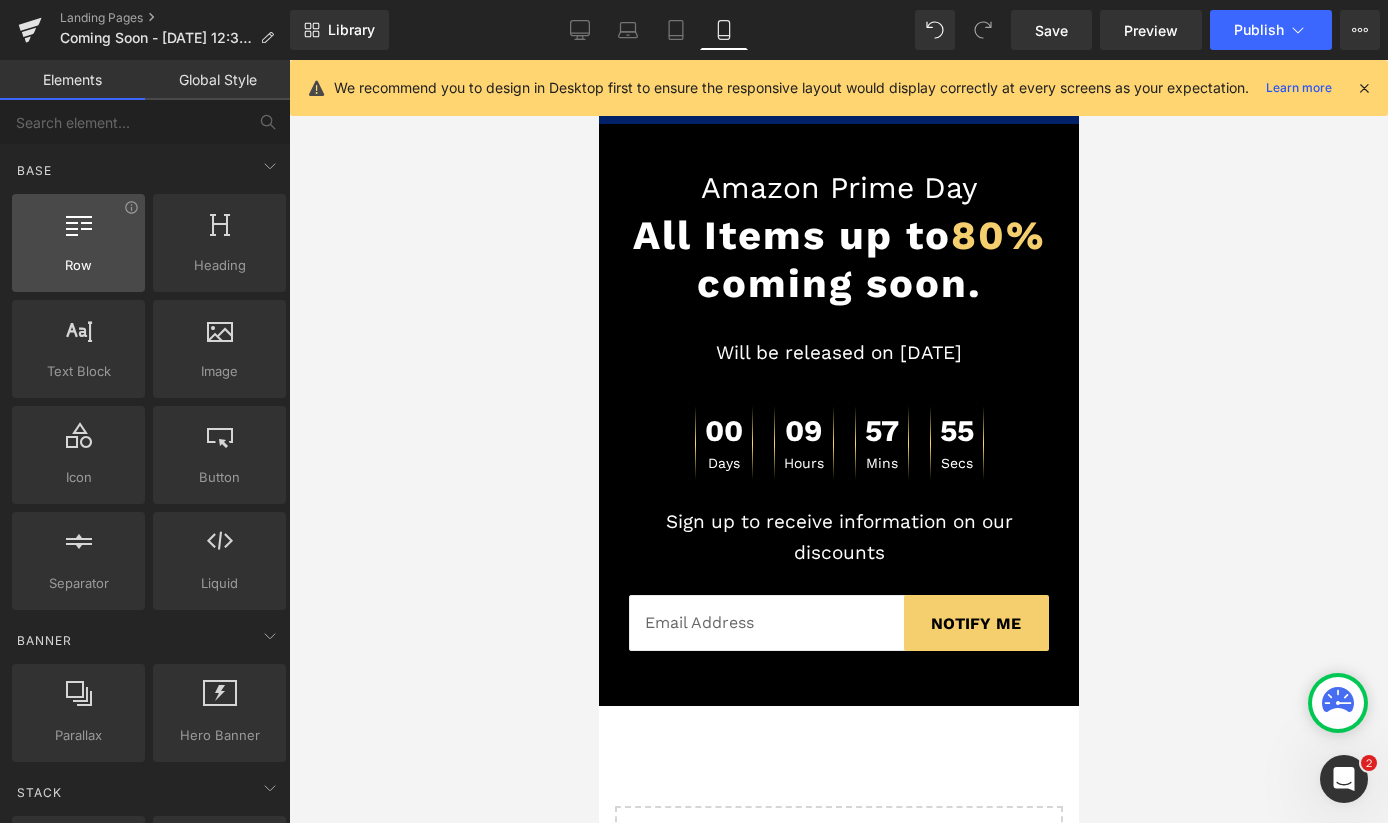 click on "Row  rows, columns, layouts, div" at bounding box center [78, 243] 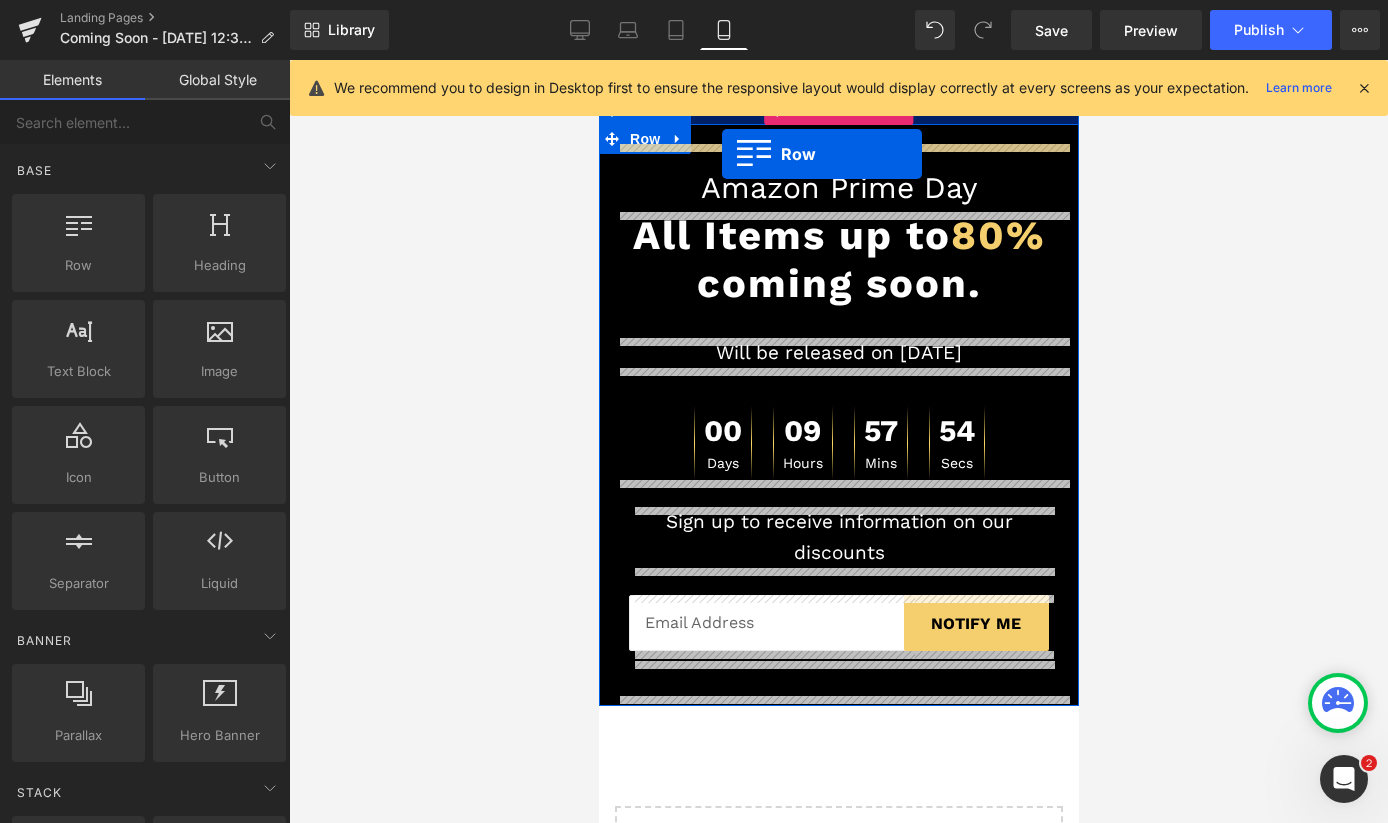 drag, startPoint x: 695, startPoint y: 278, endPoint x: 721, endPoint y: 153, distance: 127.67537 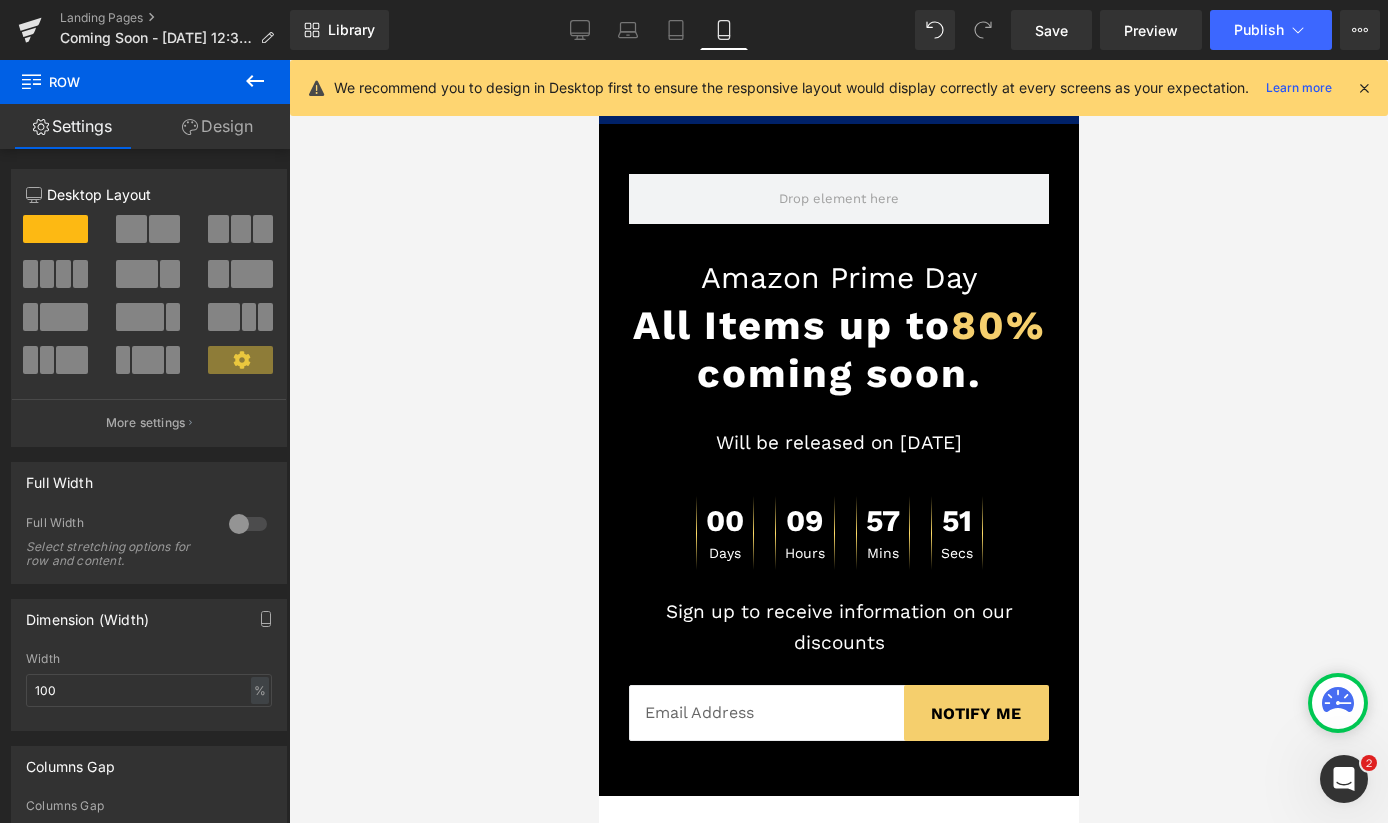 click at bounding box center (255, 82) 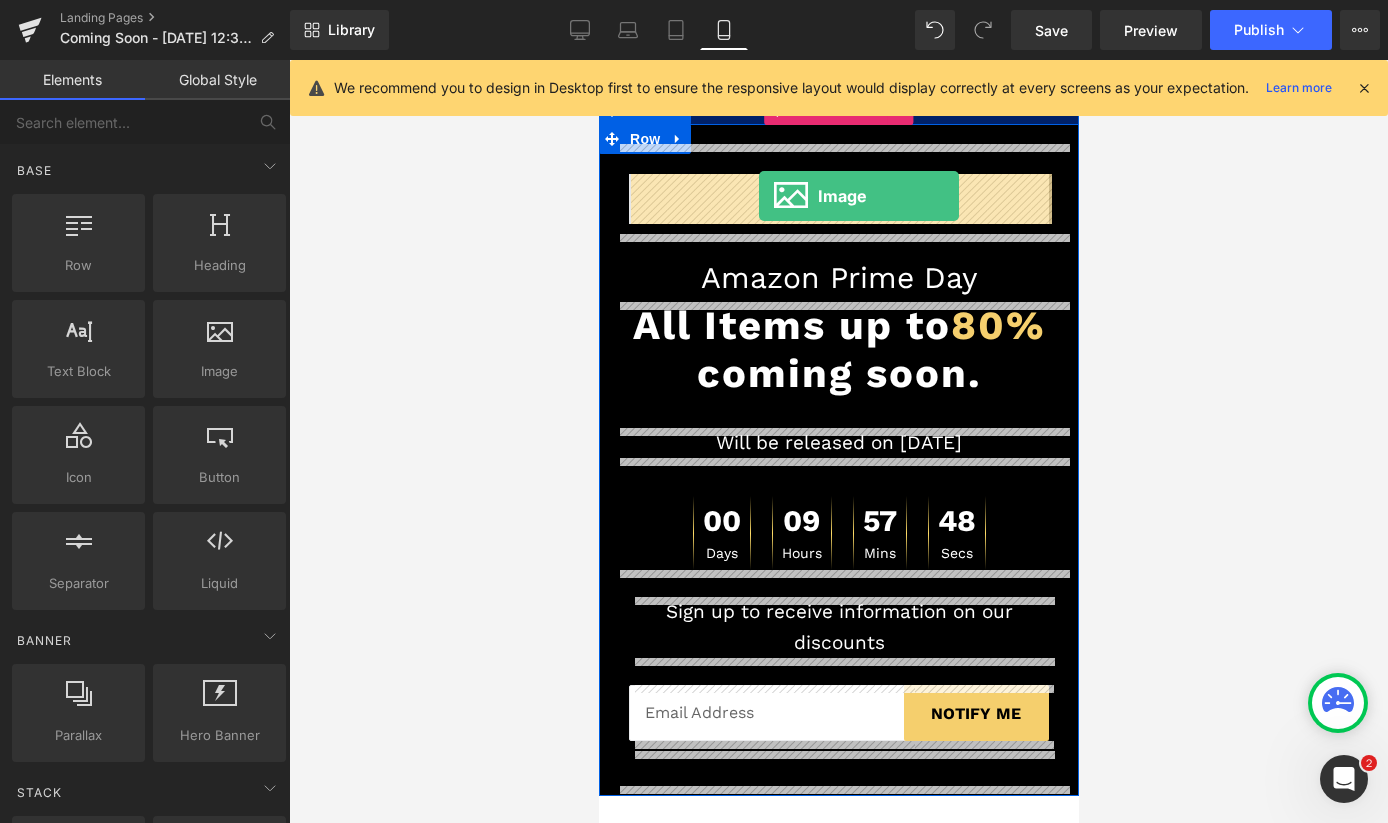 drag, startPoint x: 795, startPoint y: 395, endPoint x: 758, endPoint y: 196, distance: 202.41048 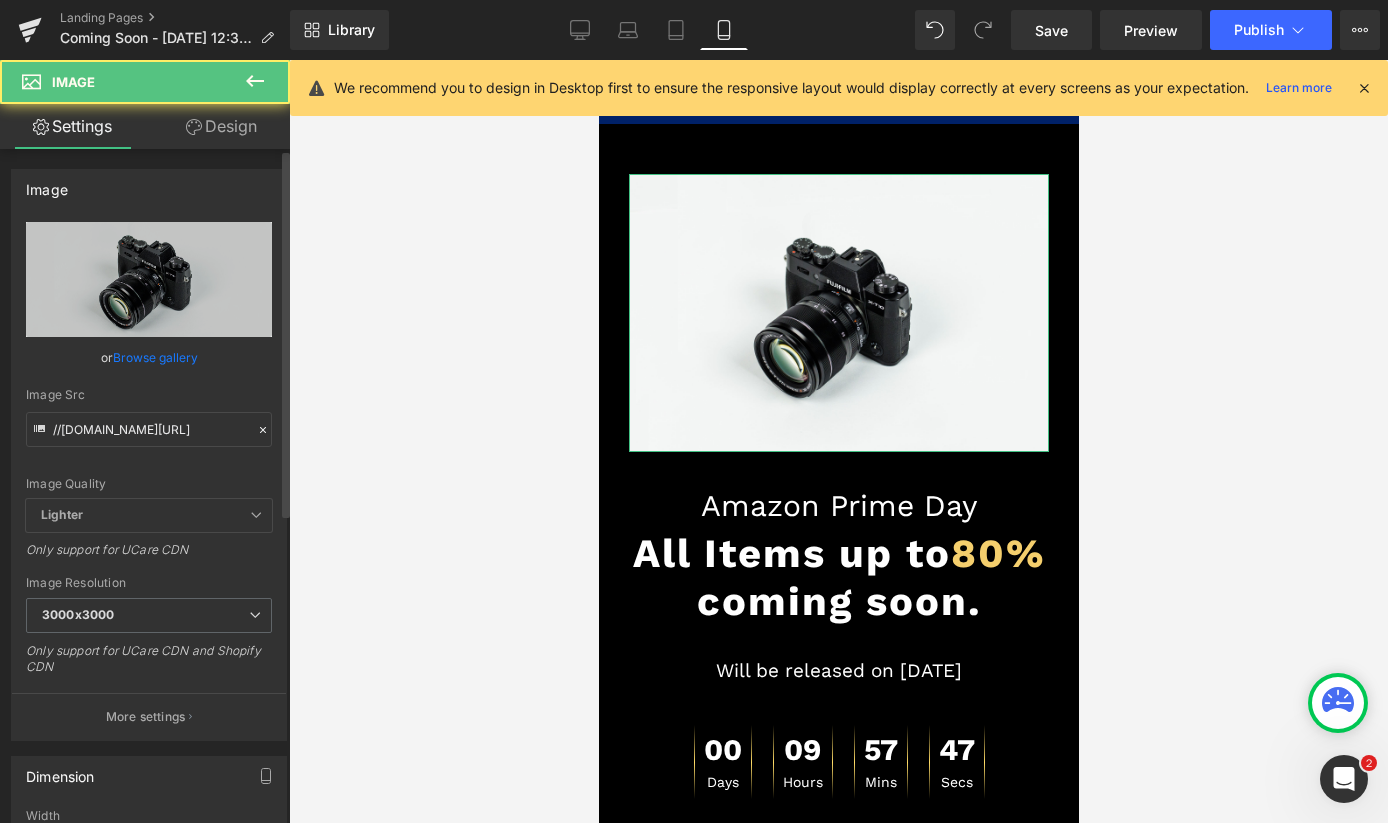 click on "Browse gallery" at bounding box center (155, 357) 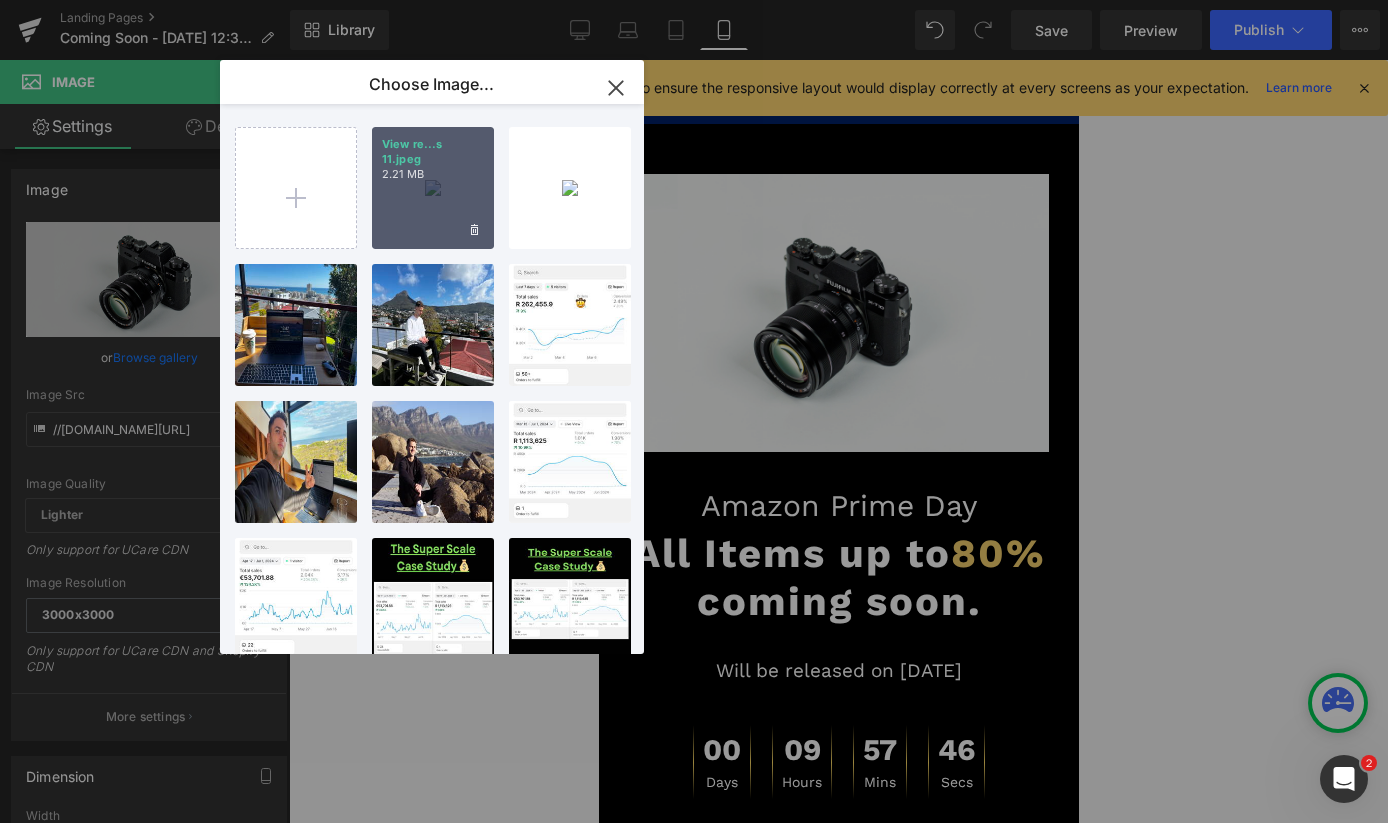 click on "View re...s 11.jpeg 2.21 MB" at bounding box center [433, 188] 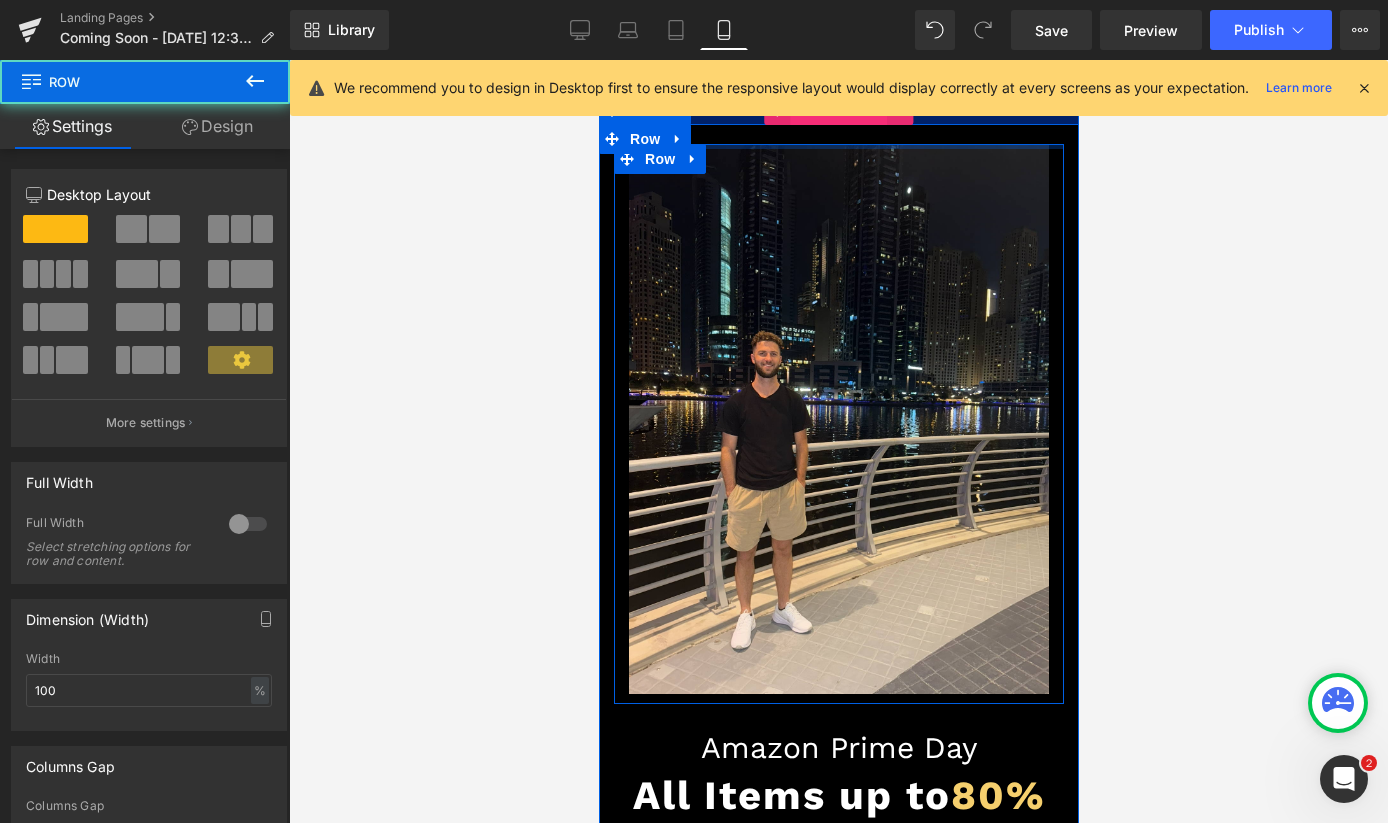 drag, startPoint x: 823, startPoint y: 151, endPoint x: 828, endPoint y: 114, distance: 37.336308 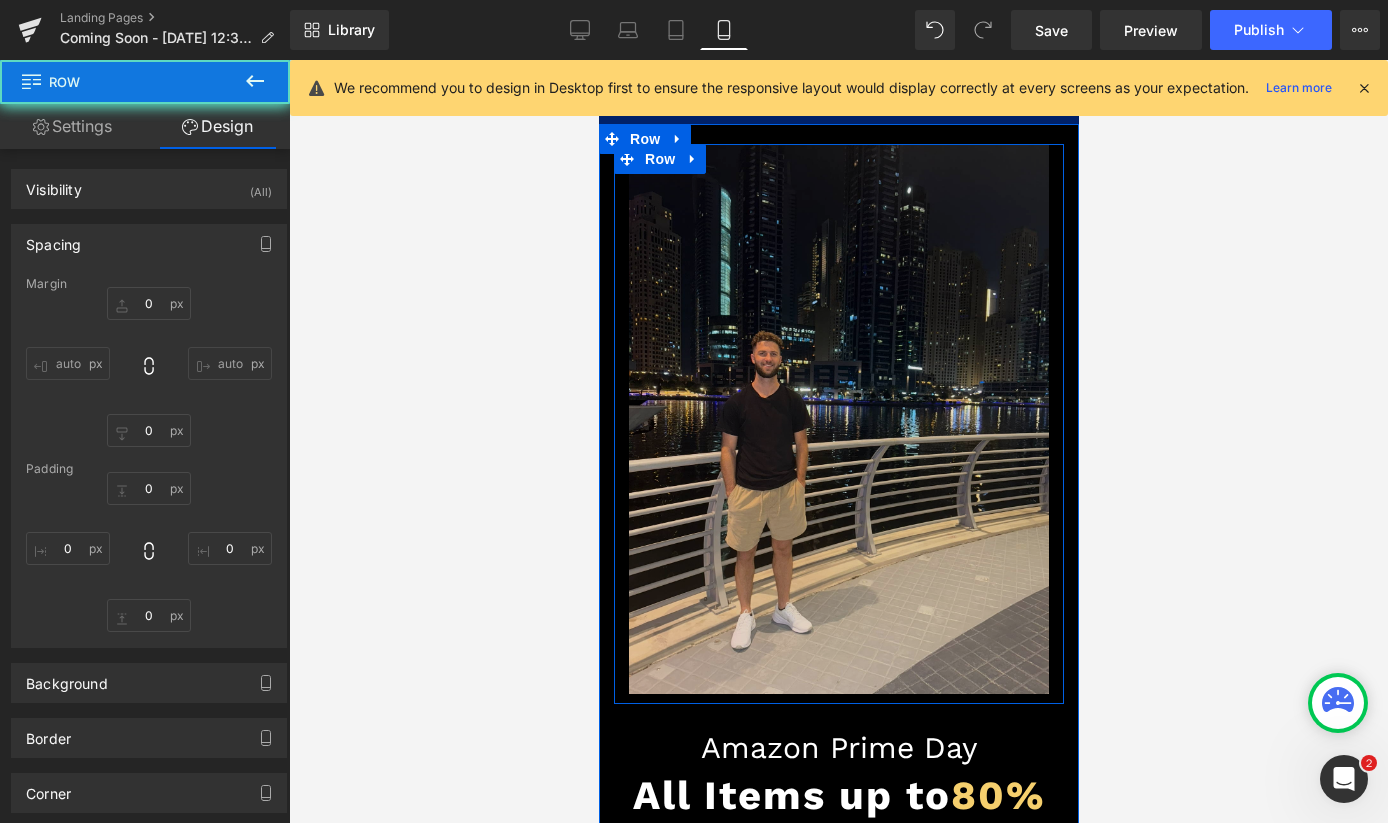 type on "0" 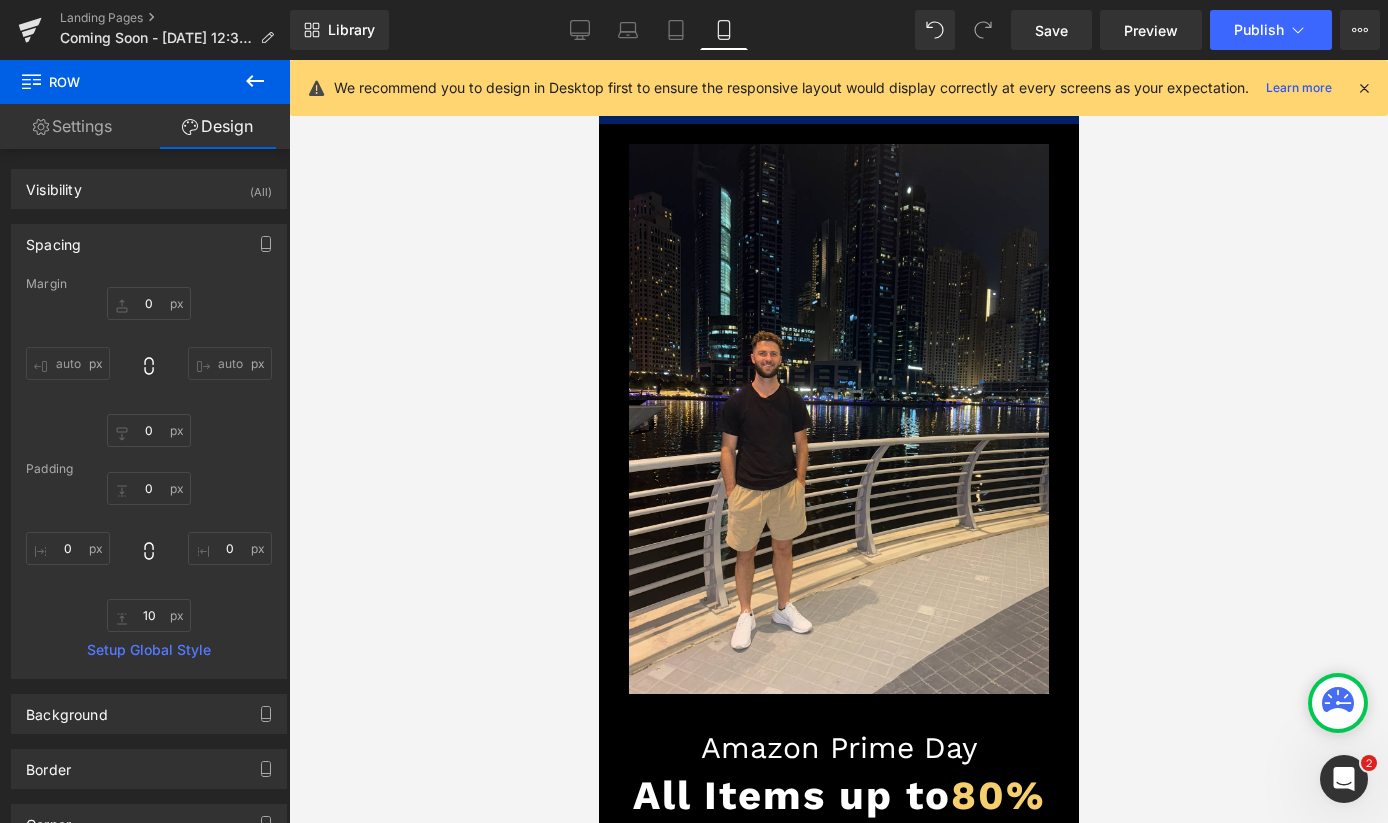 click at bounding box center [1364, 88] 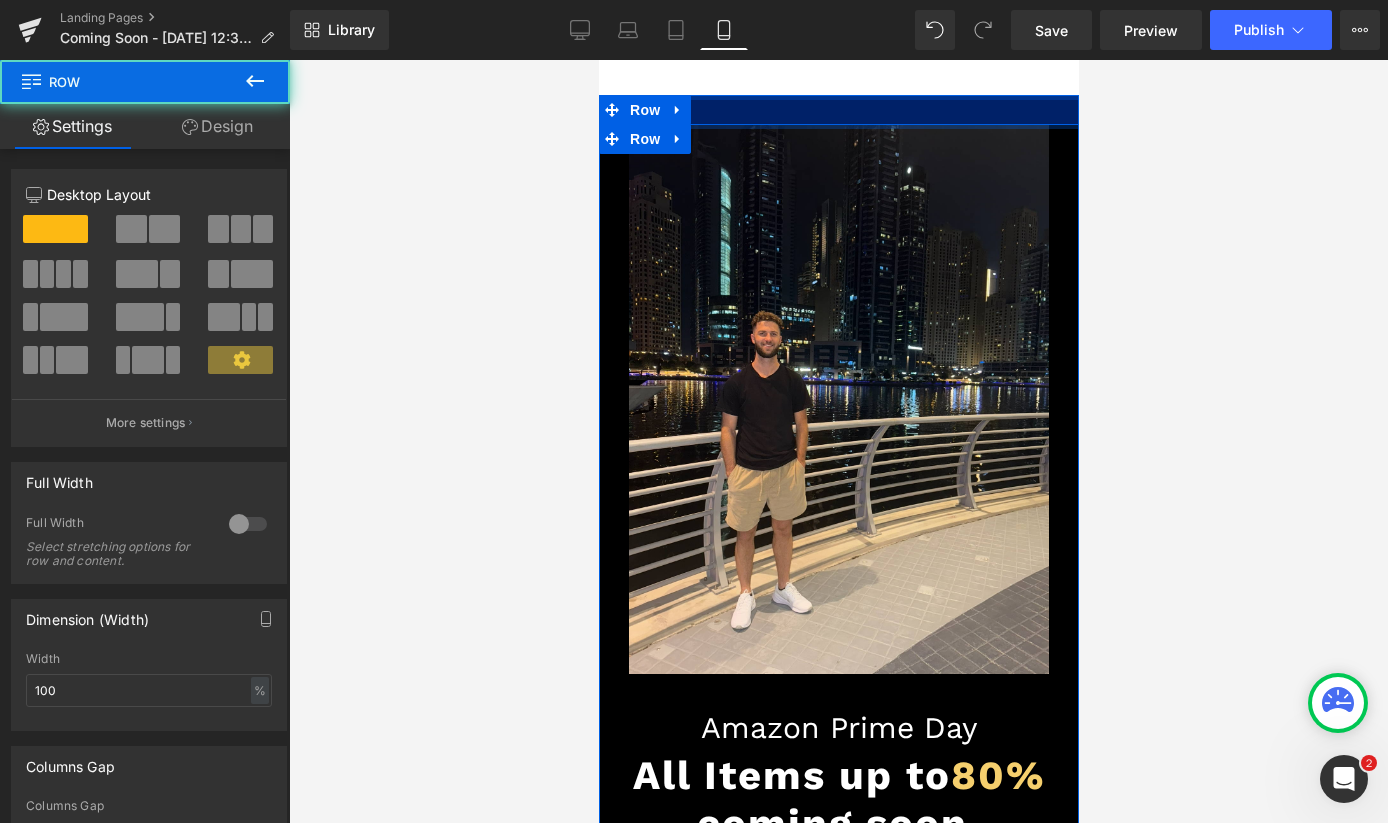 drag, startPoint x: 730, startPoint y: 129, endPoint x: 732, endPoint y: 93, distance: 36.05551 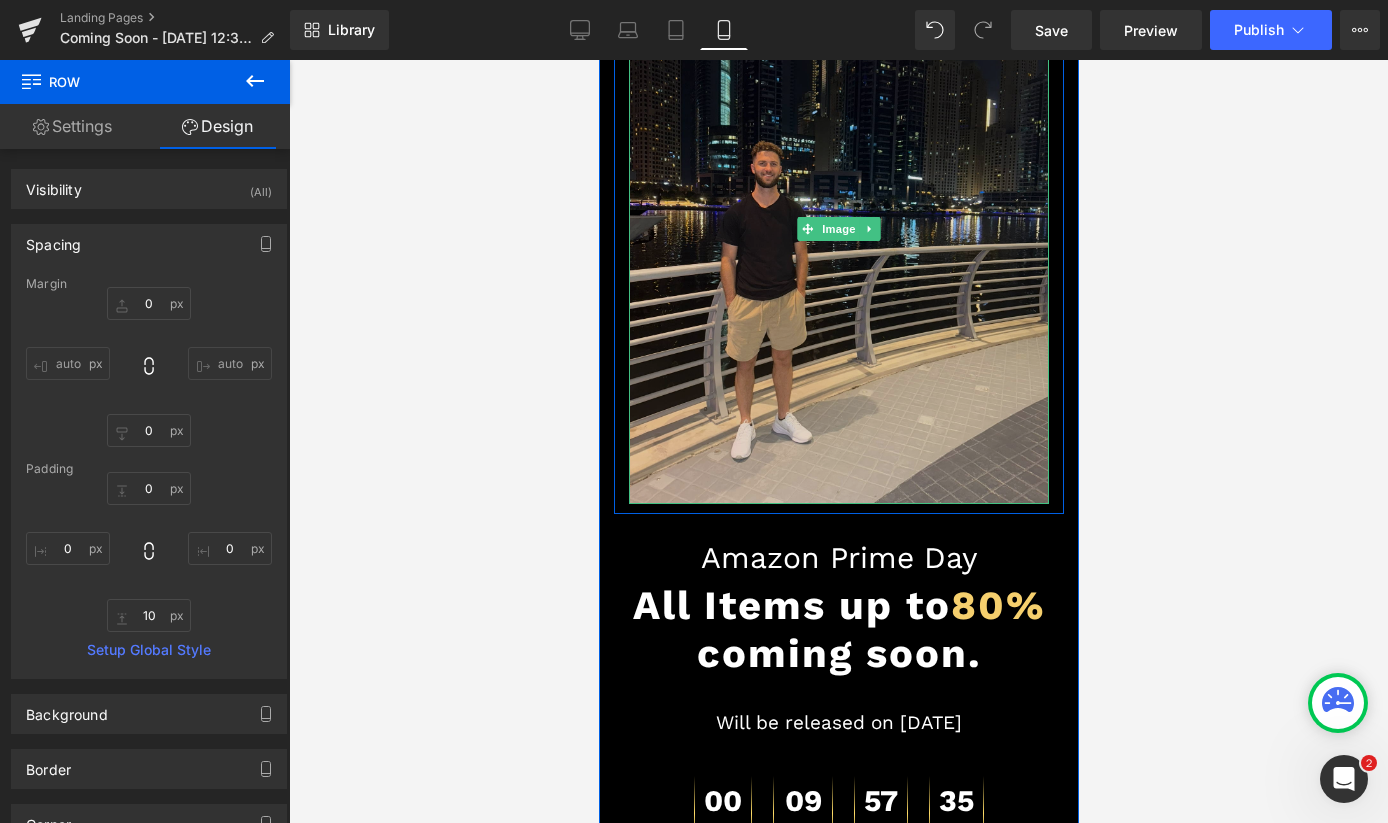 scroll, scrollTop: 207, scrollLeft: 0, axis: vertical 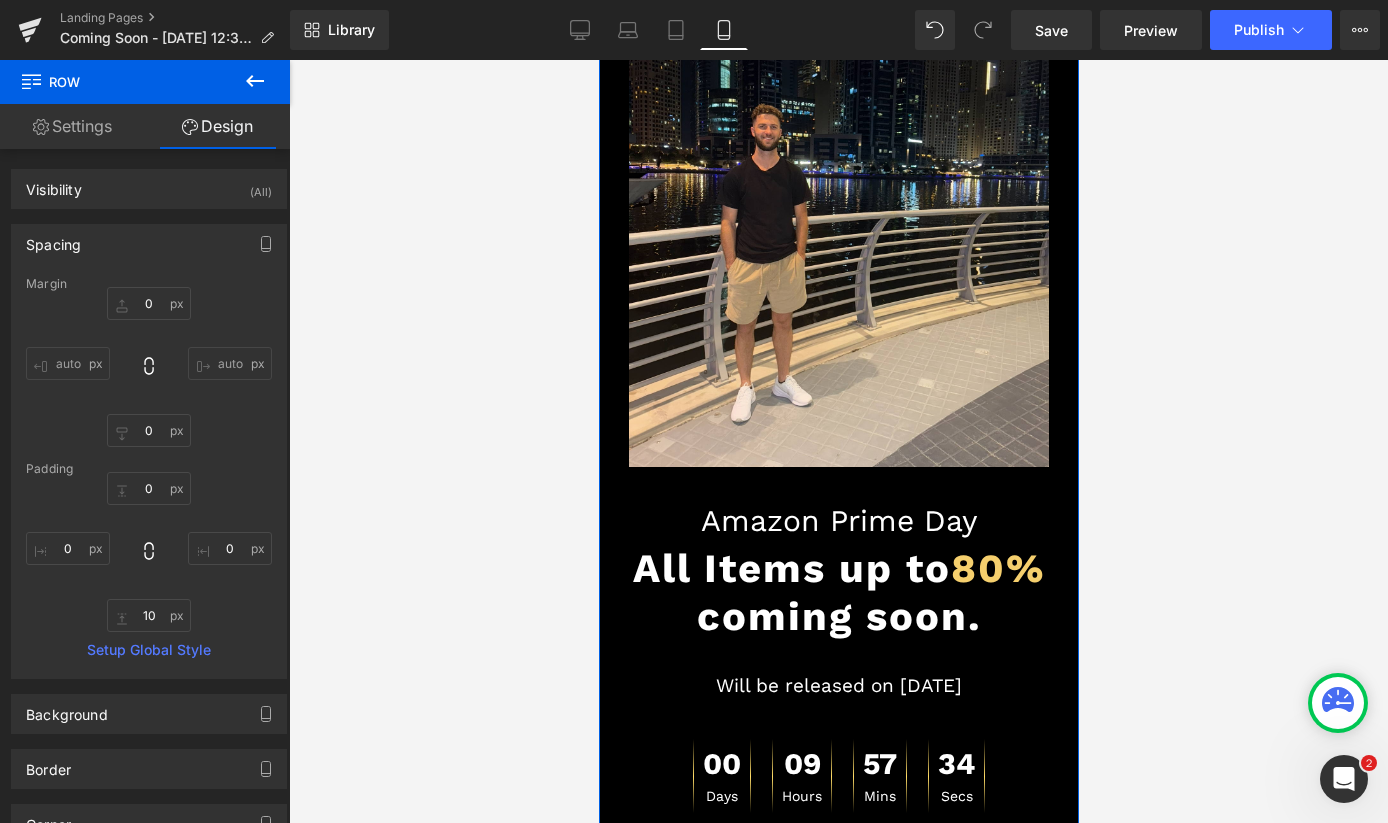 click on "Amazon Prime Day" at bounding box center [838, 521] 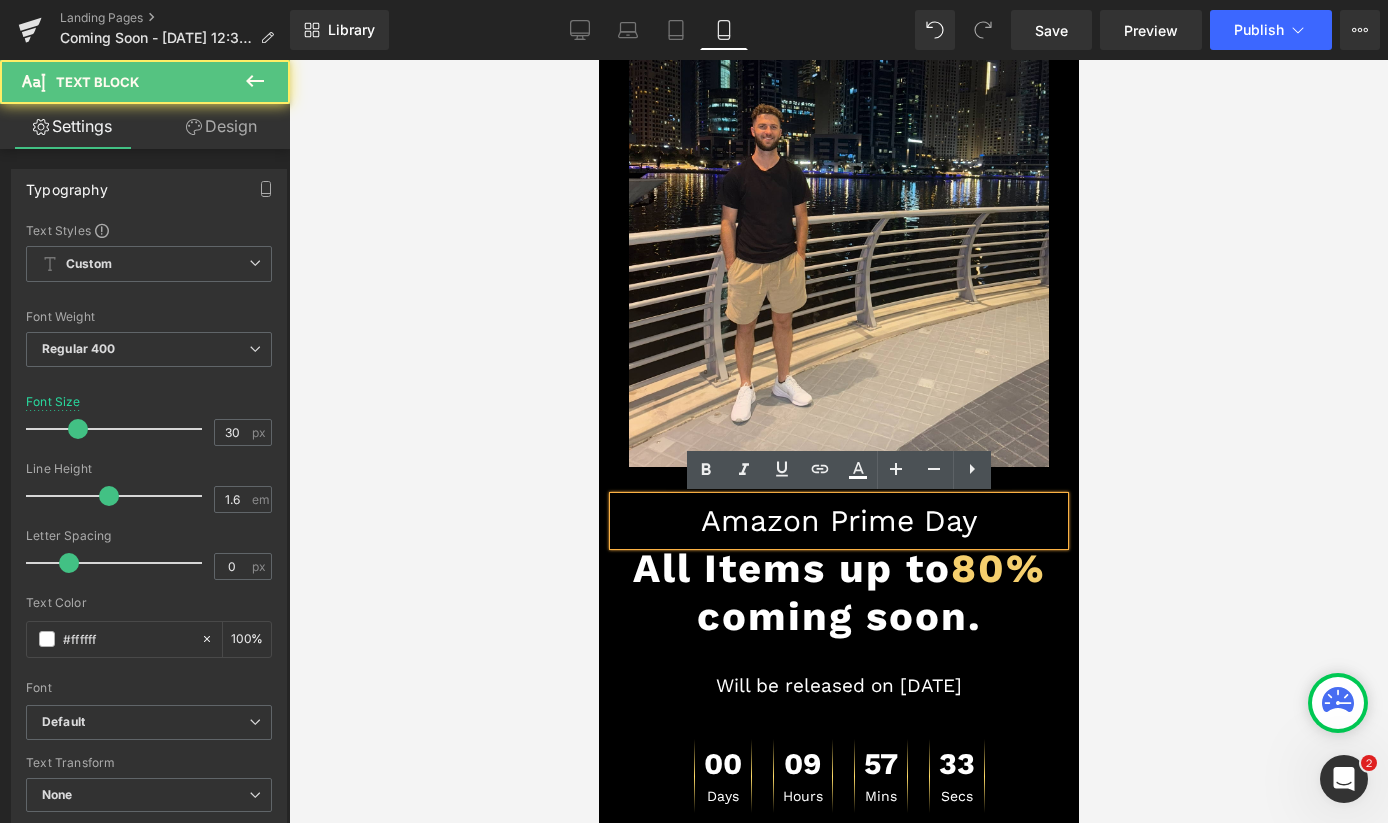 click on "Amazon Prime Day" at bounding box center [838, 521] 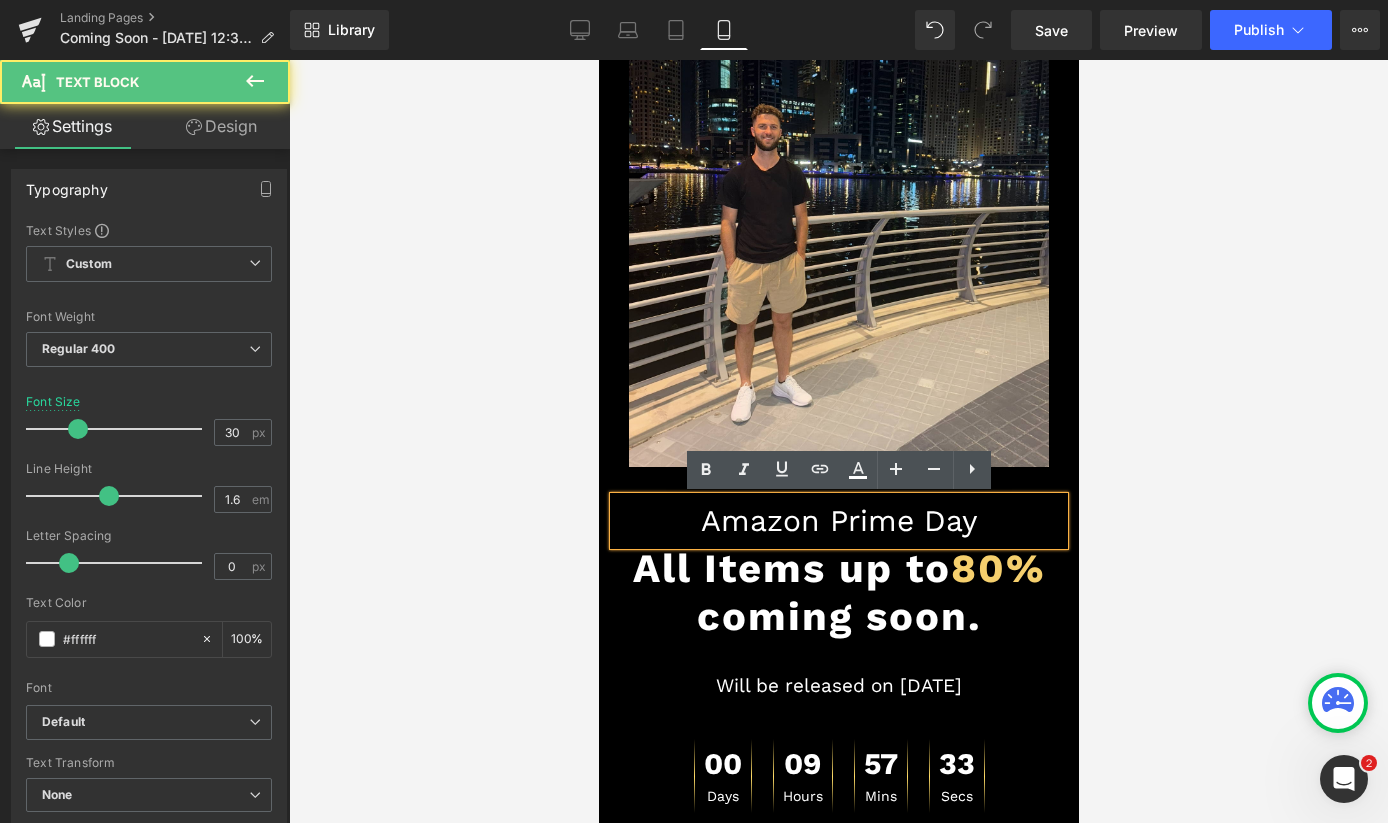 click on "Amazon Prime Day" at bounding box center [838, 521] 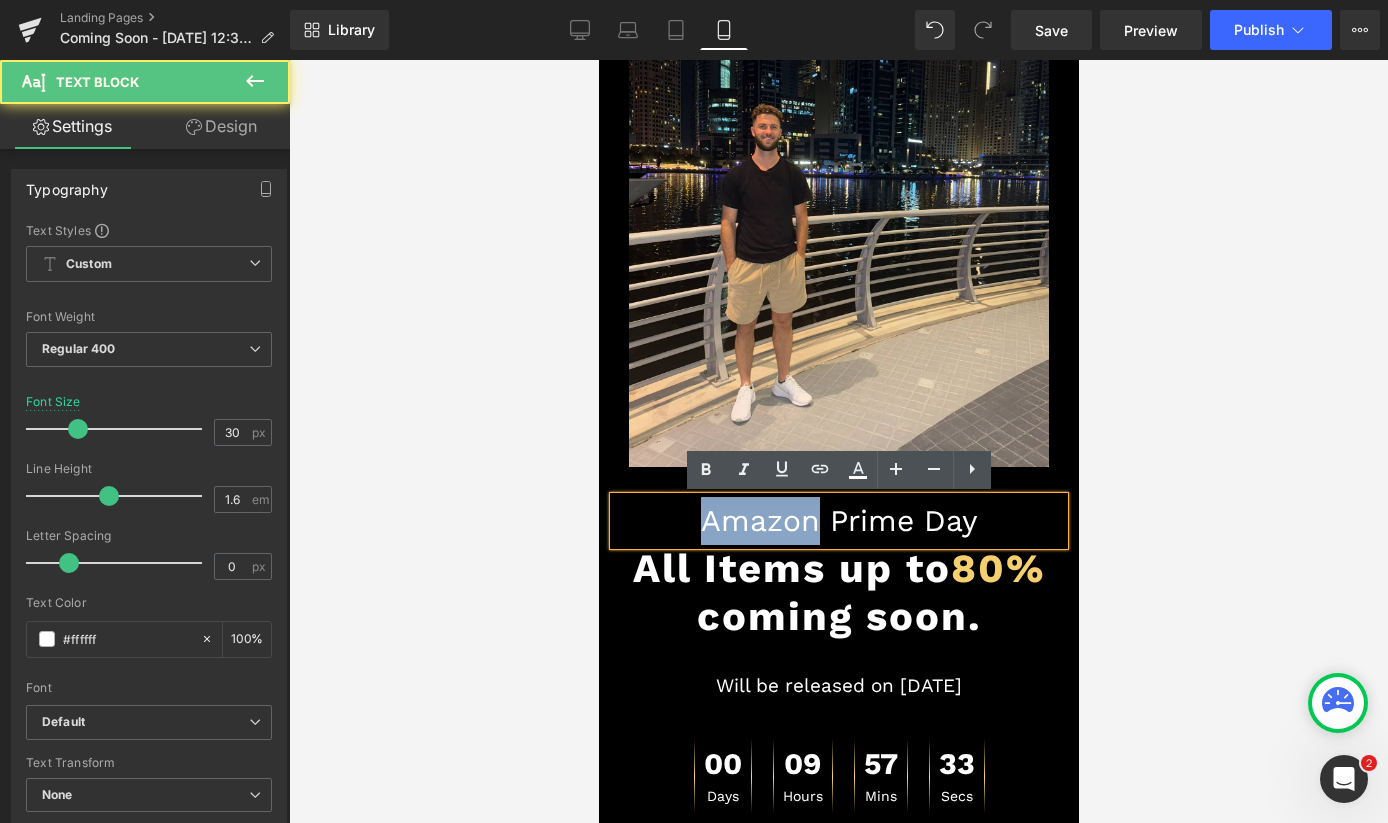 click on "Amazon Prime Day" at bounding box center [838, 521] 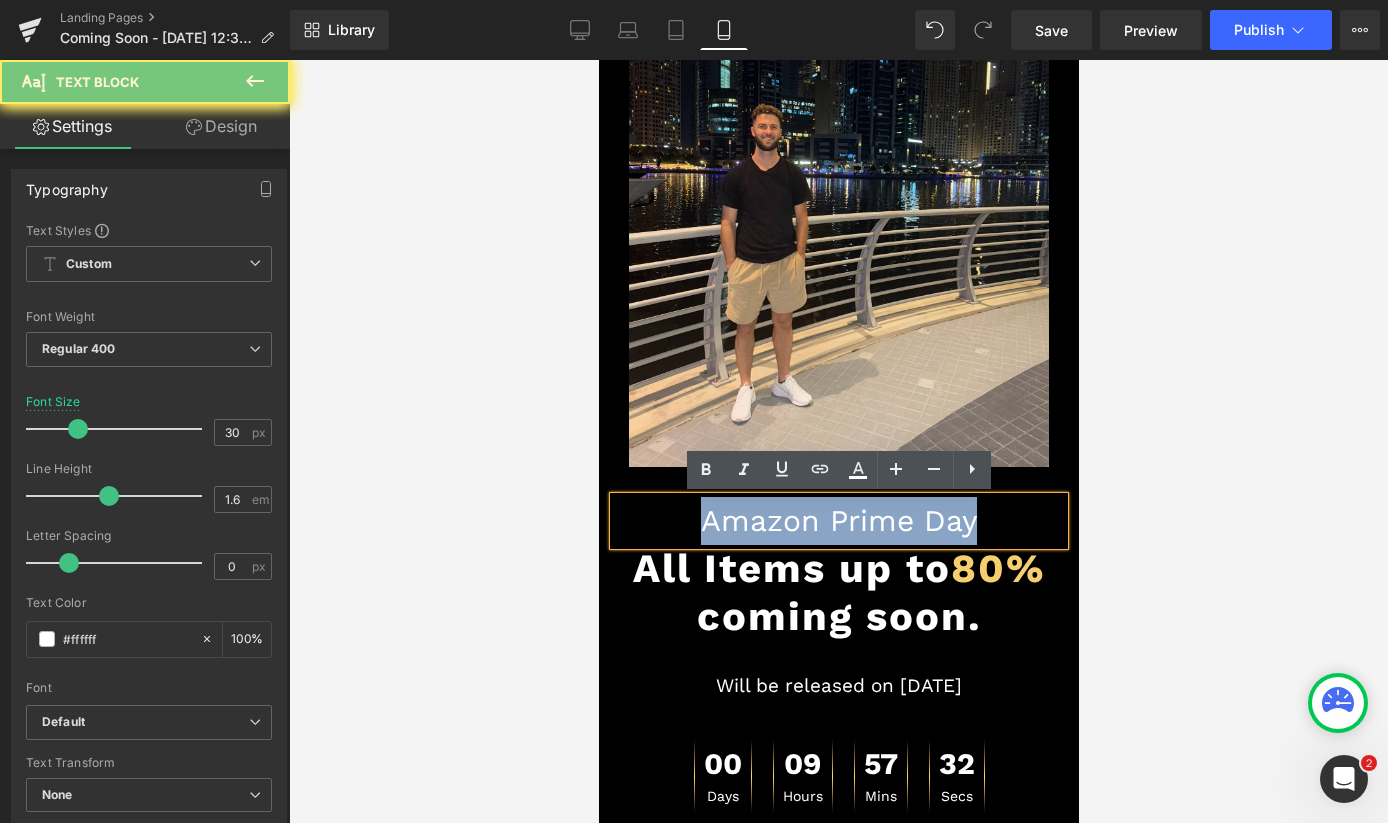 type 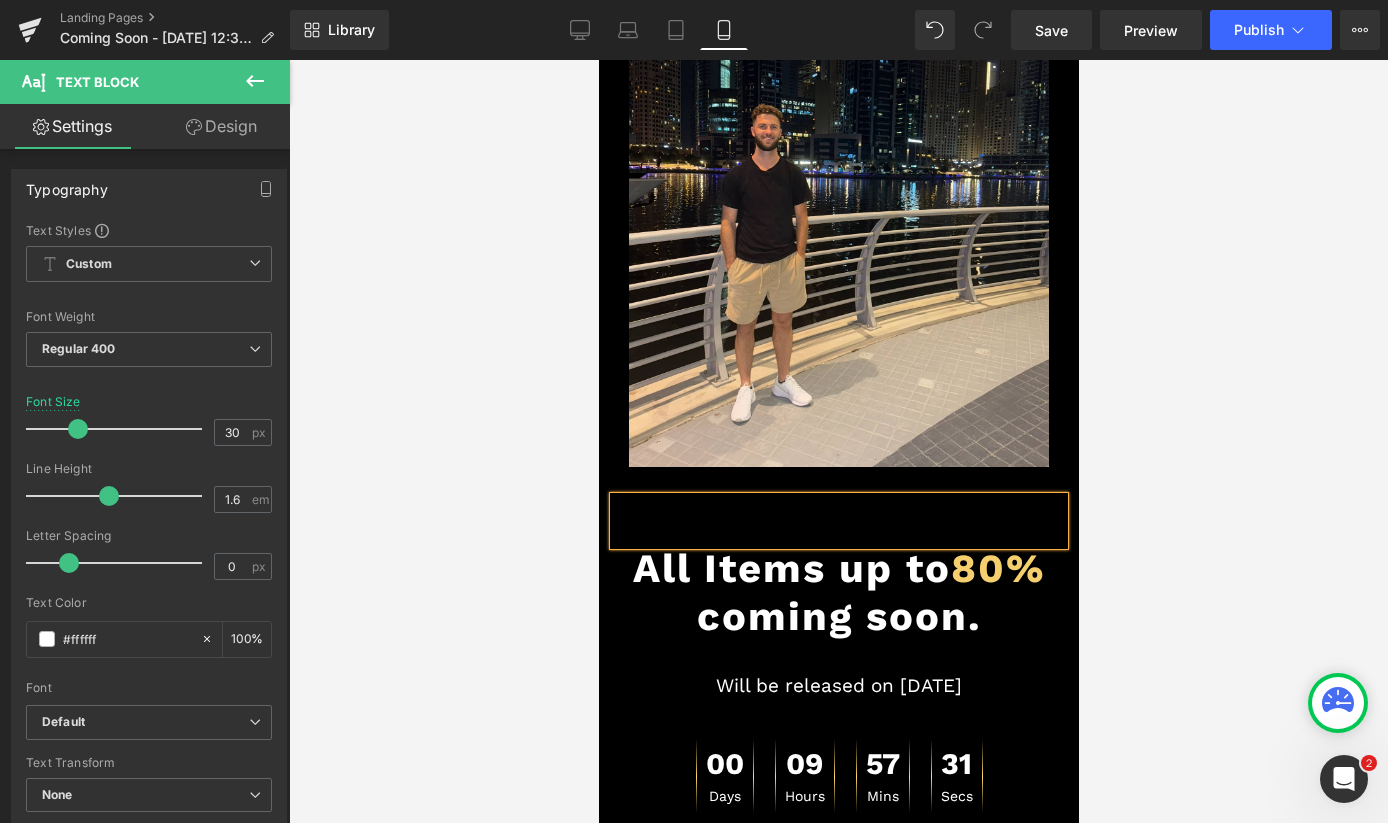 click at bounding box center [838, 441] 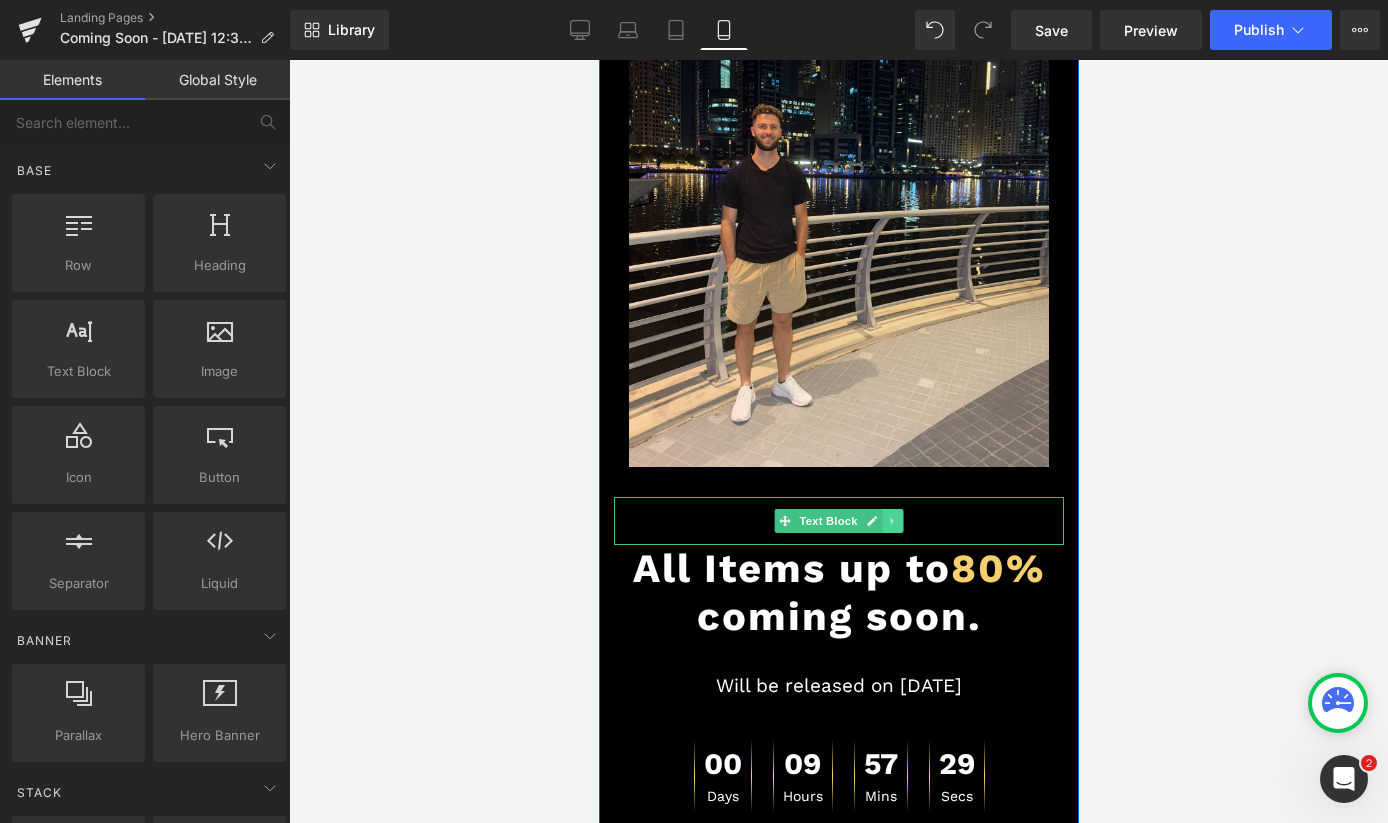 click 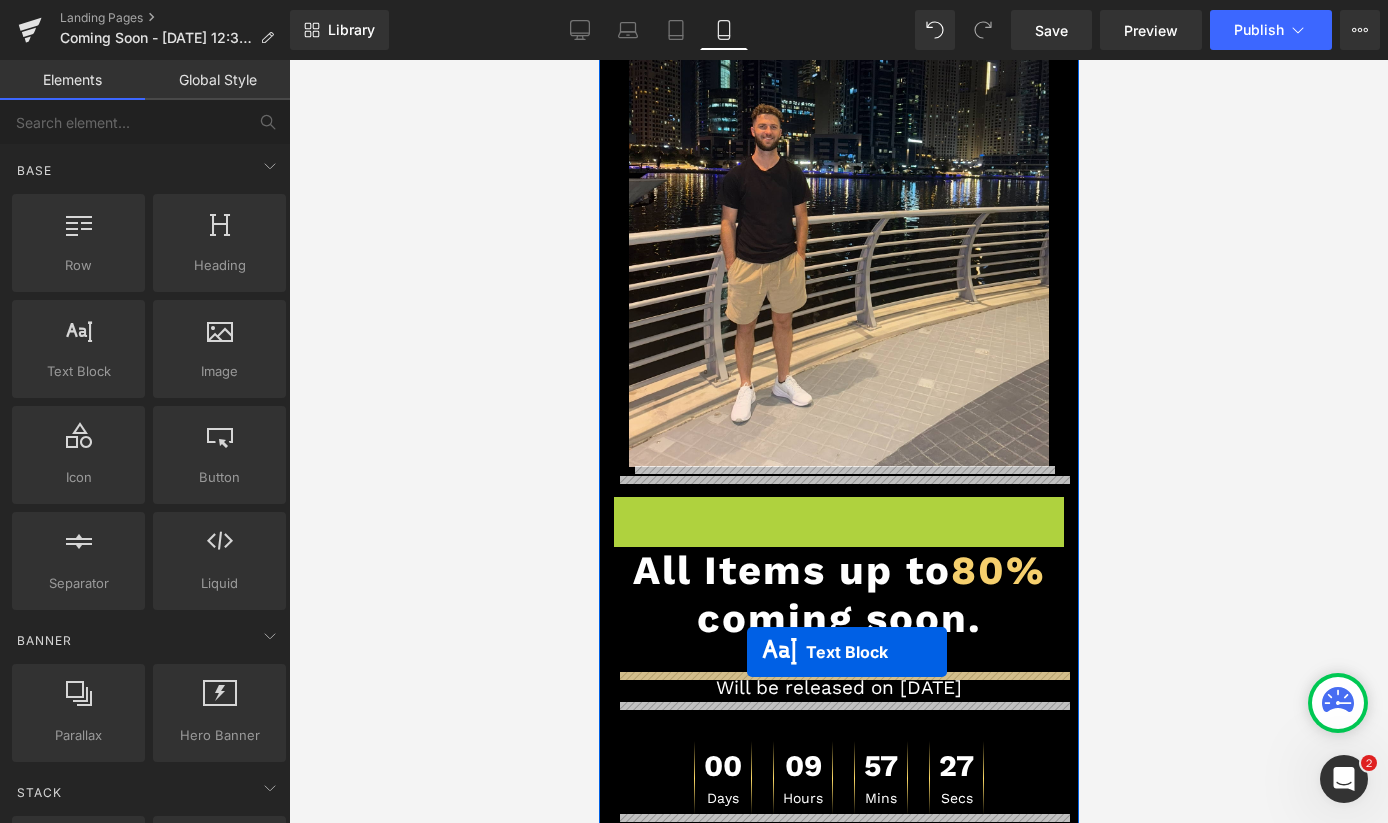 drag, startPoint x: 752, startPoint y: 524, endPoint x: 746, endPoint y: 652, distance: 128.14055 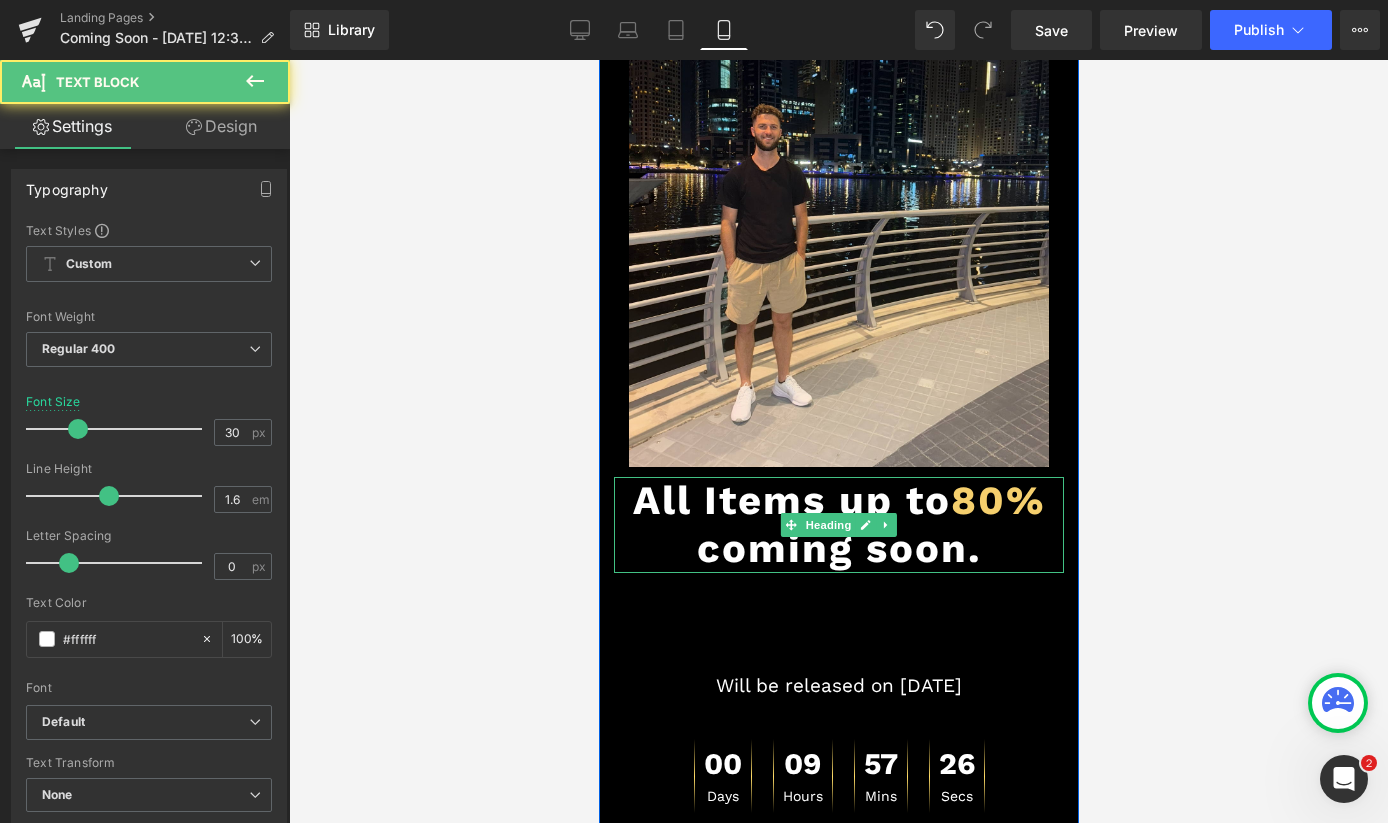 click on "coming soon." at bounding box center (838, 548) 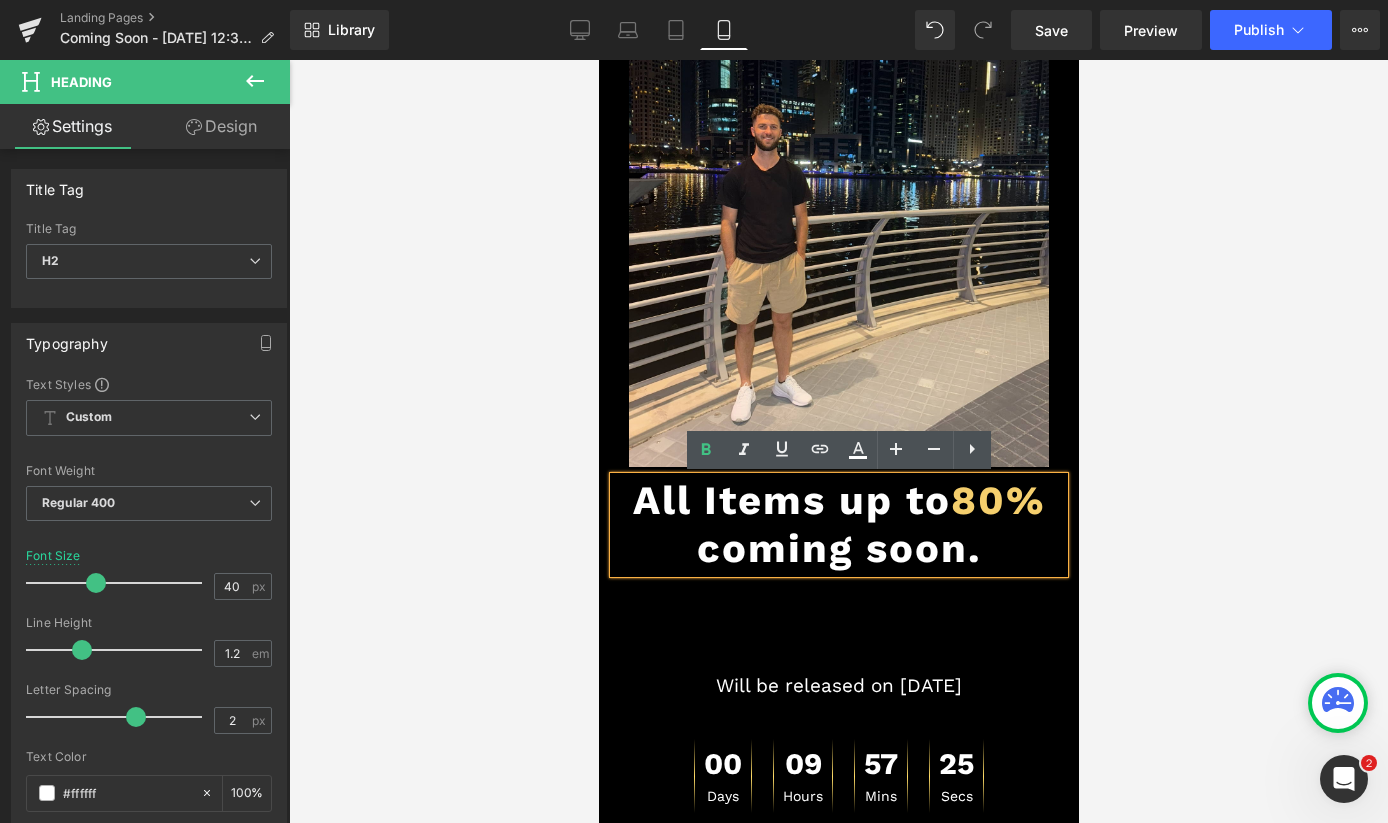 click on "All Items up to  80%" at bounding box center (838, 500) 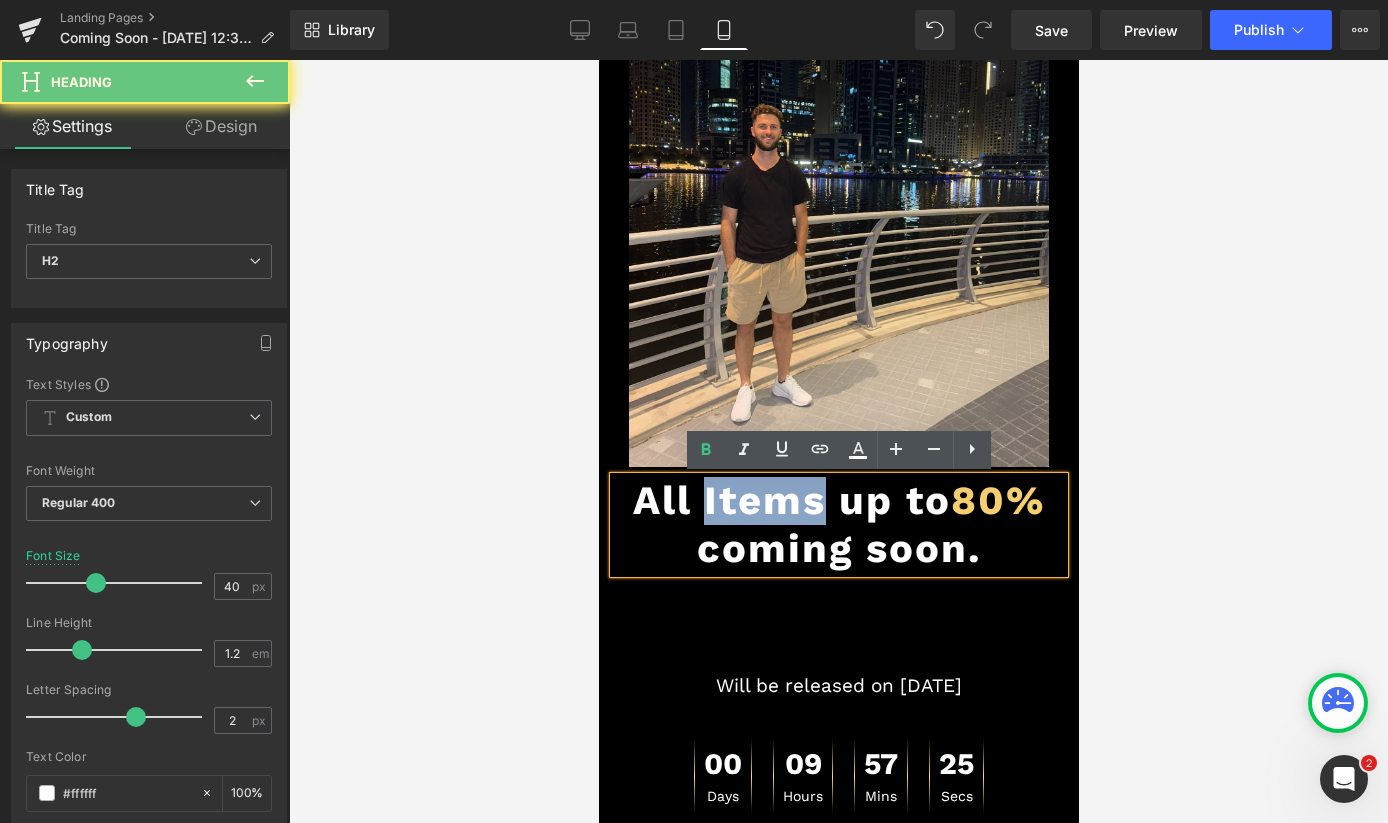 click on "All Items up to  80%" at bounding box center [838, 500] 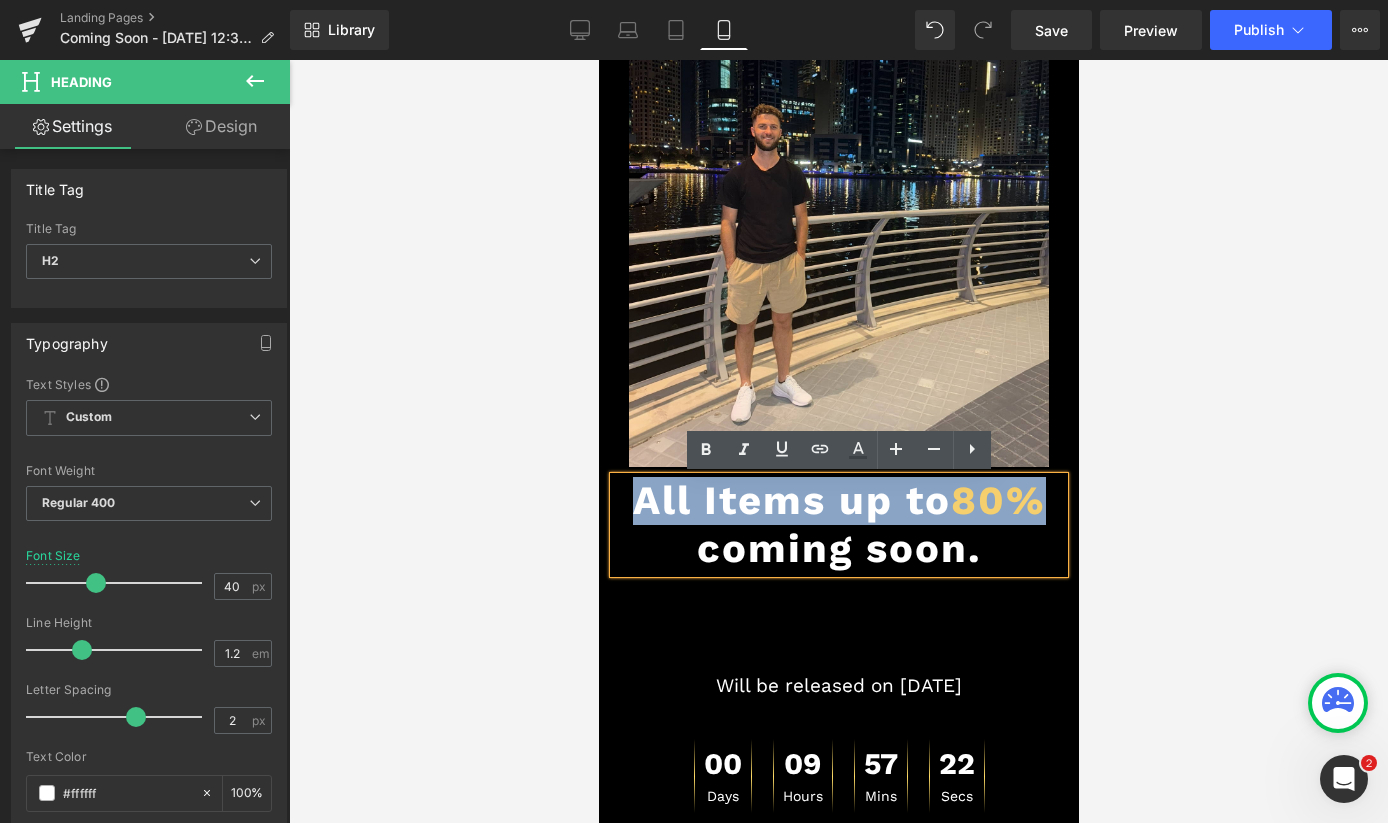 click on "coming soon." at bounding box center (838, 548) 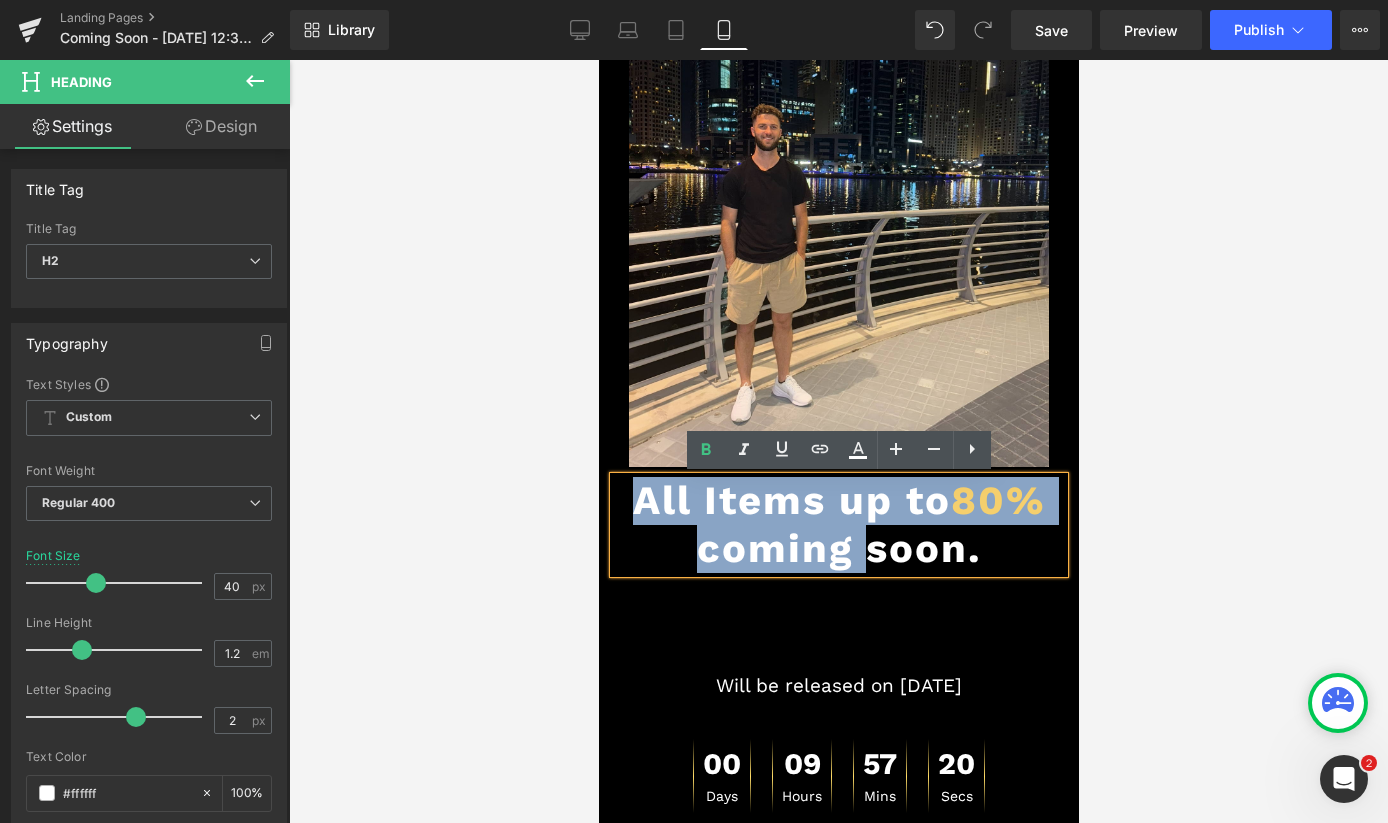 drag, startPoint x: 869, startPoint y: 548, endPoint x: 633, endPoint y: 501, distance: 240.63458 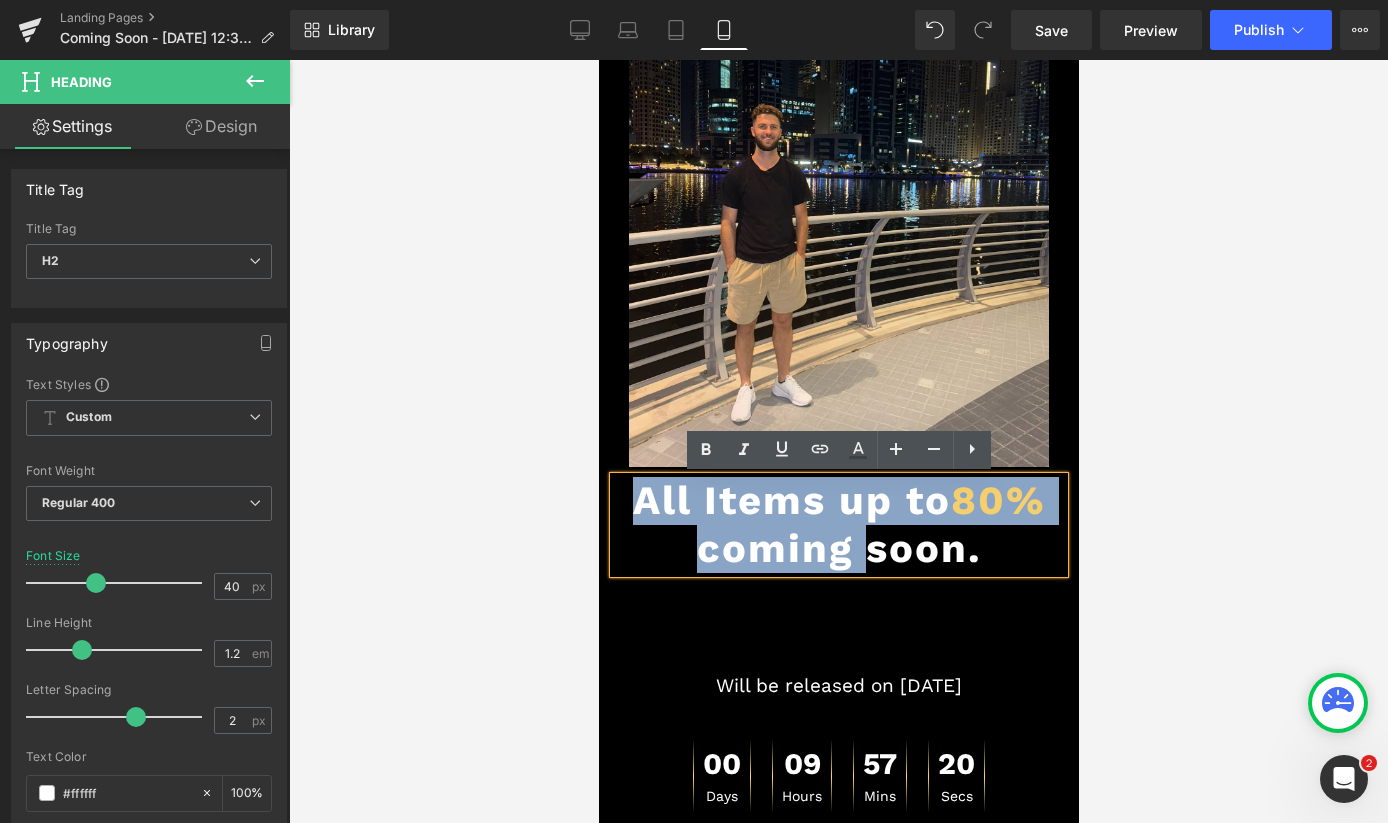 type 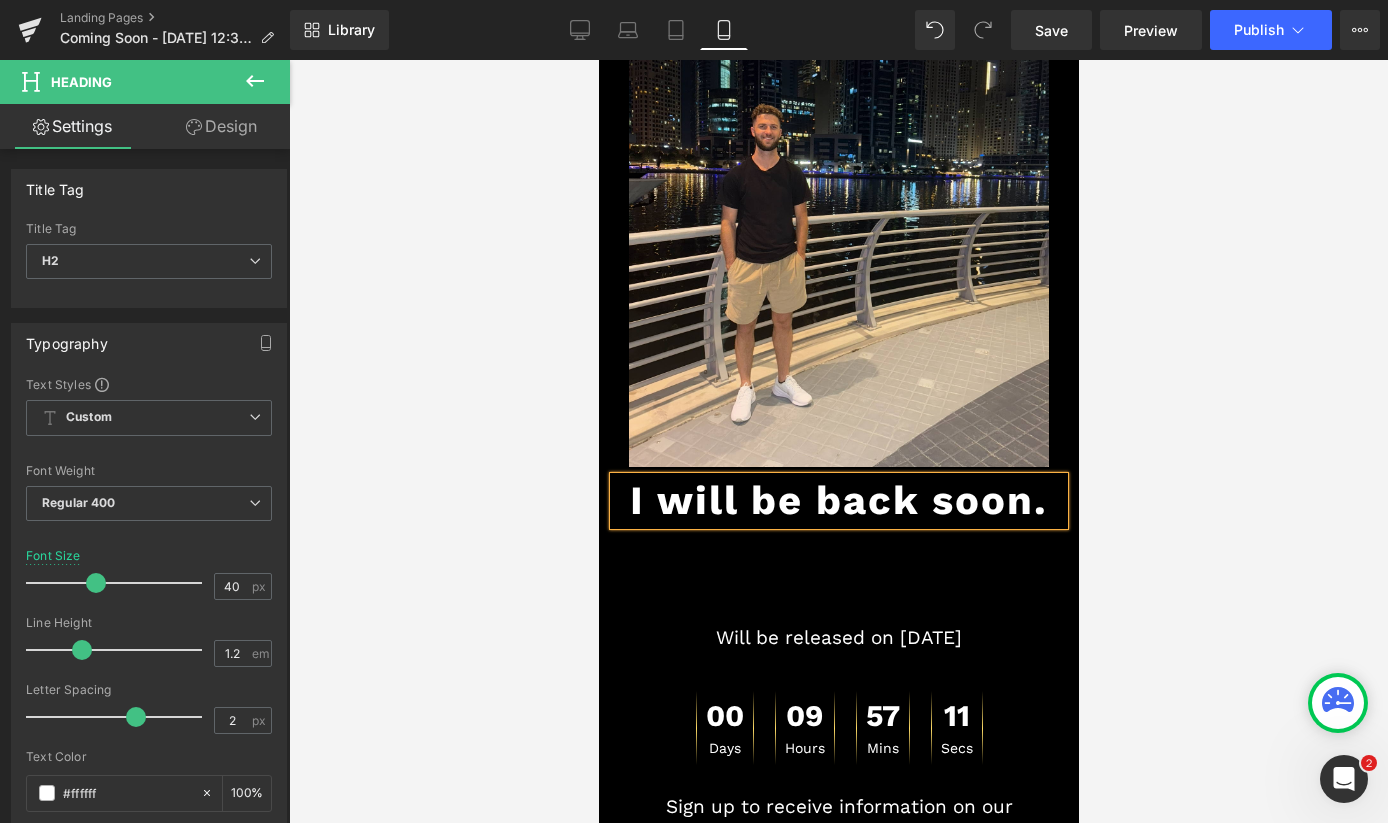 click on "Image
Row         I will be back soon. Heading         Text Block         Will be released on [DATE] Text Block
00 Days
09 Hours
57 Mins
11 Secs
Count Down
Sign up to receive information on our discounts   Text Block
Email Field           NOTIFY ME Submit Button
Row
Newsletter" at bounding box center [838, 449] 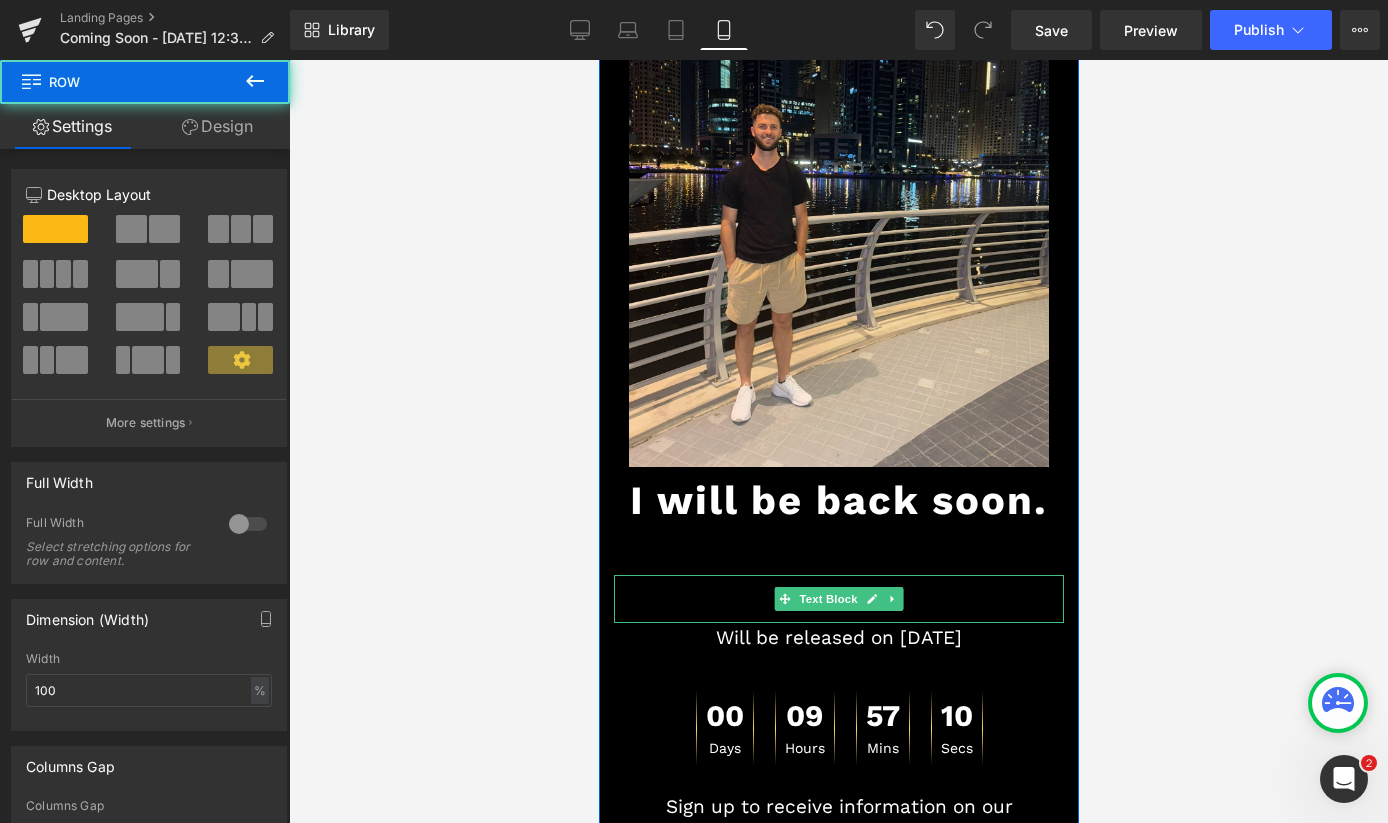 click at bounding box center (838, 599) 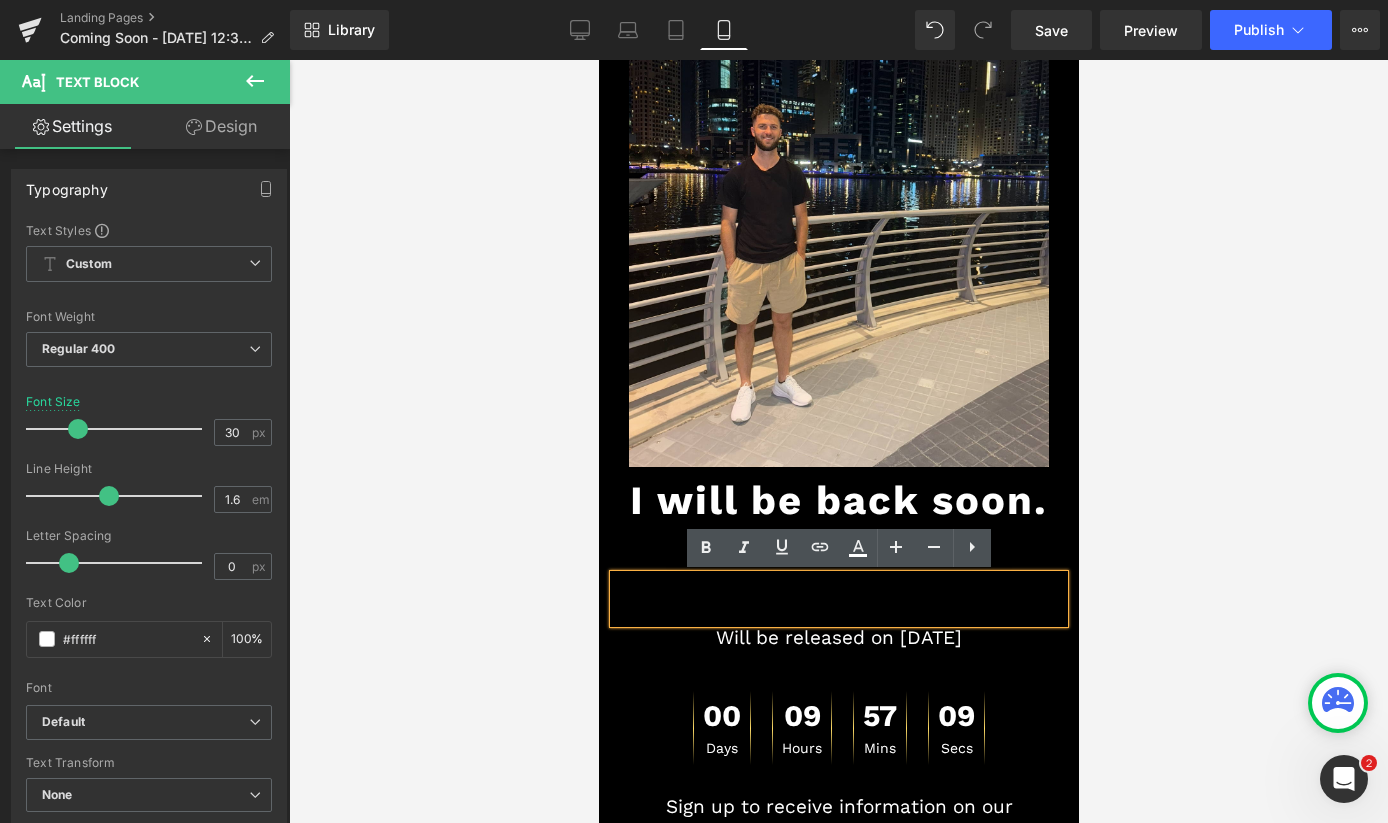 type 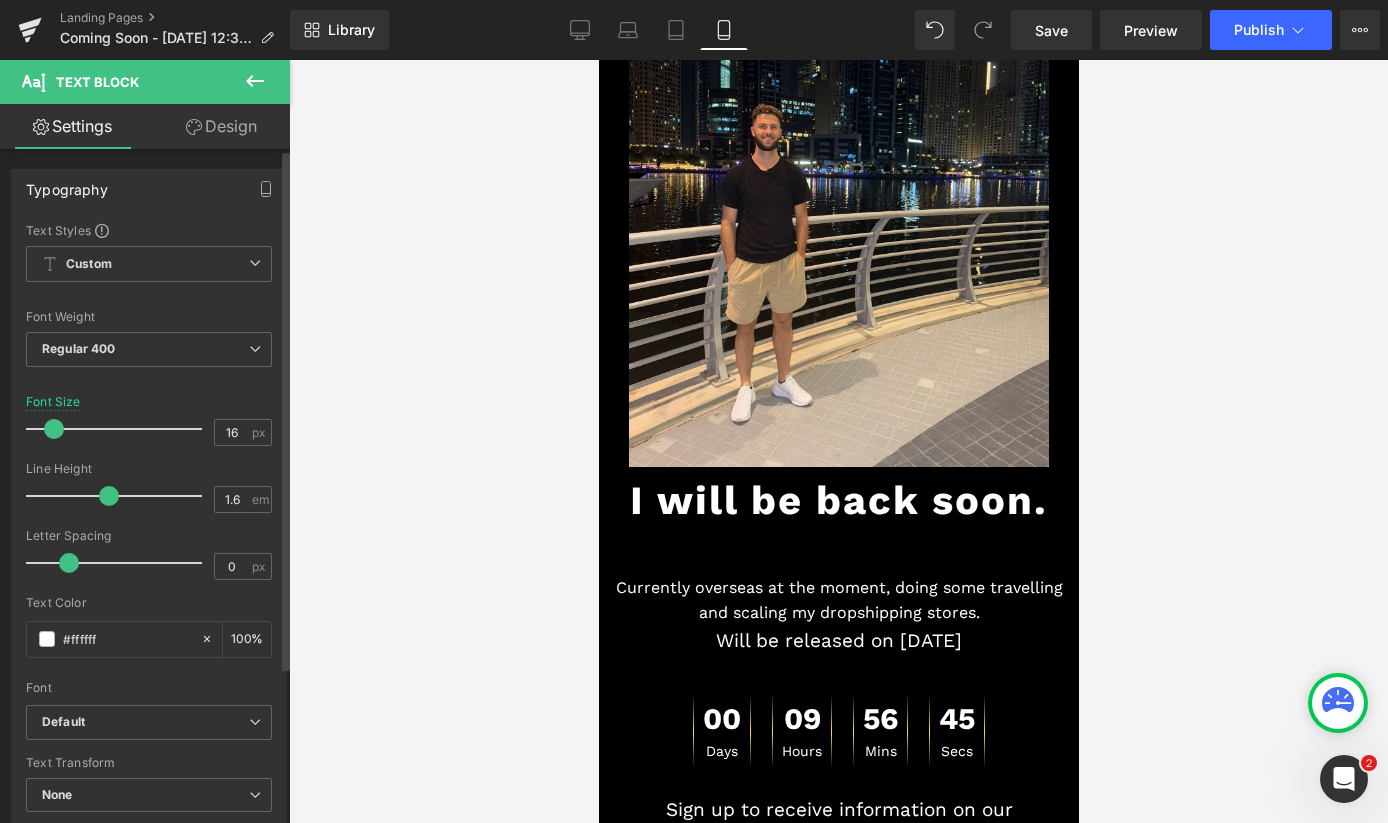 type on "17" 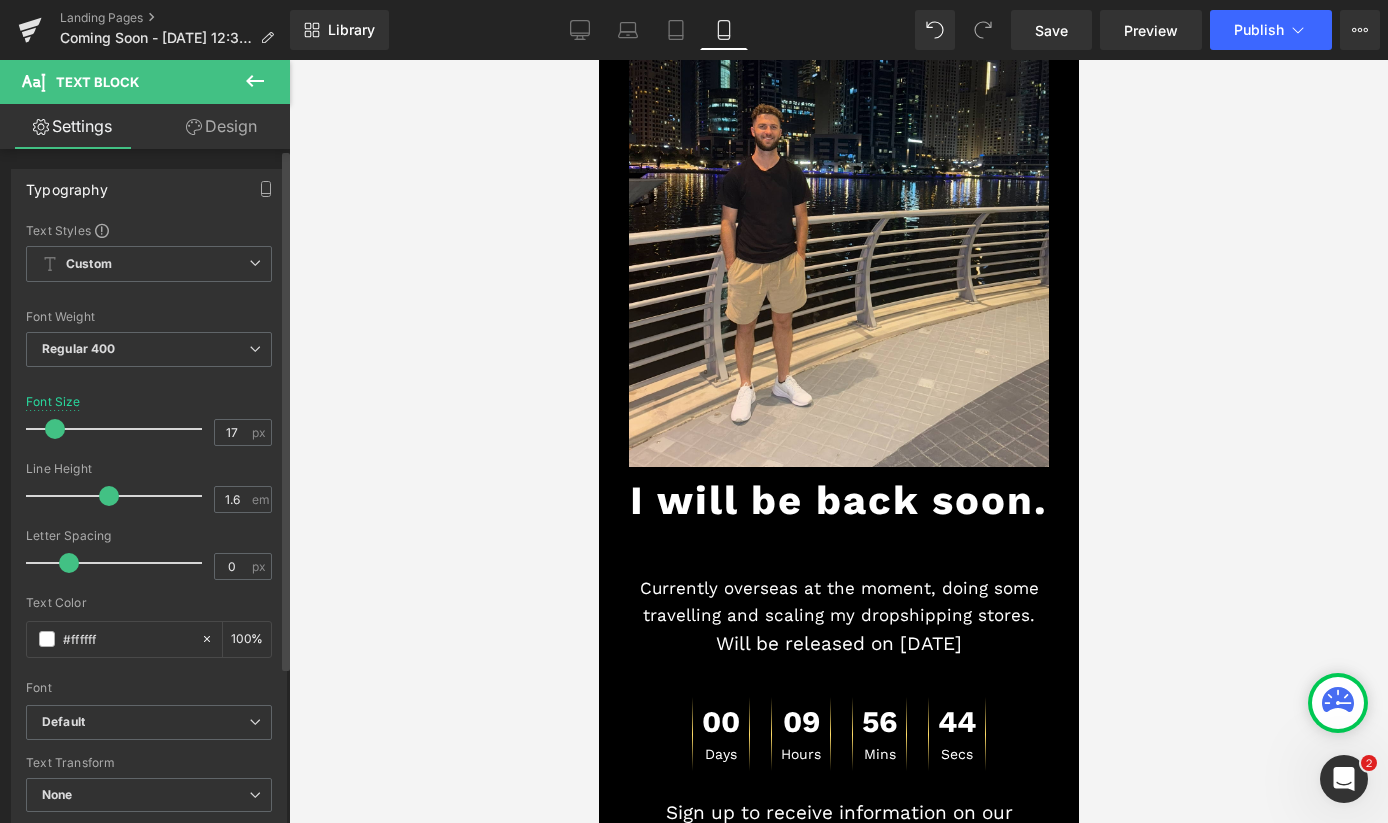 drag, startPoint x: 78, startPoint y: 428, endPoint x: 56, endPoint y: 430, distance: 22.090721 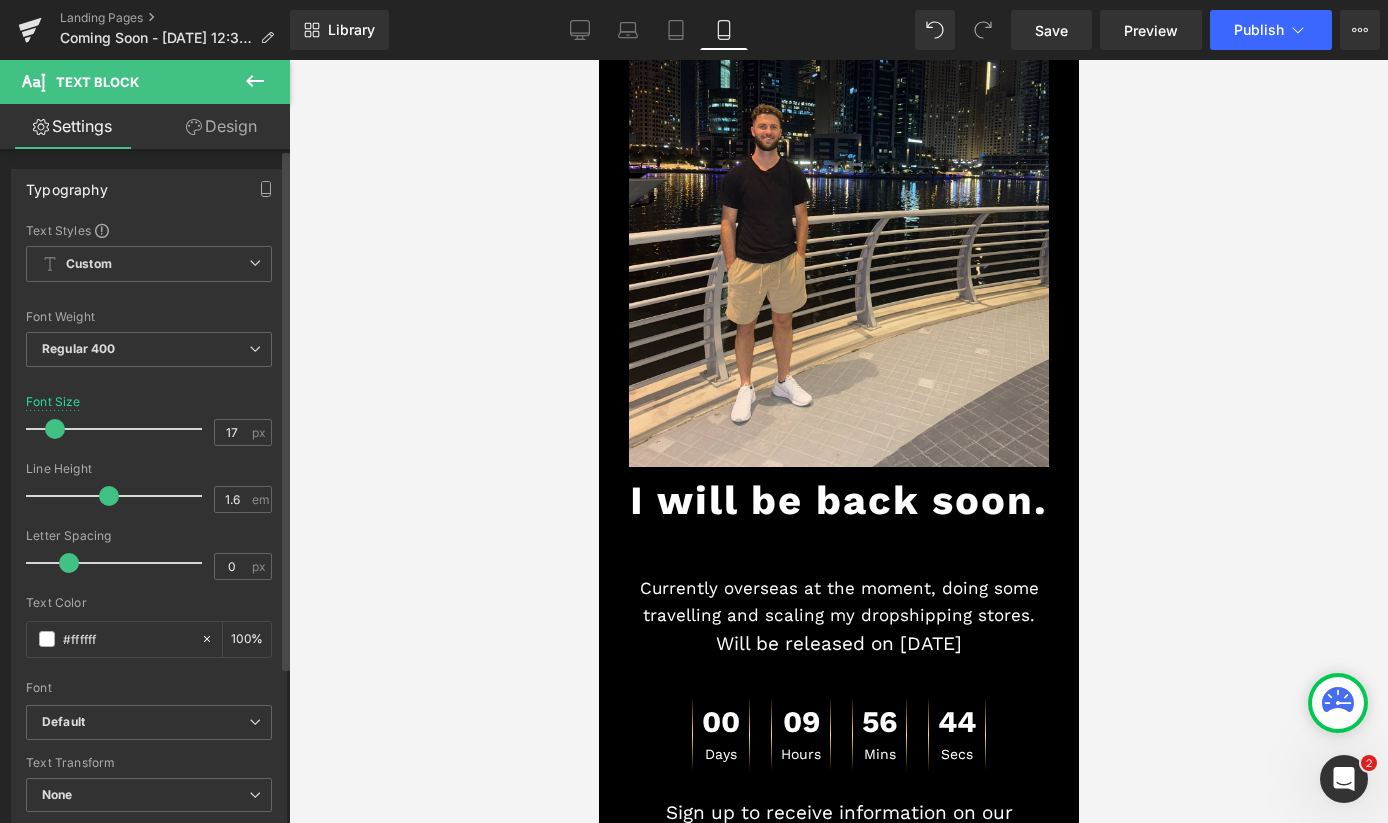 click at bounding box center [55, 429] 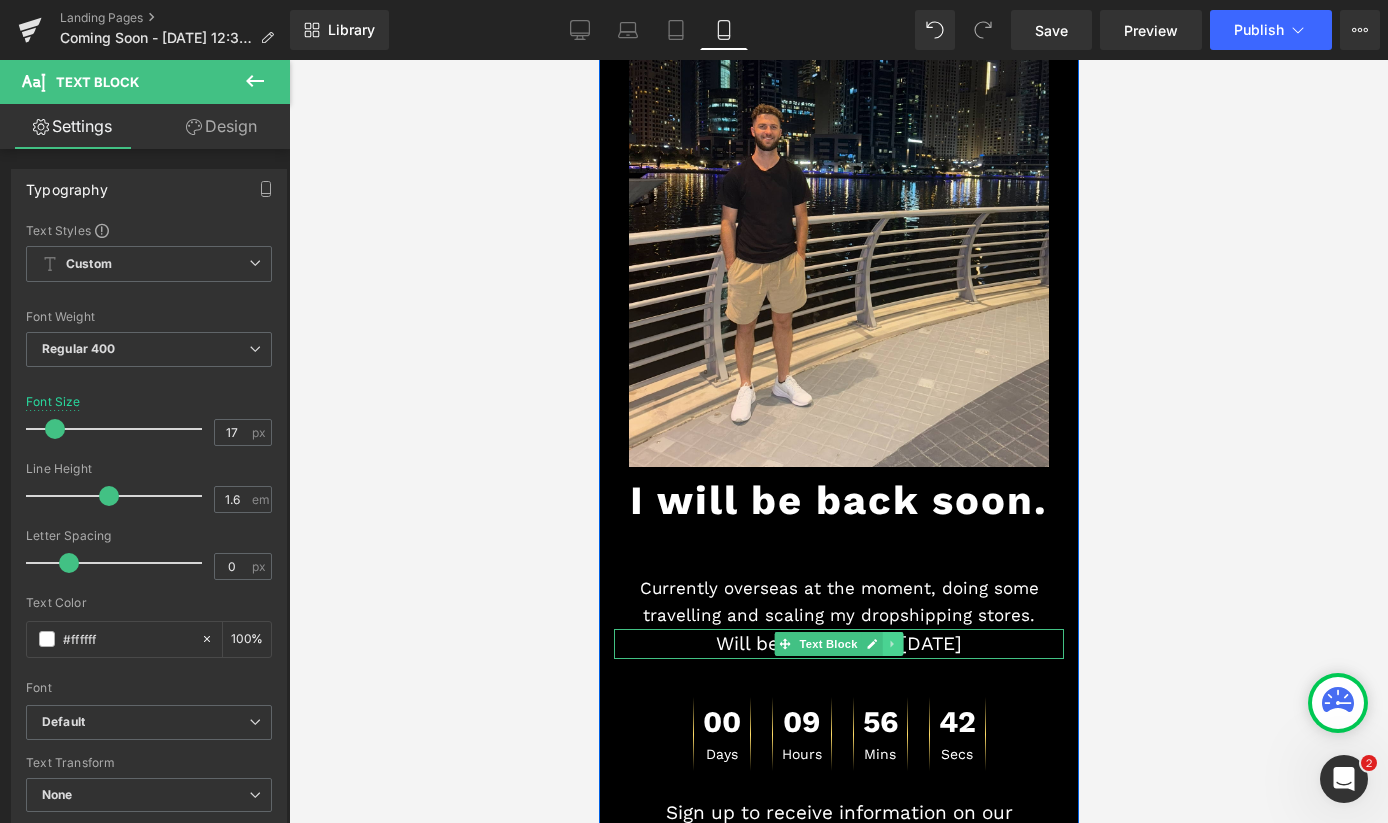click 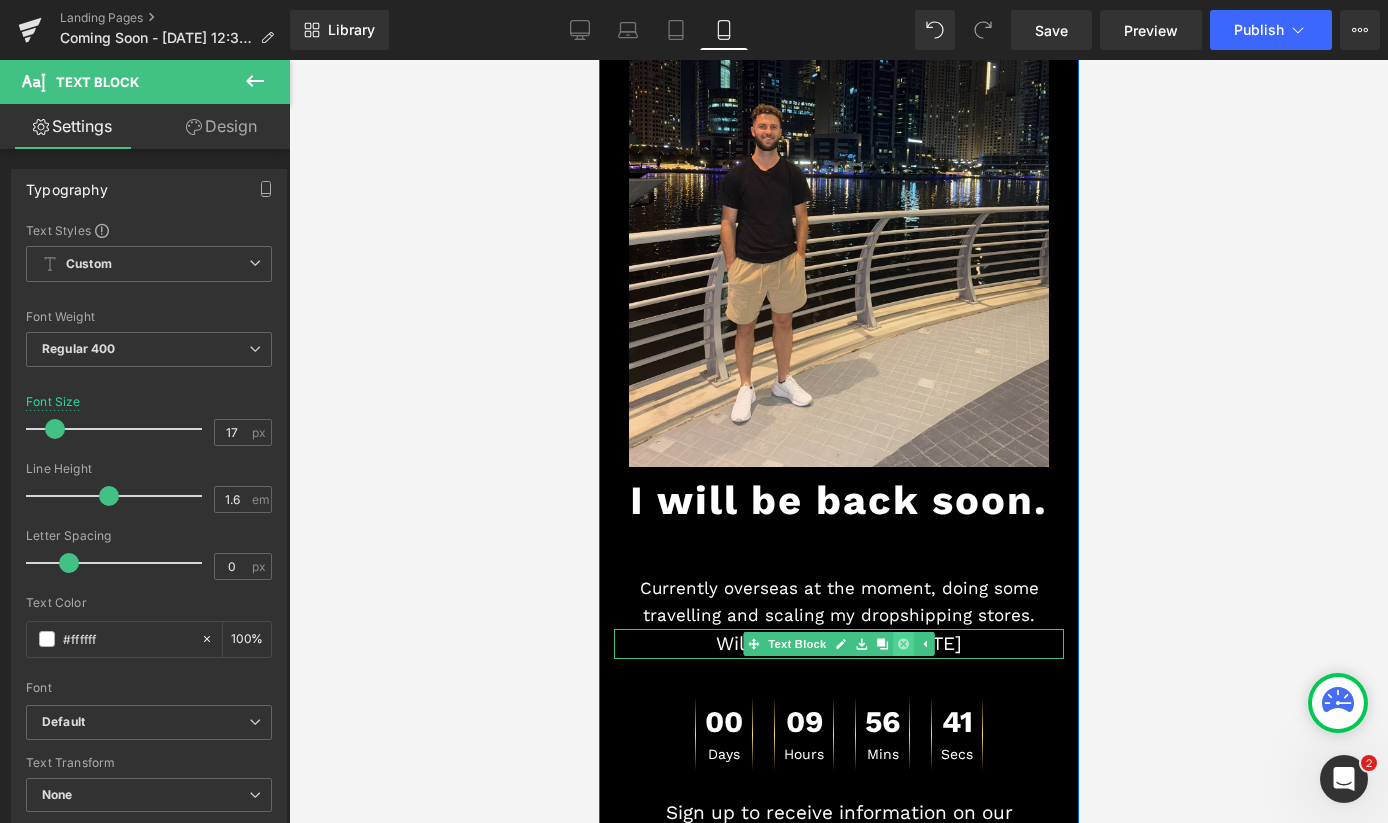 click 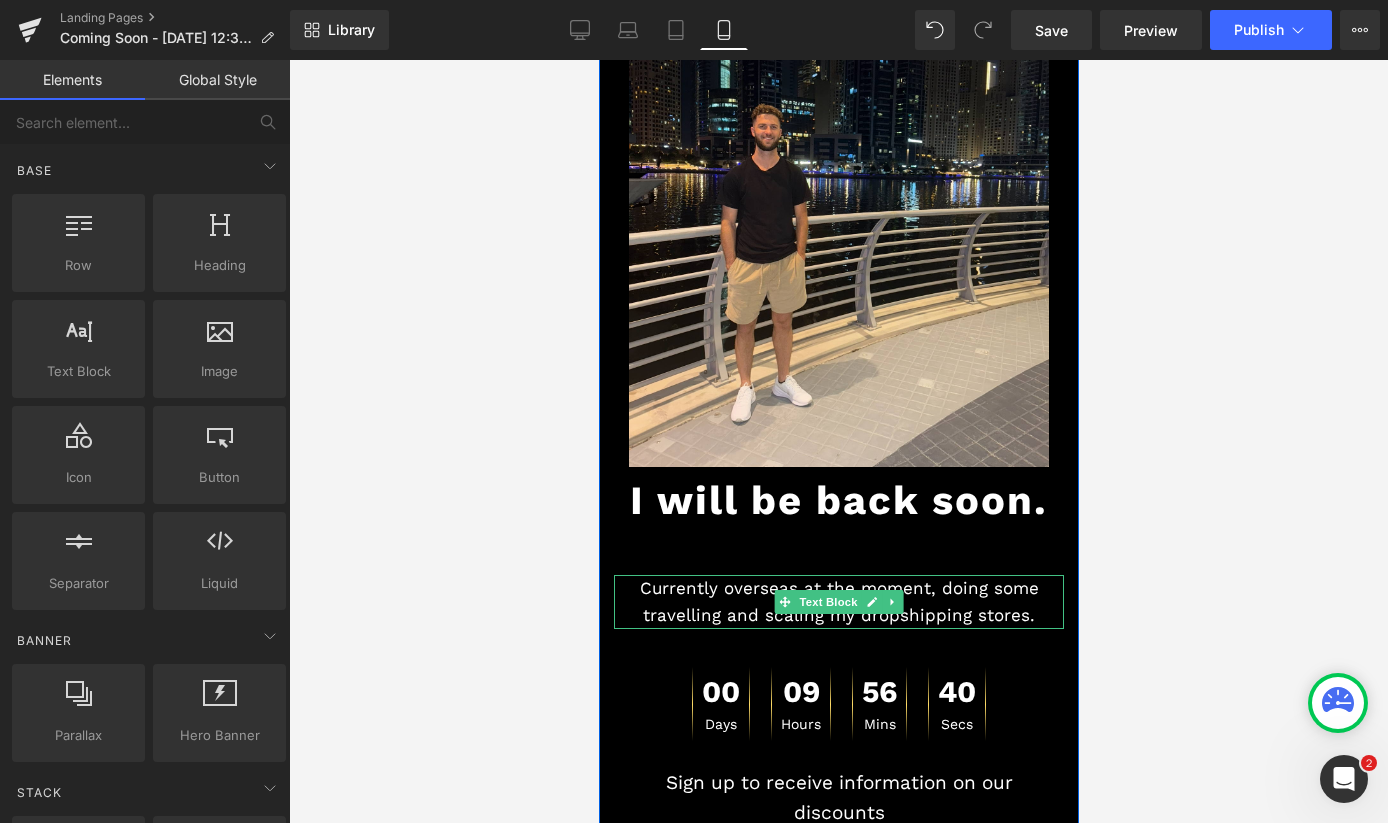 click on "Currently overseas at the moment, doing some travelling and scaling my dropshipping stores." at bounding box center [838, 602] 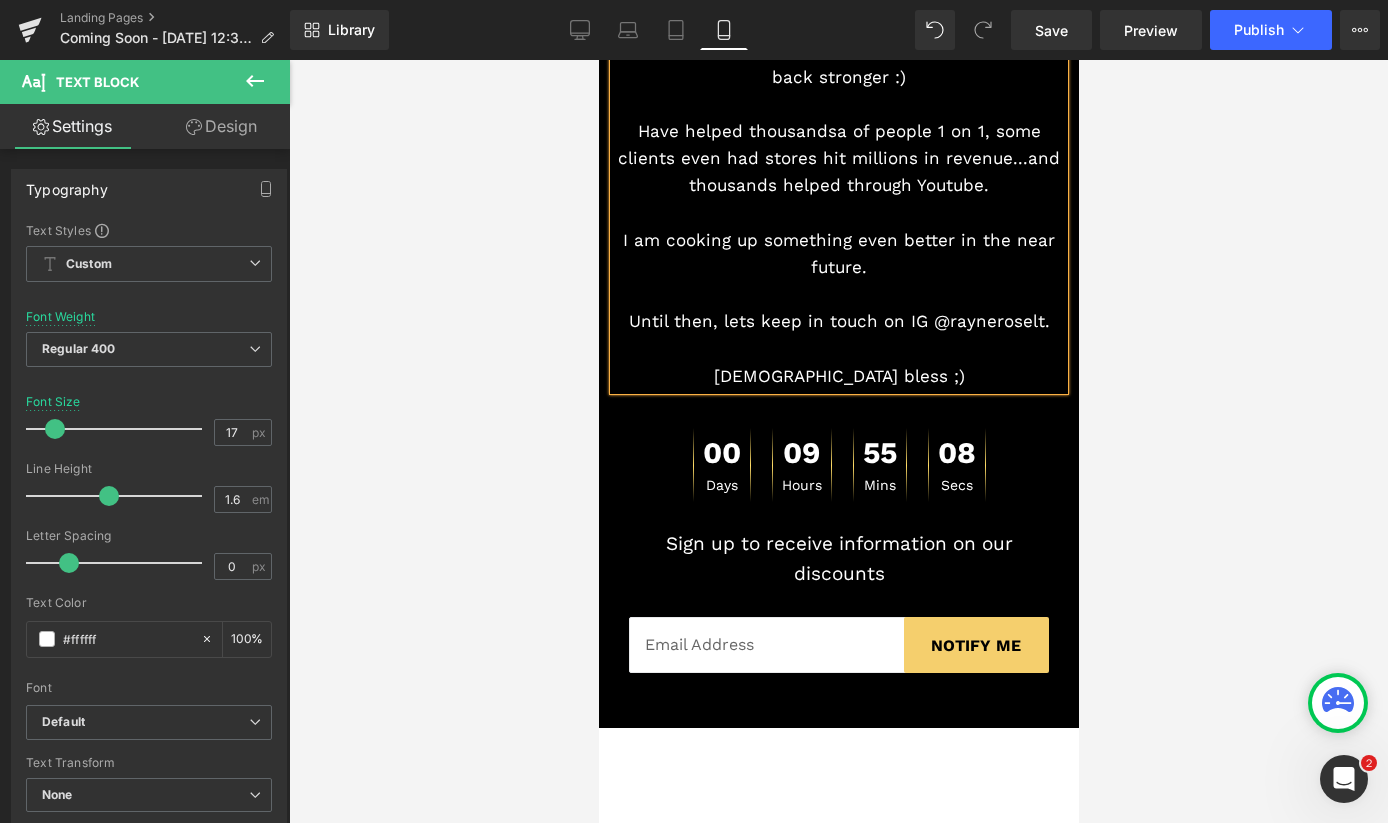 scroll, scrollTop: 945, scrollLeft: 0, axis: vertical 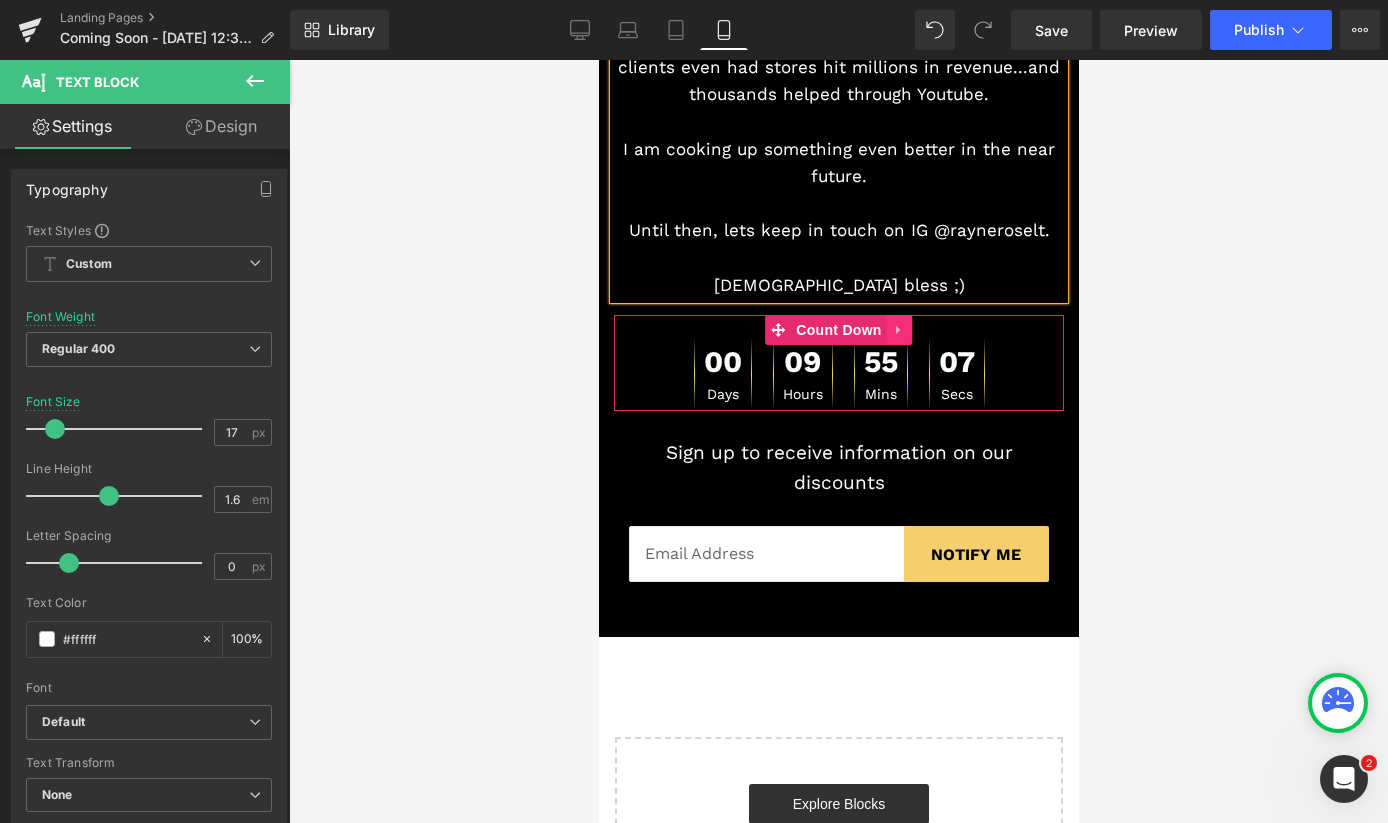click 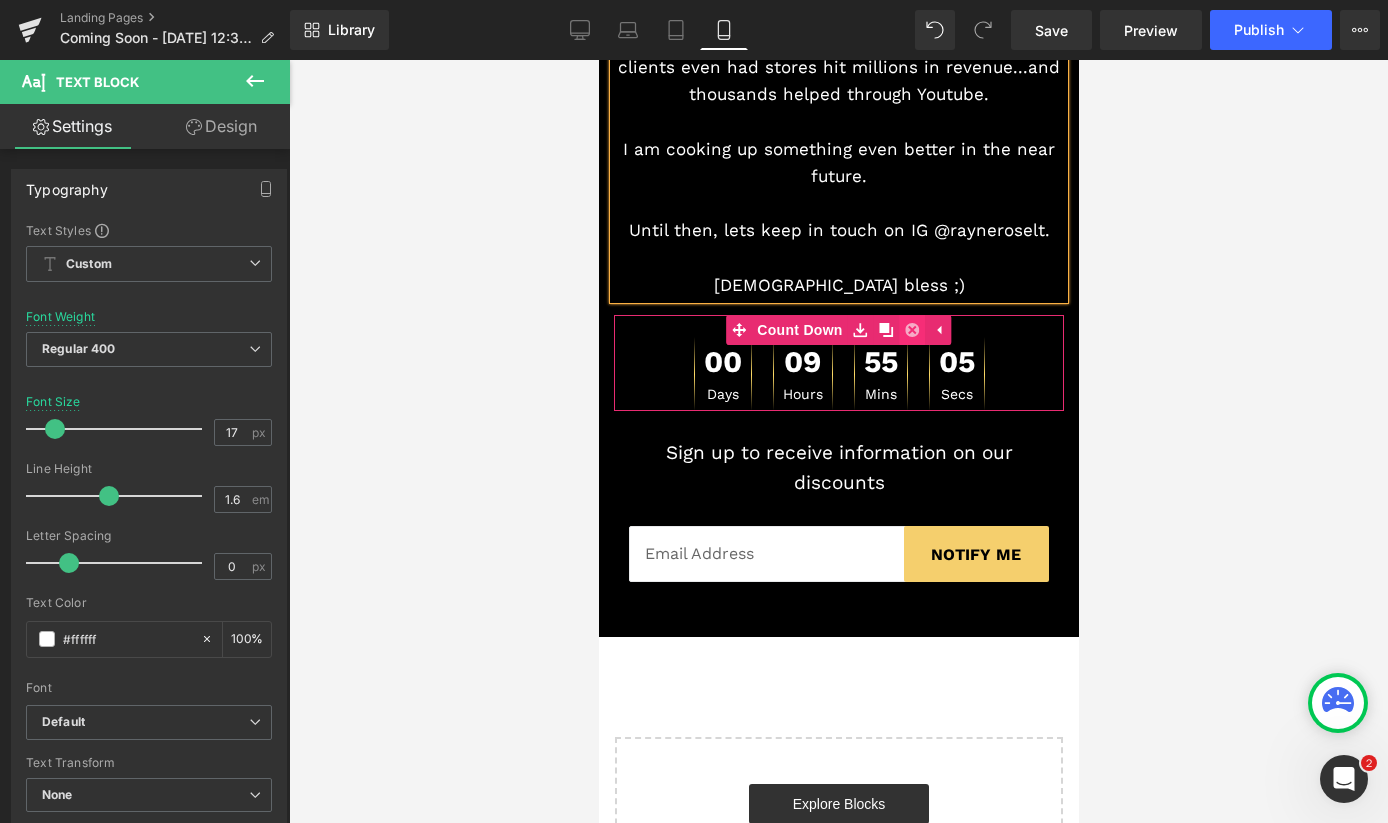 click at bounding box center [912, 330] 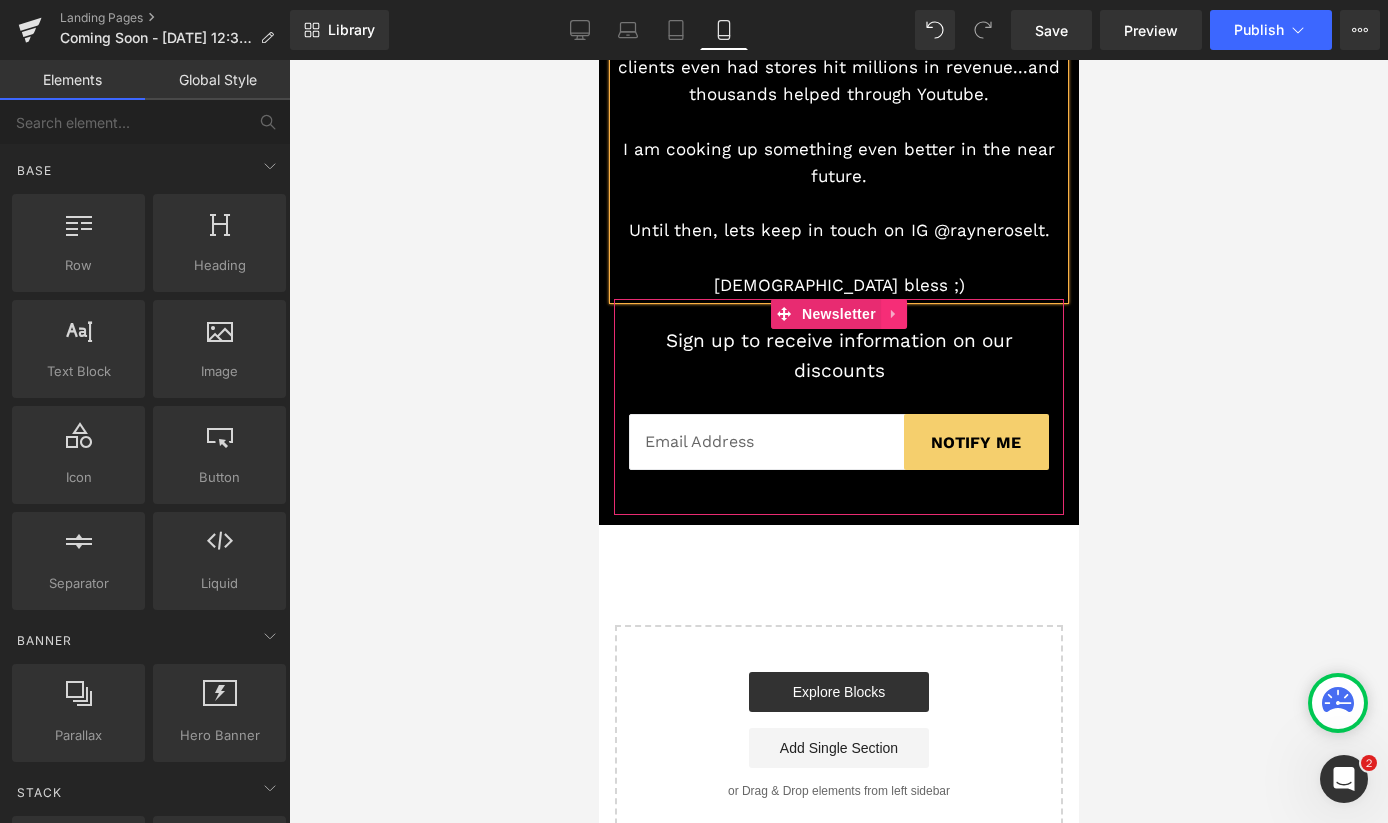 click 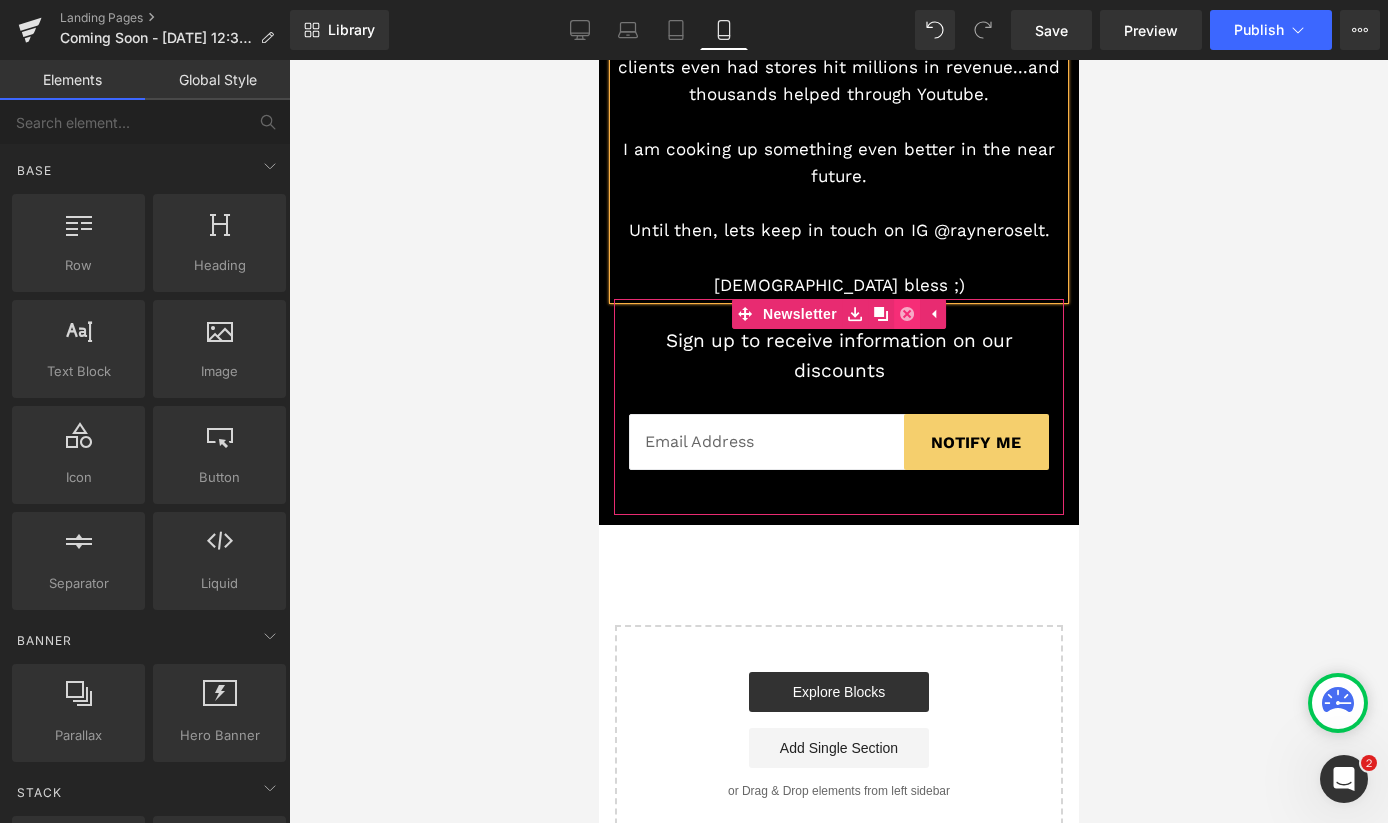 click 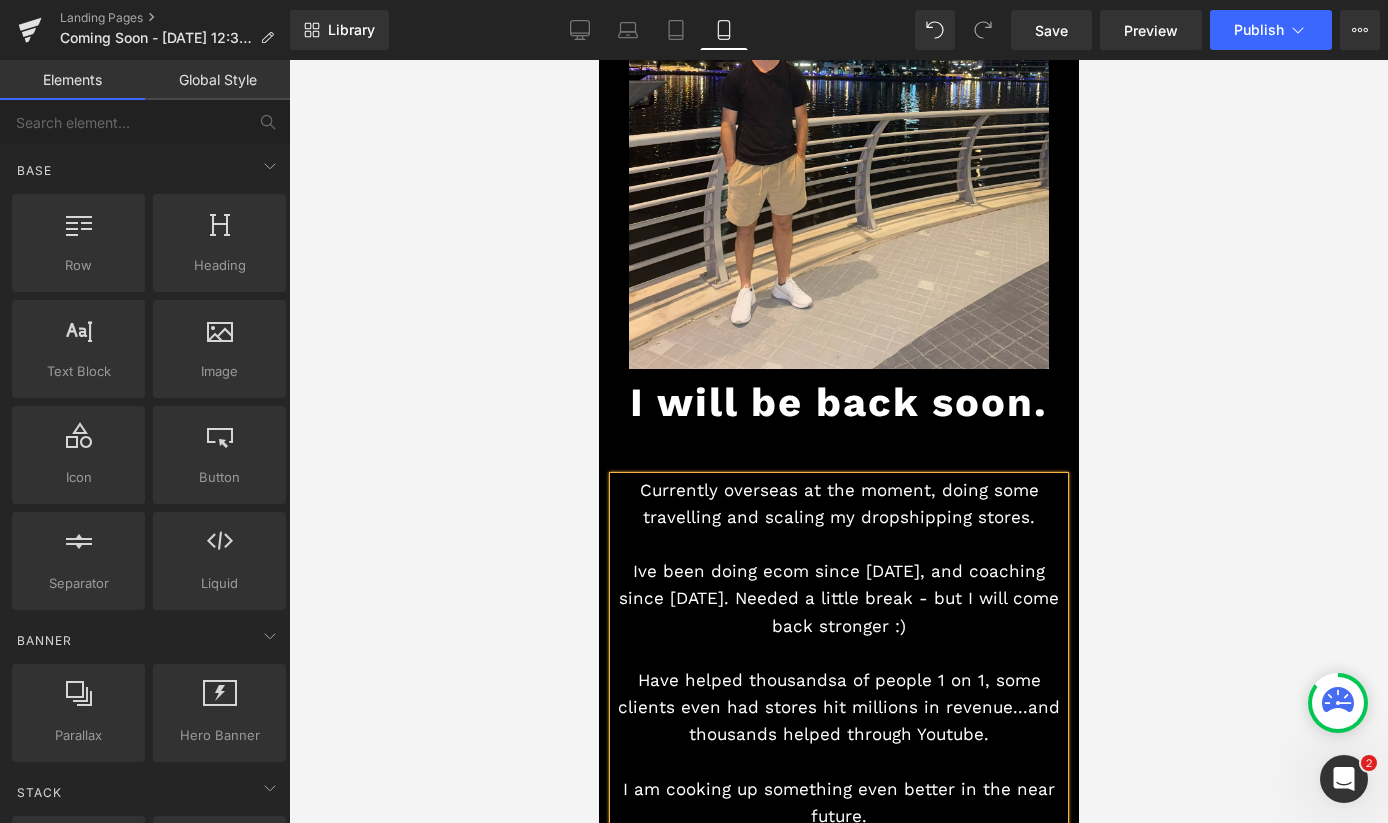 scroll, scrollTop: 324, scrollLeft: 0, axis: vertical 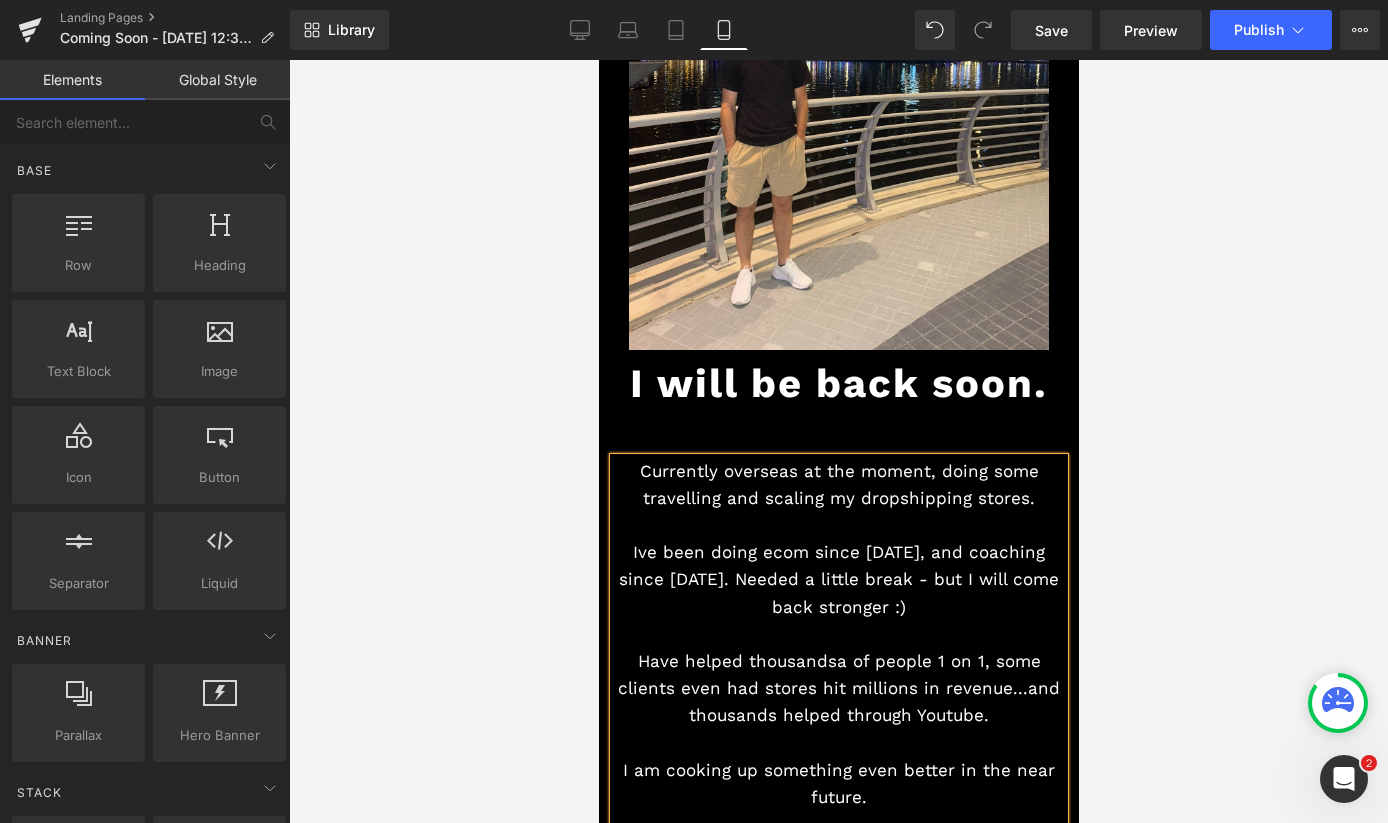 click on "Currently overseas at the moment, doing some travelling and scaling my dropshipping stores. Ive been doing ecom since [DATE], and coaching since [DATE]. Needed a little break - but I will come back stronger :) Have helped thousandsa of people 1 on 1, some clients even had stores hit millions in revenue...and thousands helped through Youtube. I am cooking up something even better in the near future. Until then, lets keep in touch on IG @rayneroselt.  God bless ;)" at bounding box center (838, 689) 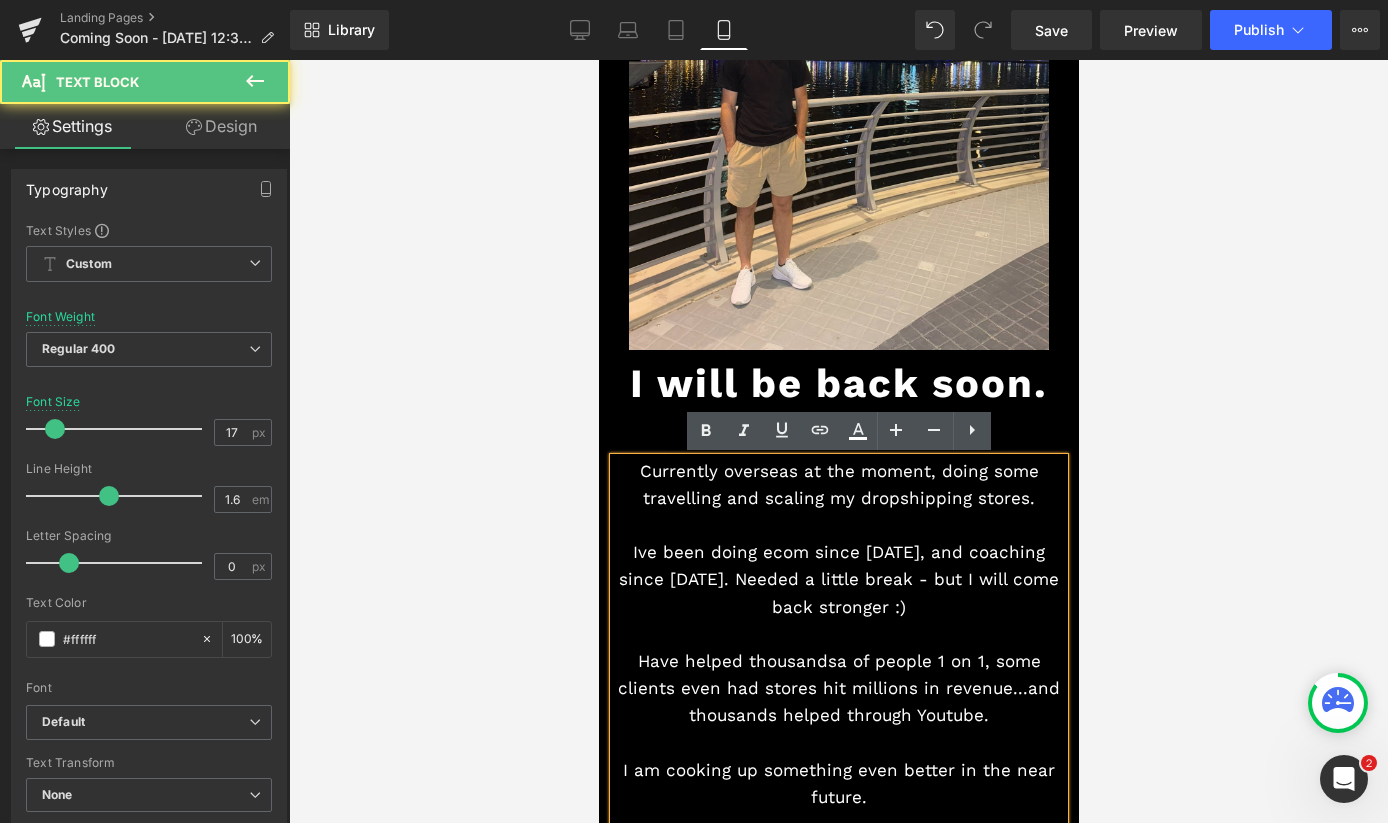 click on "Currently overseas at the moment, doing some travelling and scaling my dropshipping stores. Ive been doing ecom since [DATE], and coaching since [DATE]. Needed a little break - but I will come back stronger :) Have helped thousandsa of people 1 on 1, some clients even had stores hit millions in revenue...and thousands helped through Youtube. I am cooking up something even better in the near future. Until then, lets keep in touch on IG @rayneroselt.  God bless ;)" at bounding box center [838, 689] 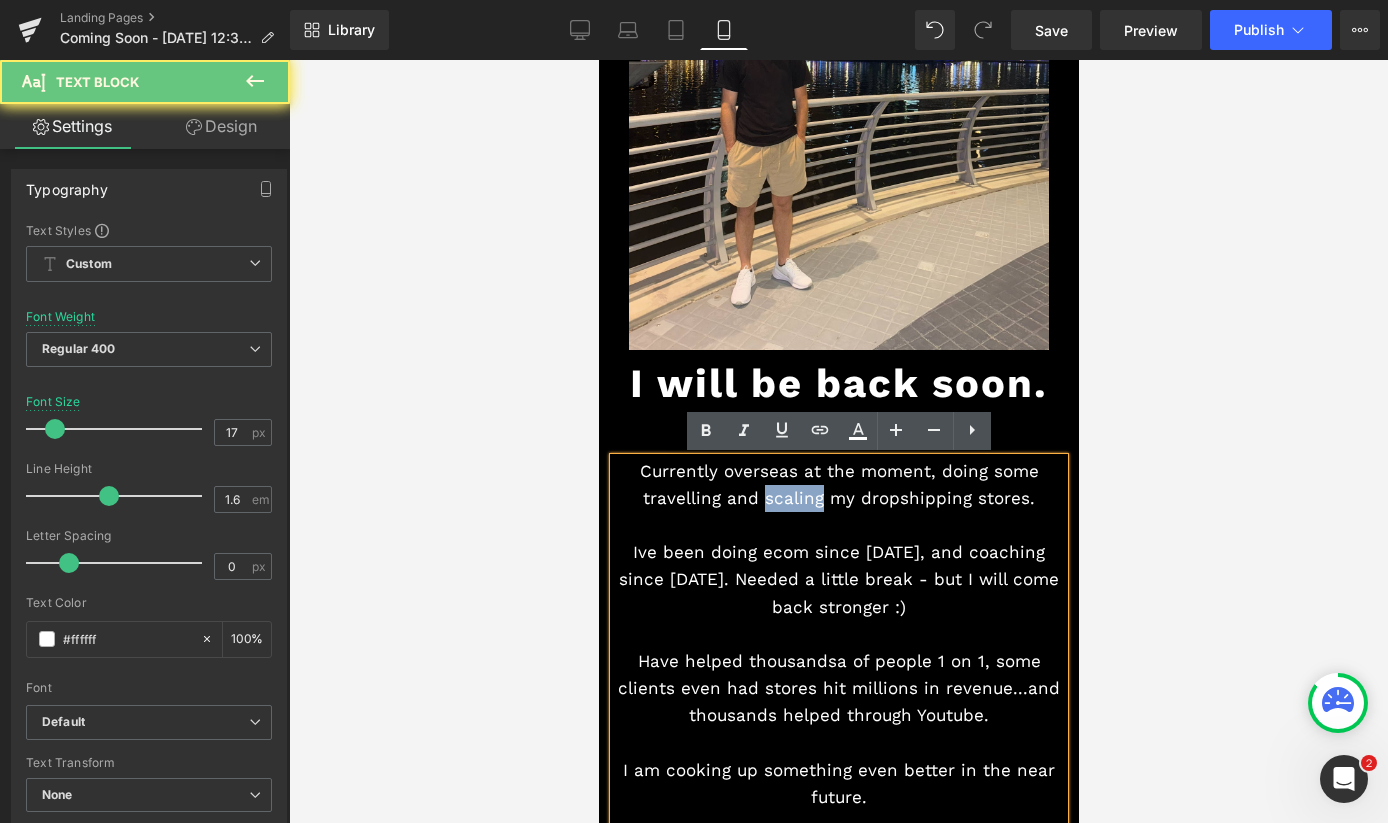 click on "Currently overseas at the moment, doing some travelling and scaling my dropshipping stores. Ive been doing ecom since [DATE], and coaching since [DATE]. Needed a little break - but I will come back stronger :) Have helped thousandsa of people 1 on 1, some clients even had stores hit millions in revenue...and thousands helped through Youtube. I am cooking up something even better in the near future. Until then, lets keep in touch on IG @rayneroselt.  God bless ;)" at bounding box center (838, 689) 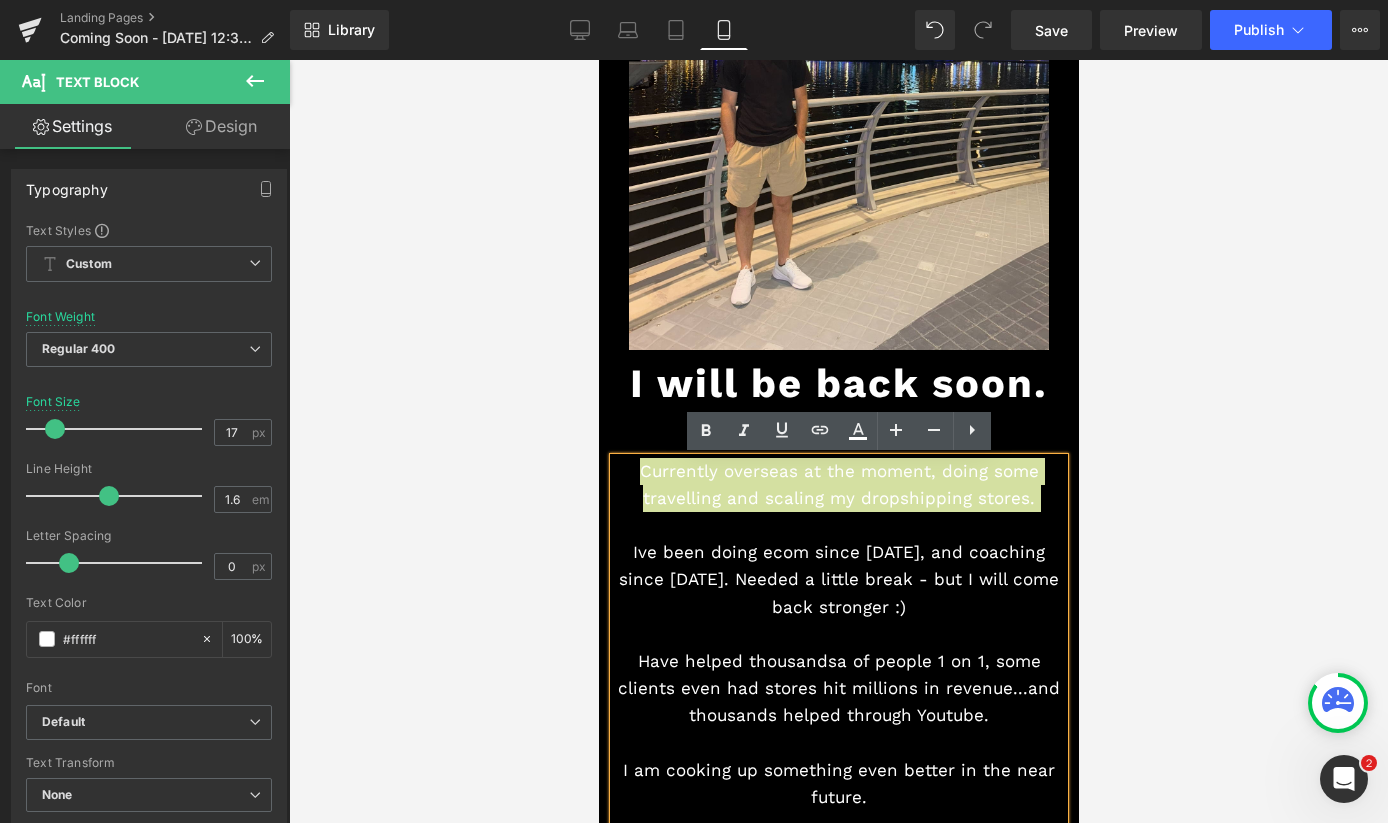 click at bounding box center (838, 441) 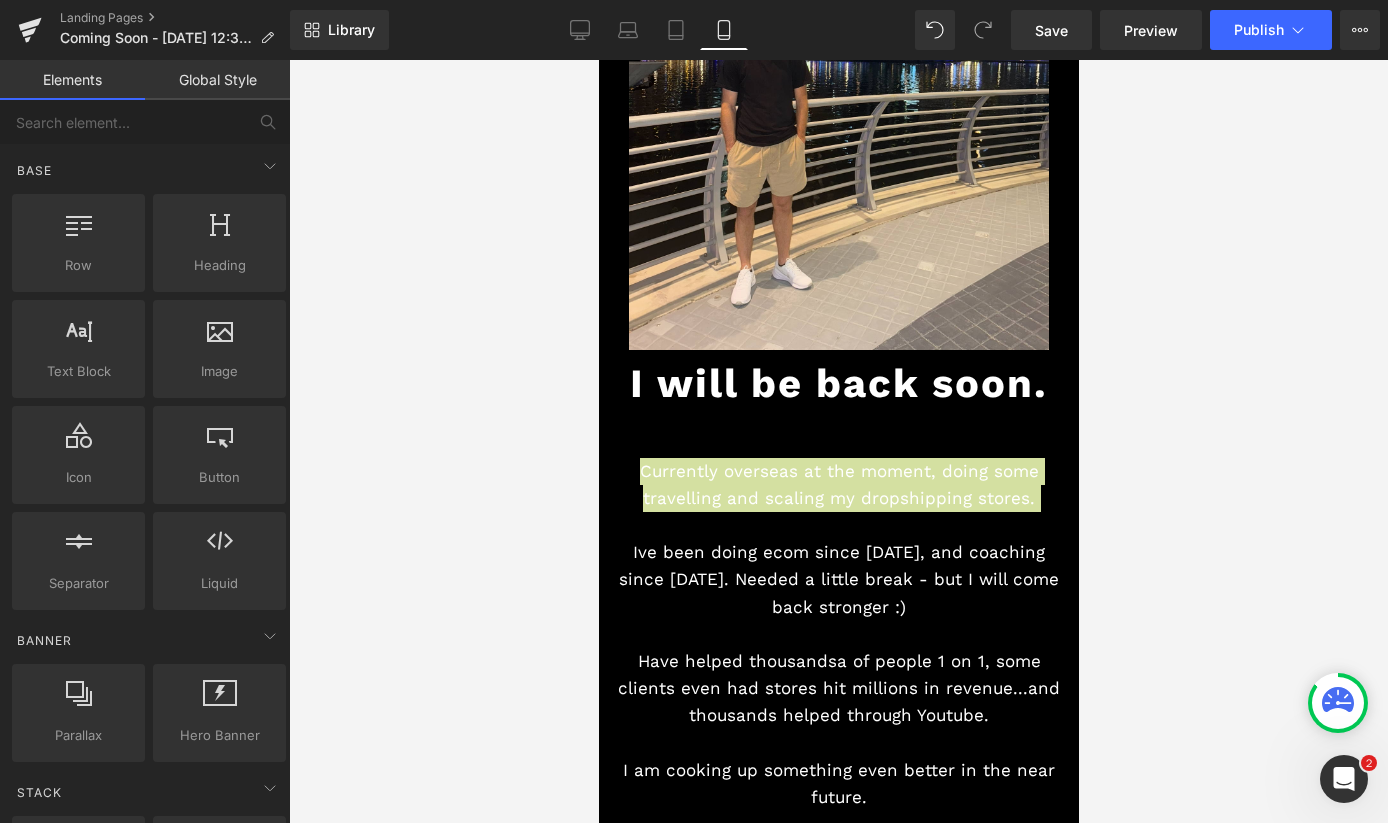 click at bounding box center (838, 441) 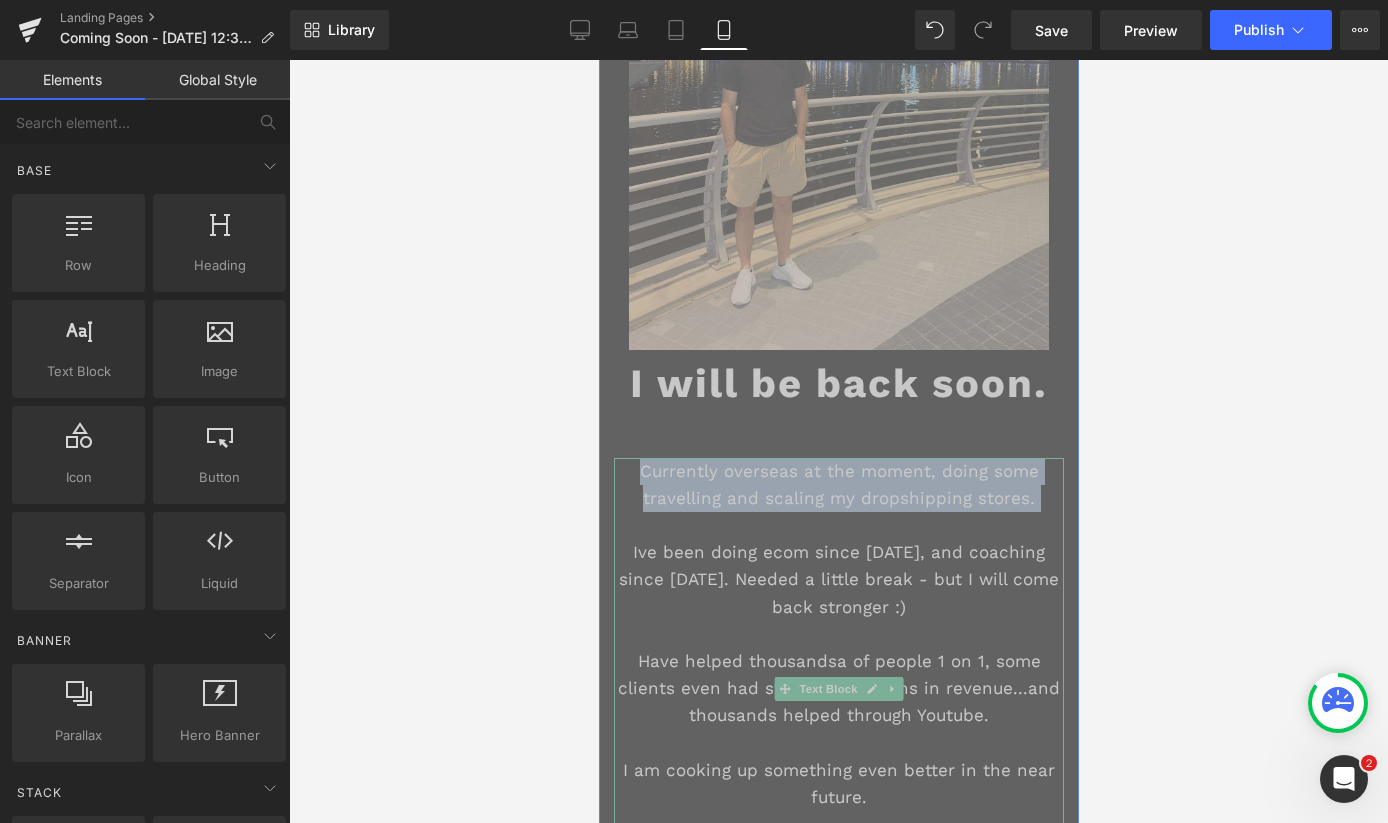 click on "Currently overseas at the moment, doing some travelling and scaling my dropshipping stores. Ive been doing ecom since [DATE], and coaching since [DATE]. Needed a little break - but I will come back stronger :) Have helped thousandsa of people 1 on 1, some clients even had stores hit millions in revenue...and thousands helped through Youtube. I am cooking up something even better in the near future. Until then, lets keep in touch on IG @rayneroselt.  God bless ;)" at bounding box center (838, 689) 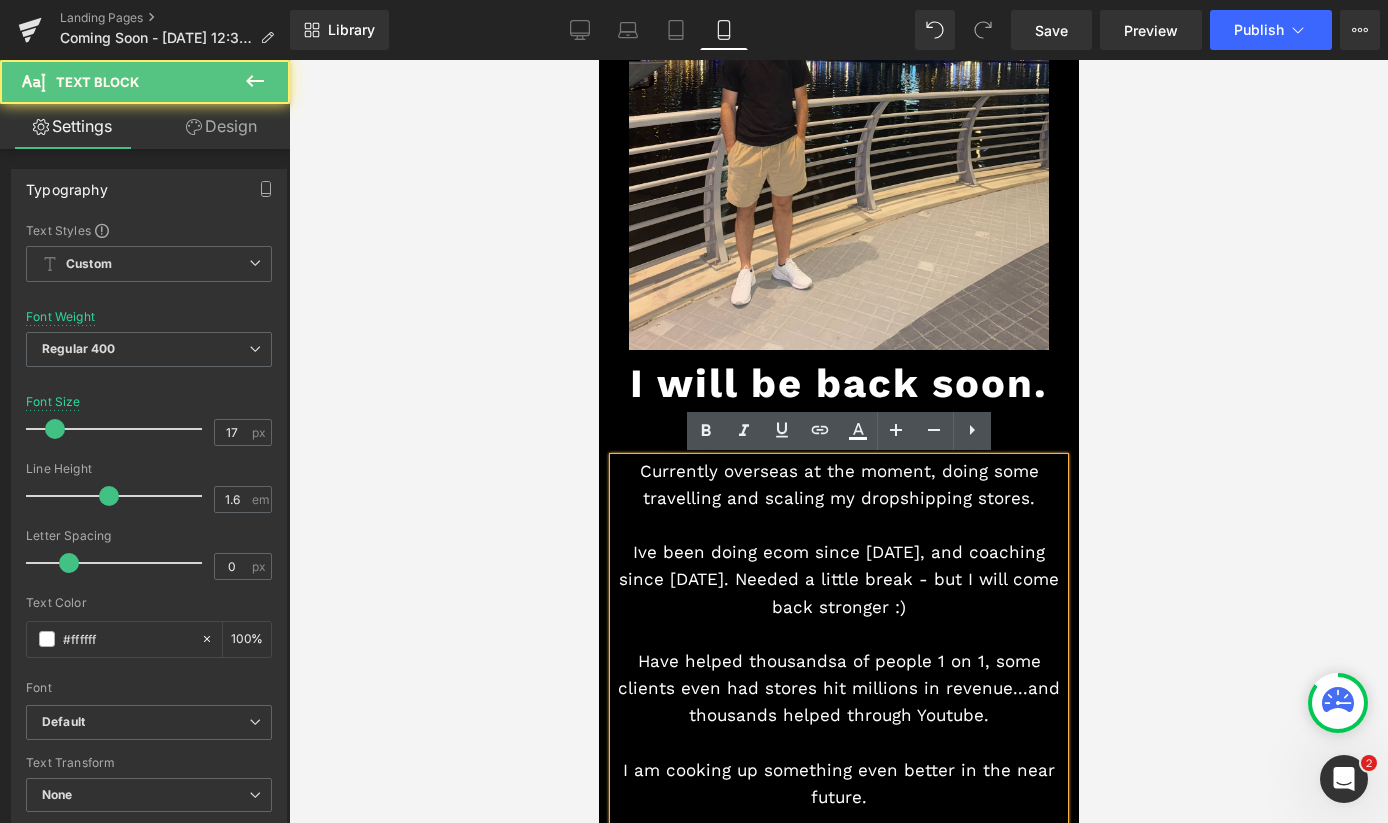 click at bounding box center [838, 441] 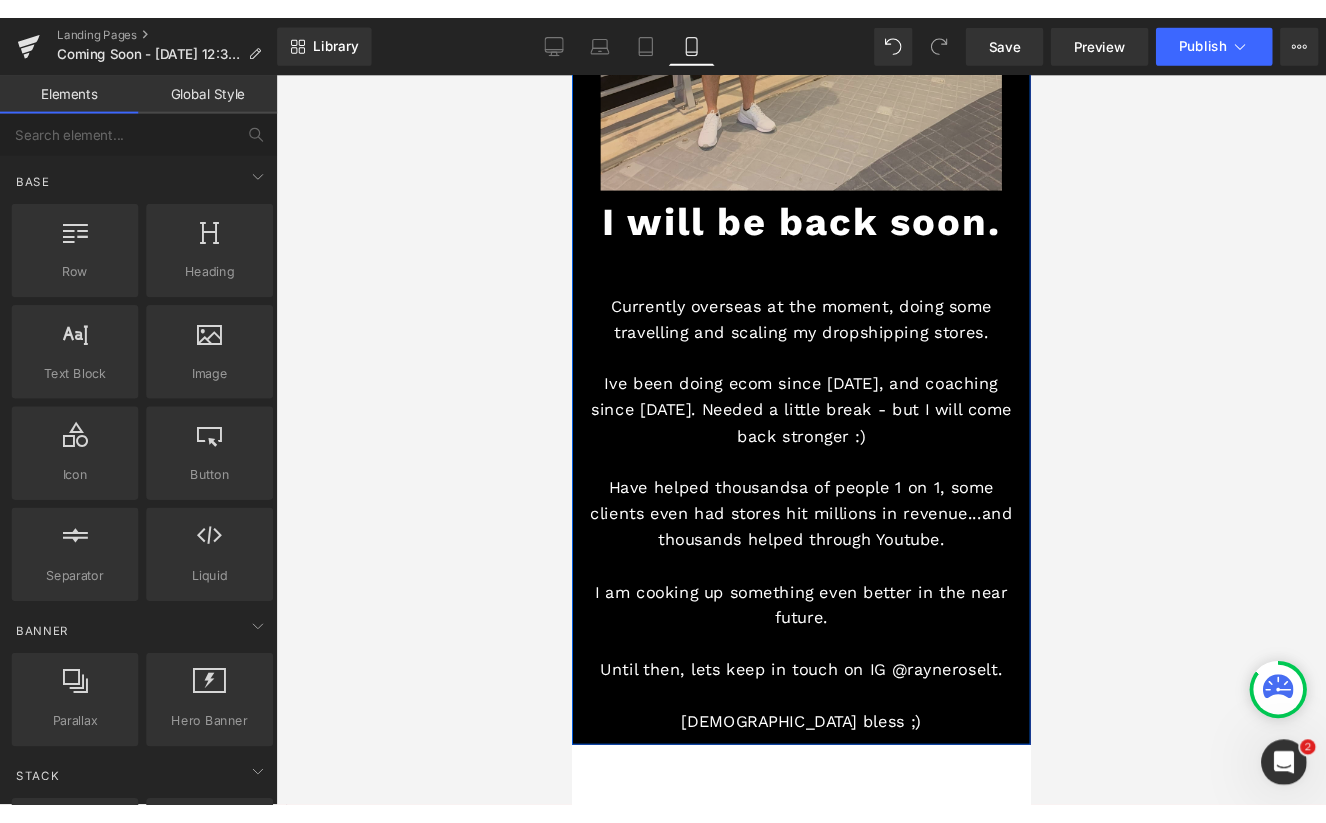 scroll, scrollTop: 496, scrollLeft: 0, axis: vertical 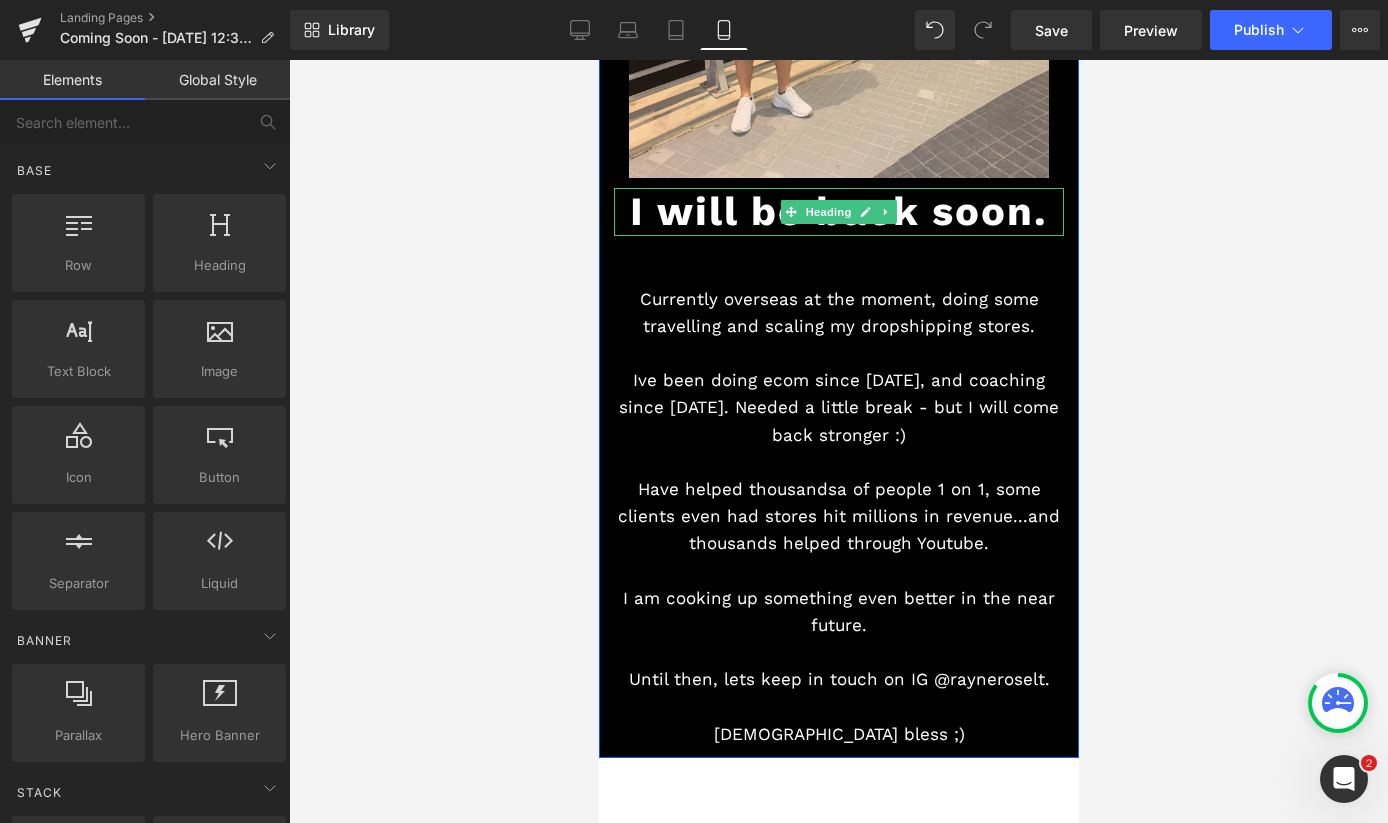 click on "I will be back soon." at bounding box center [838, 211] 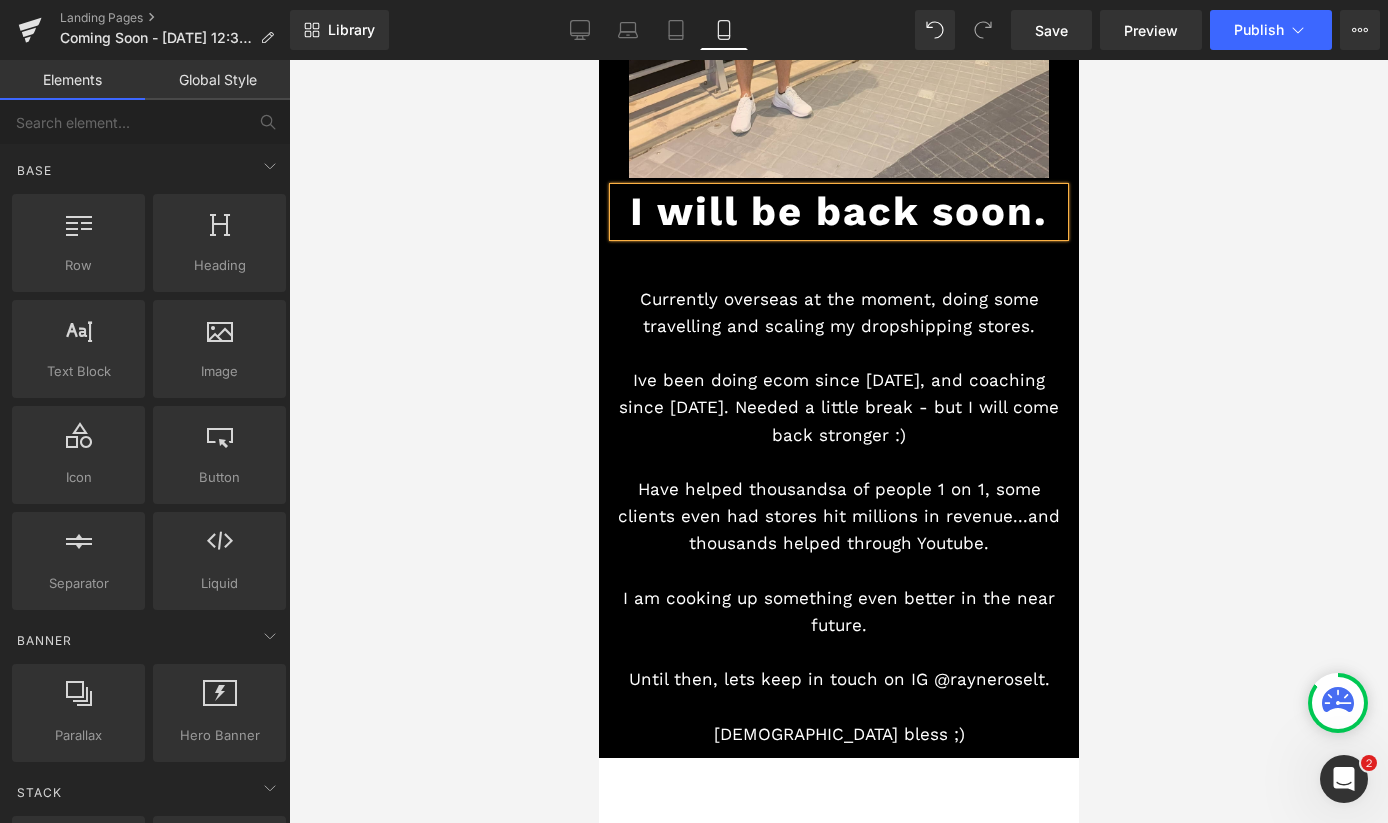 click on "I will be back soon." at bounding box center [838, 211] 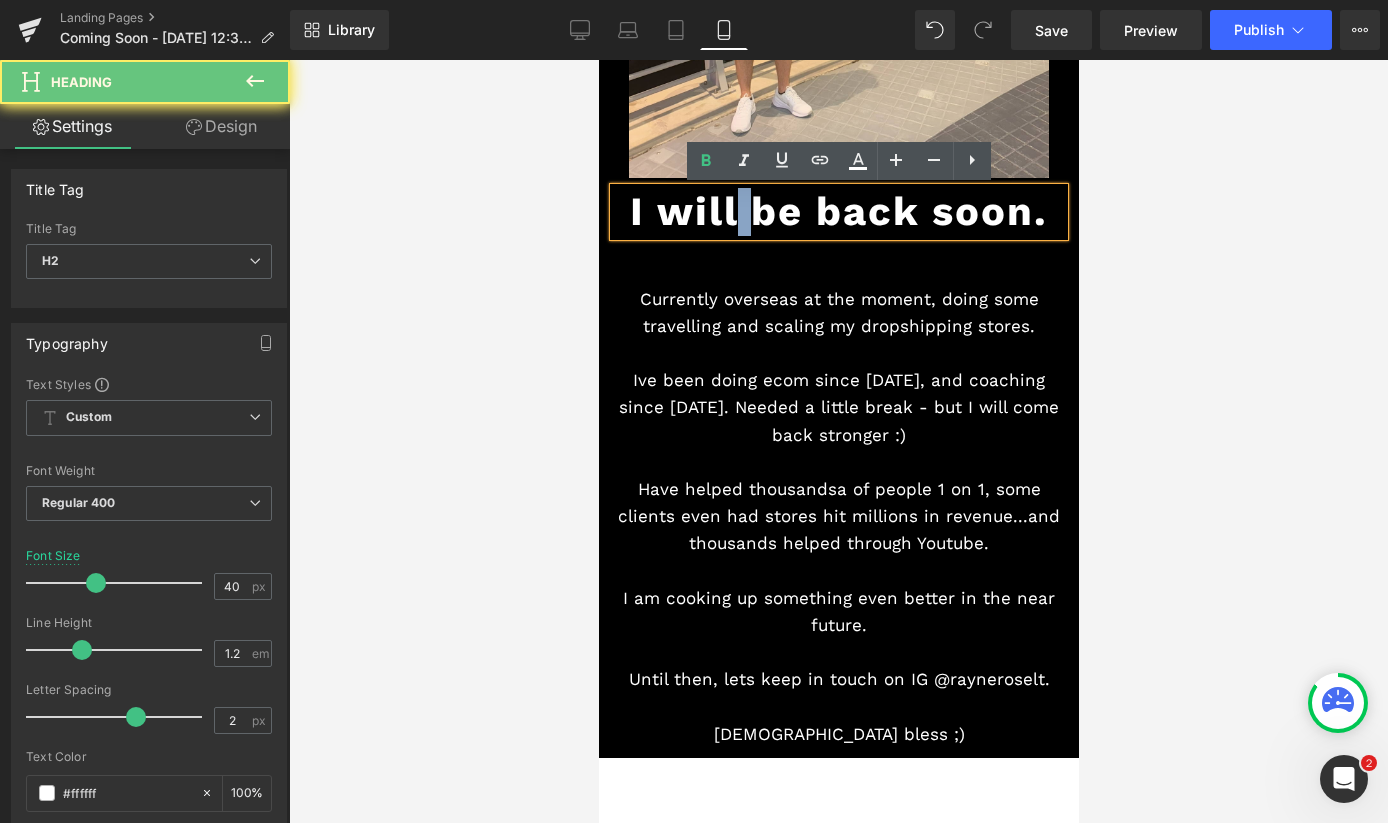 click on "I will be back soon." at bounding box center [838, 211] 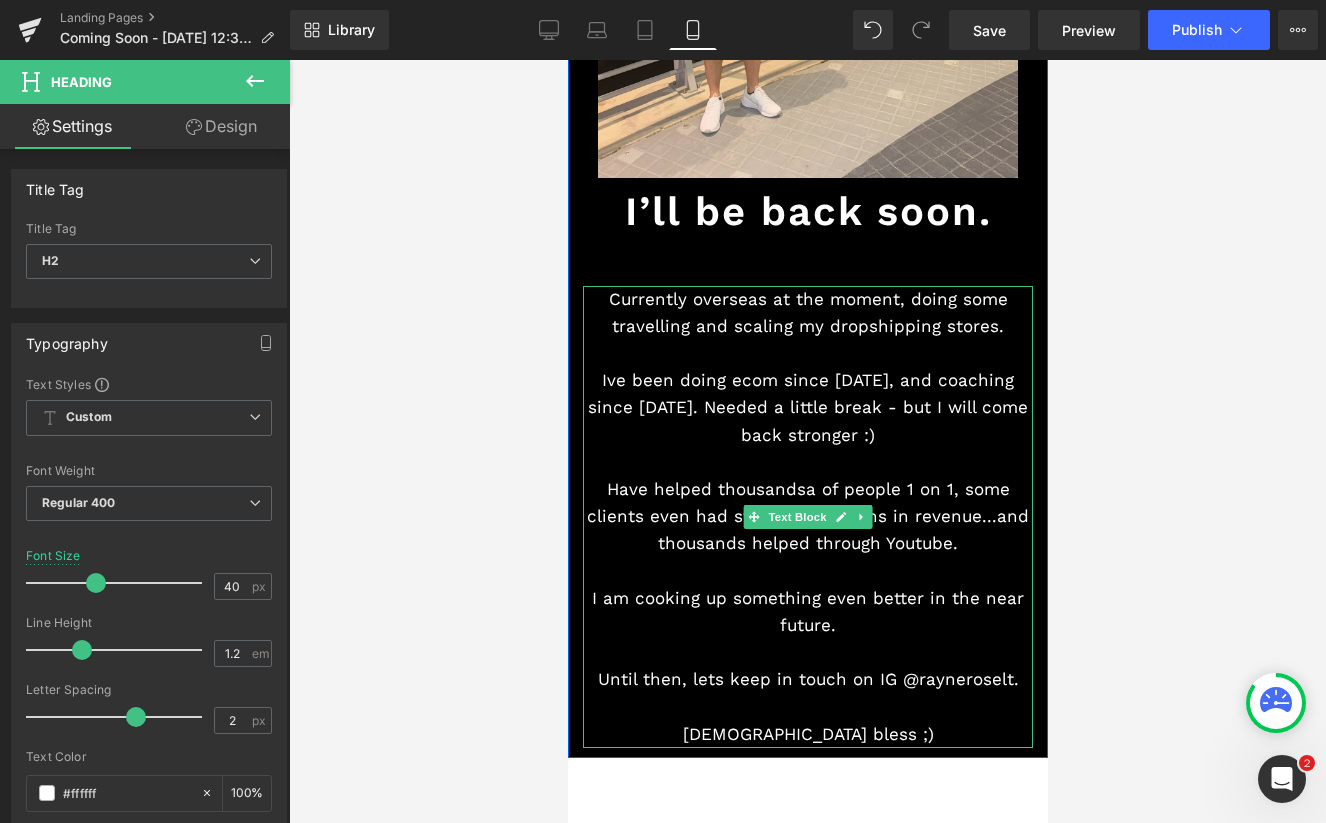 click on "Currently overseas at the moment, doing some travelling and scaling my dropshipping stores. Ive been doing ecom since [DATE], and coaching since [DATE]. Needed a little break - but I will come back stronger :) Have helped thousandsa of people 1 on 1, some clients even had stores hit millions in revenue...and thousands helped through Youtube. I am cooking up something even better in the near future. Until then, lets keep in touch on IG @rayneroselt.  God bless ;)" at bounding box center (807, 517) 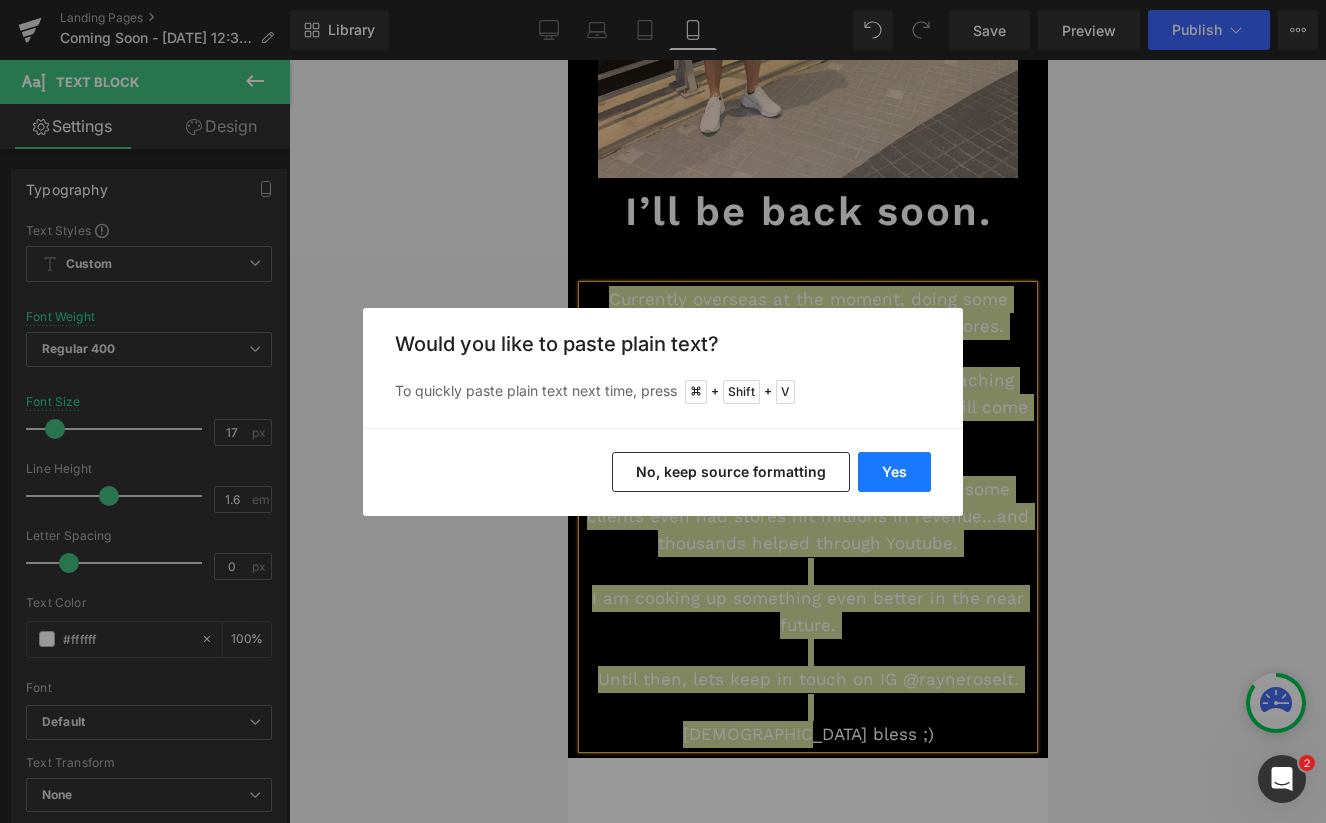 click on "Yes" at bounding box center (894, 472) 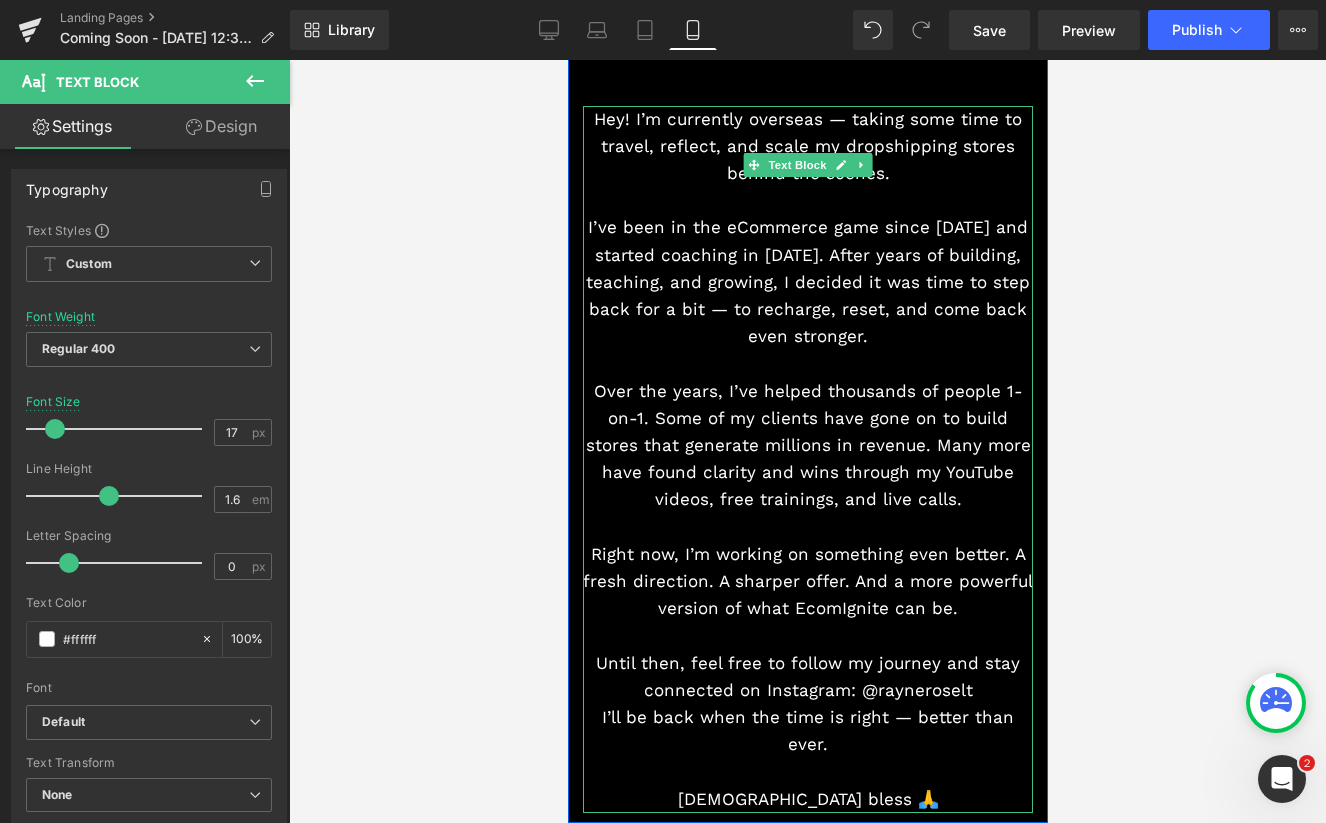 scroll, scrollTop: 683, scrollLeft: 0, axis: vertical 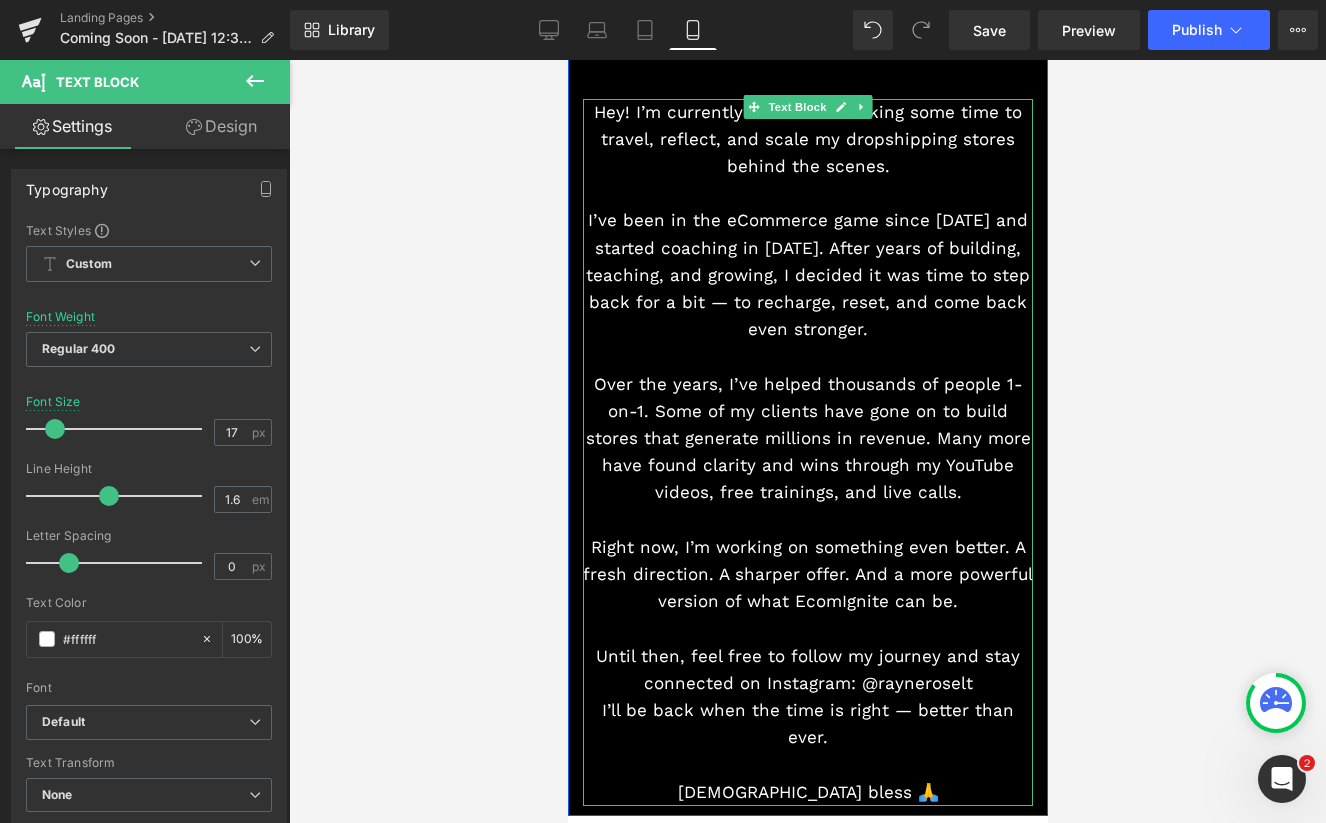 click on "I’ll be back when the time is right — better than ever." at bounding box center [807, 724] 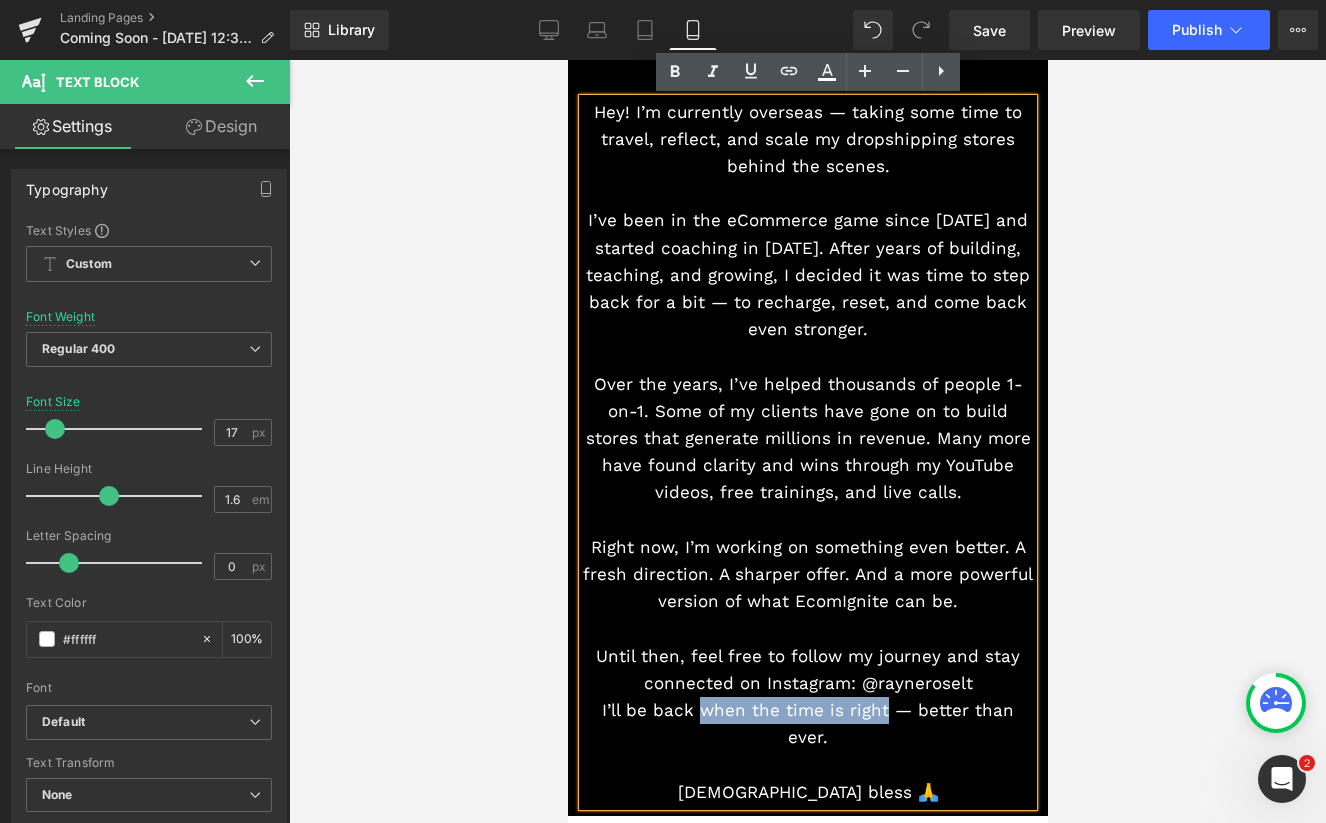 drag, startPoint x: 865, startPoint y: 711, endPoint x: 679, endPoint y: 707, distance: 186.043 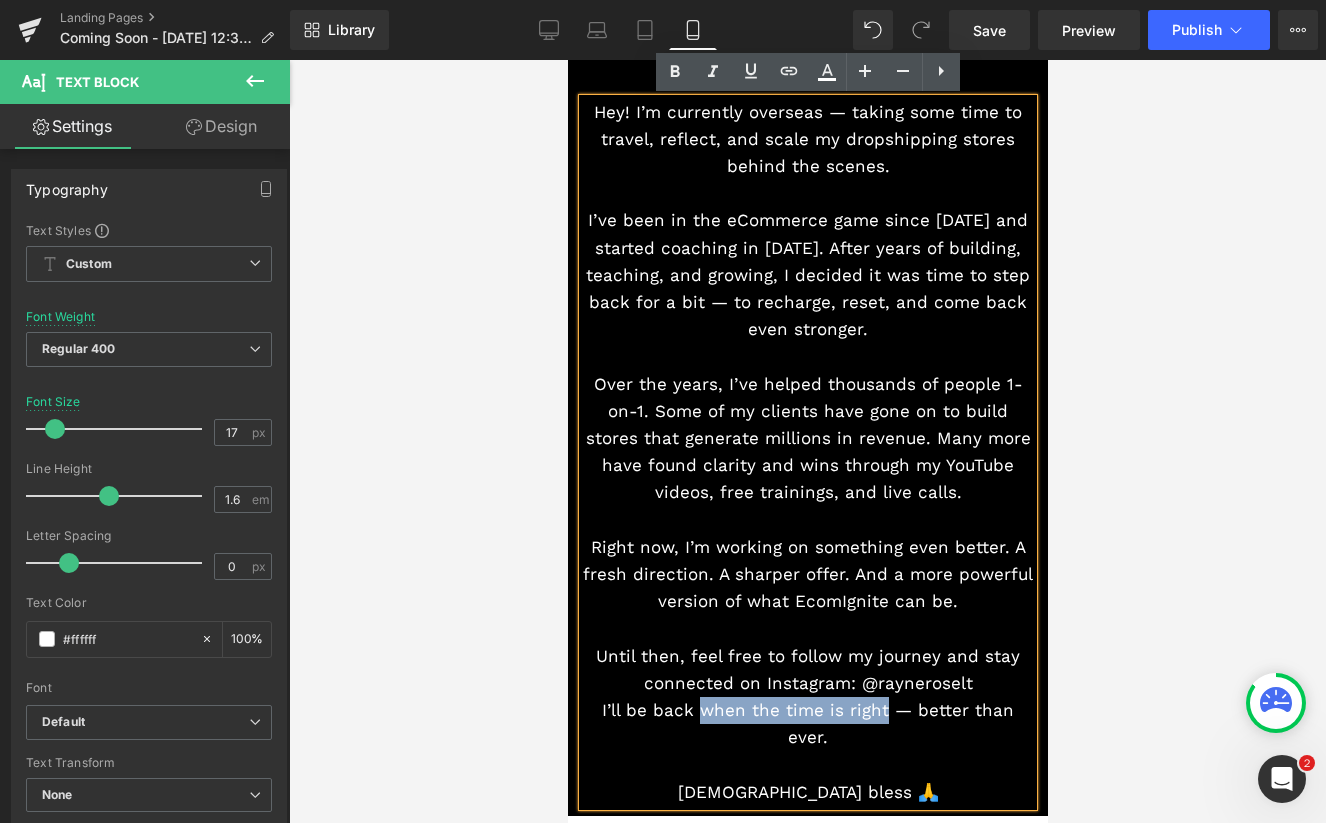 click on "I’ll be back when the time is right — better than ever." at bounding box center [807, 724] 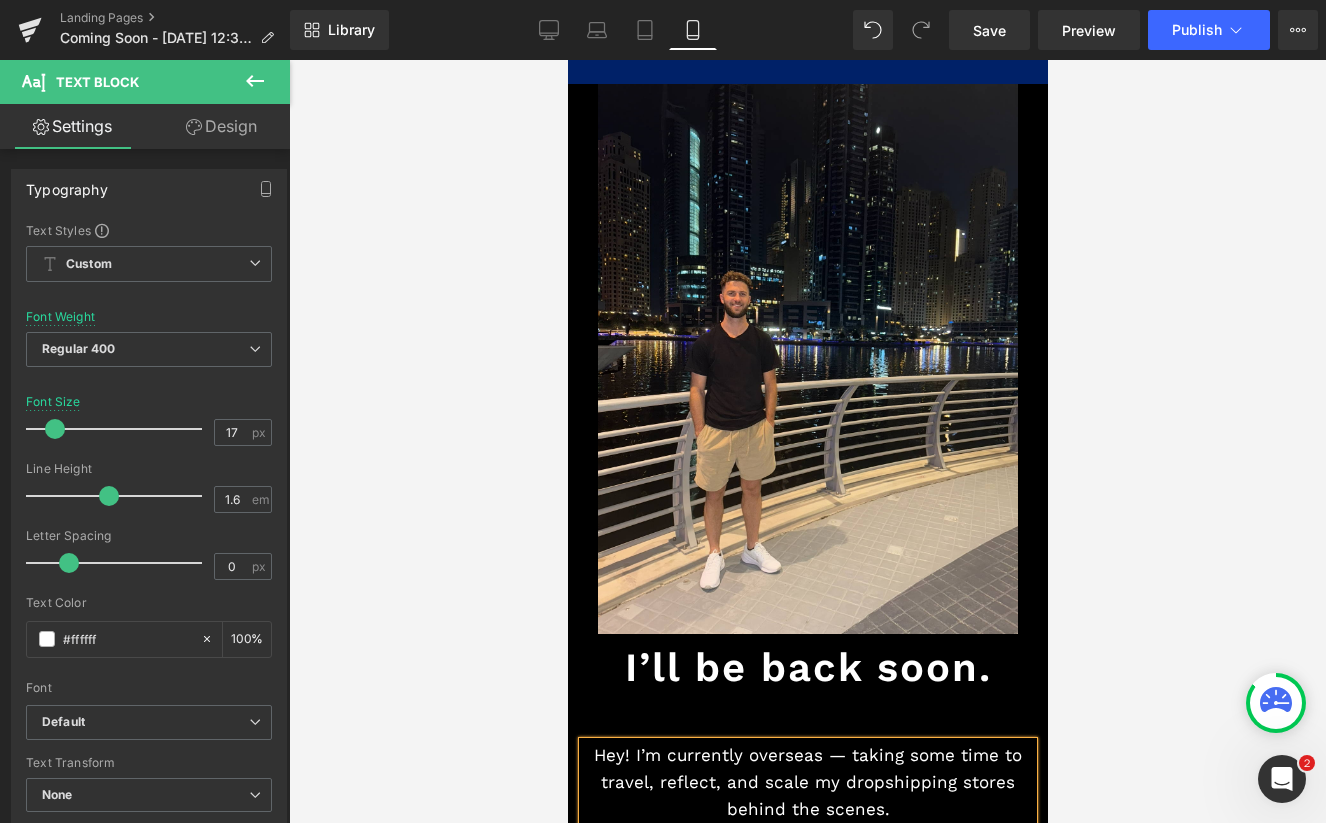 scroll, scrollTop: 26, scrollLeft: 0, axis: vertical 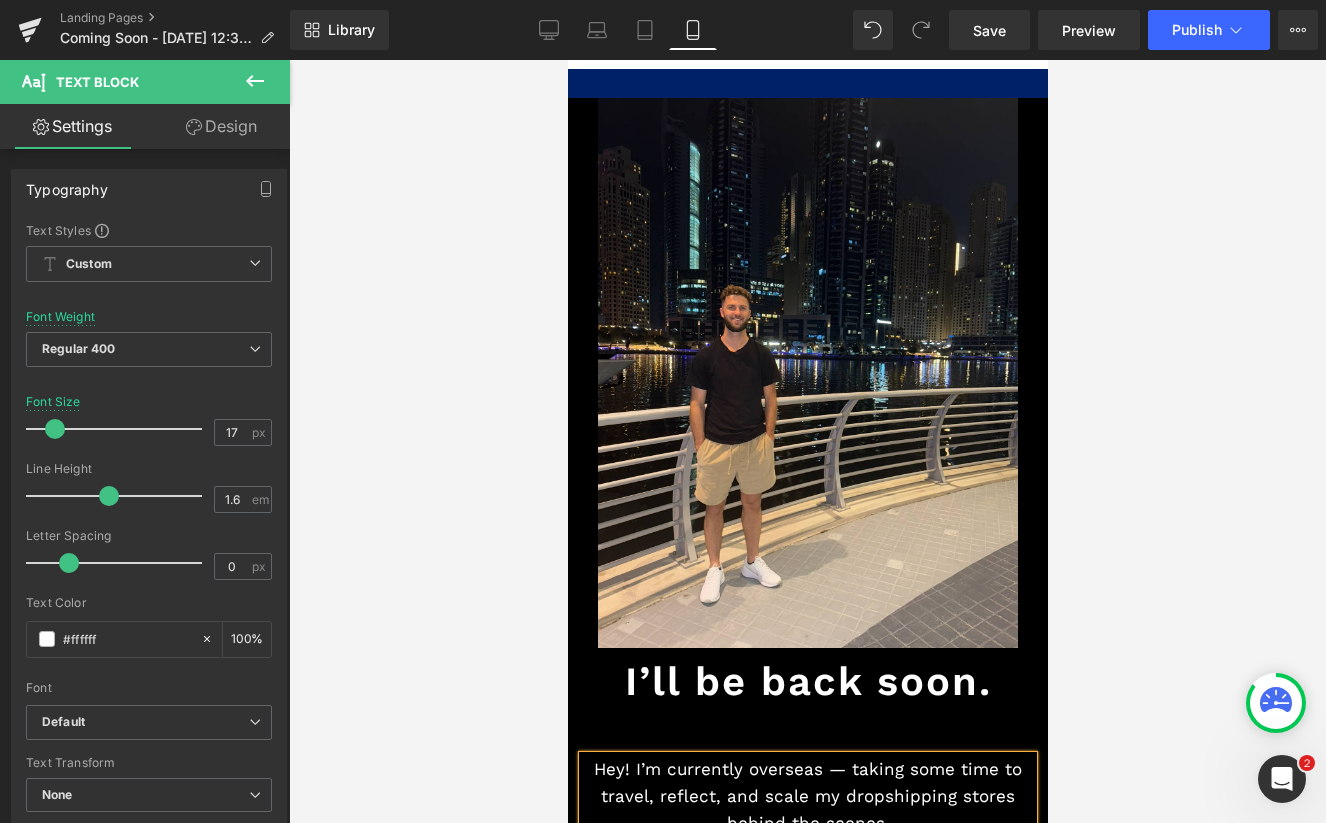 click on "Library Mobile Desktop Laptop Tablet Mobile Save Preview Publish Scheduled View Live Page View with current Template Save Template to Library Schedule Publish  Optimize  Publish Settings Shortcuts  Your page can’t be published   You've reached the maximum number of published pages on your plan  (0/0).  You need to upgrade your plan or unpublish all your pages to get 1 publish slot.   Unpublish pages   Upgrade plan" at bounding box center [808, 30] 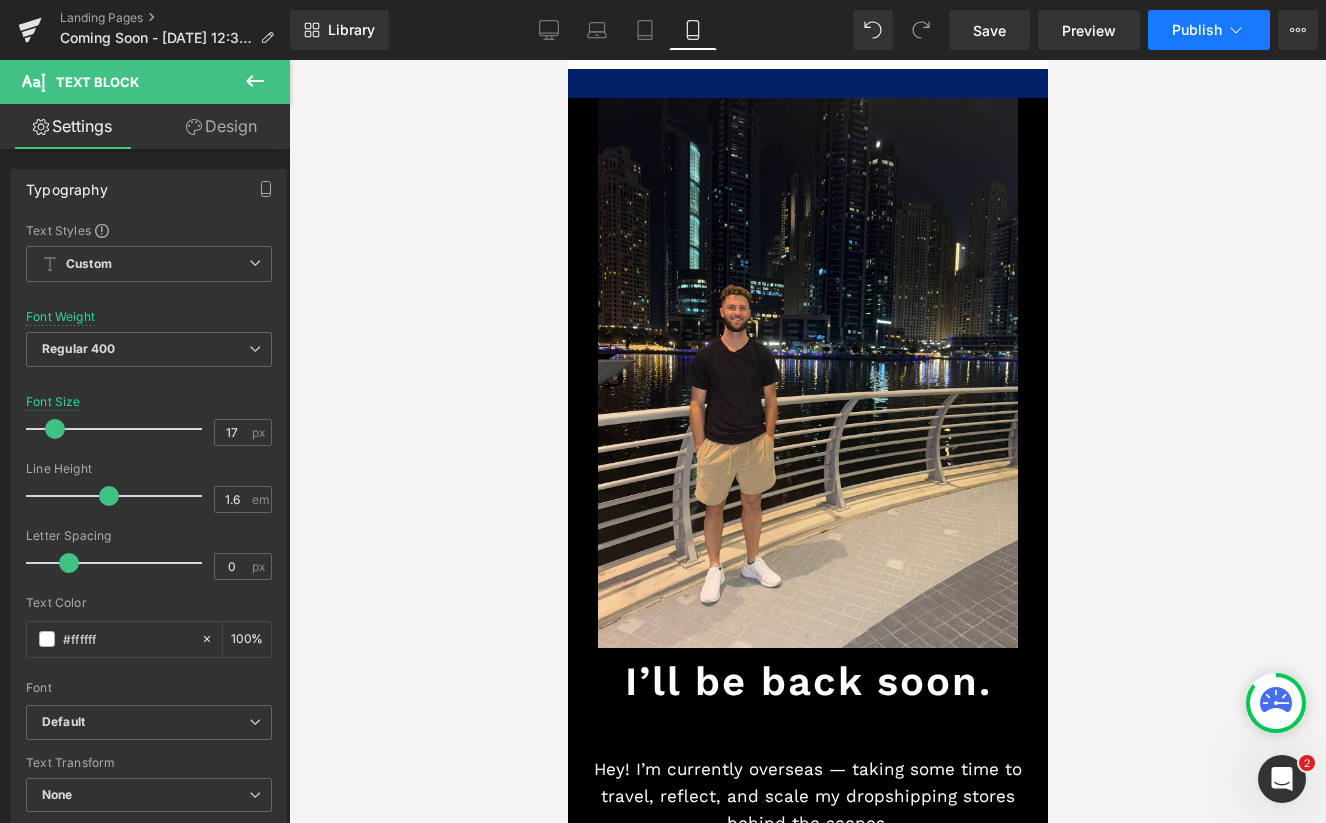 click on "Publish" at bounding box center (1209, 30) 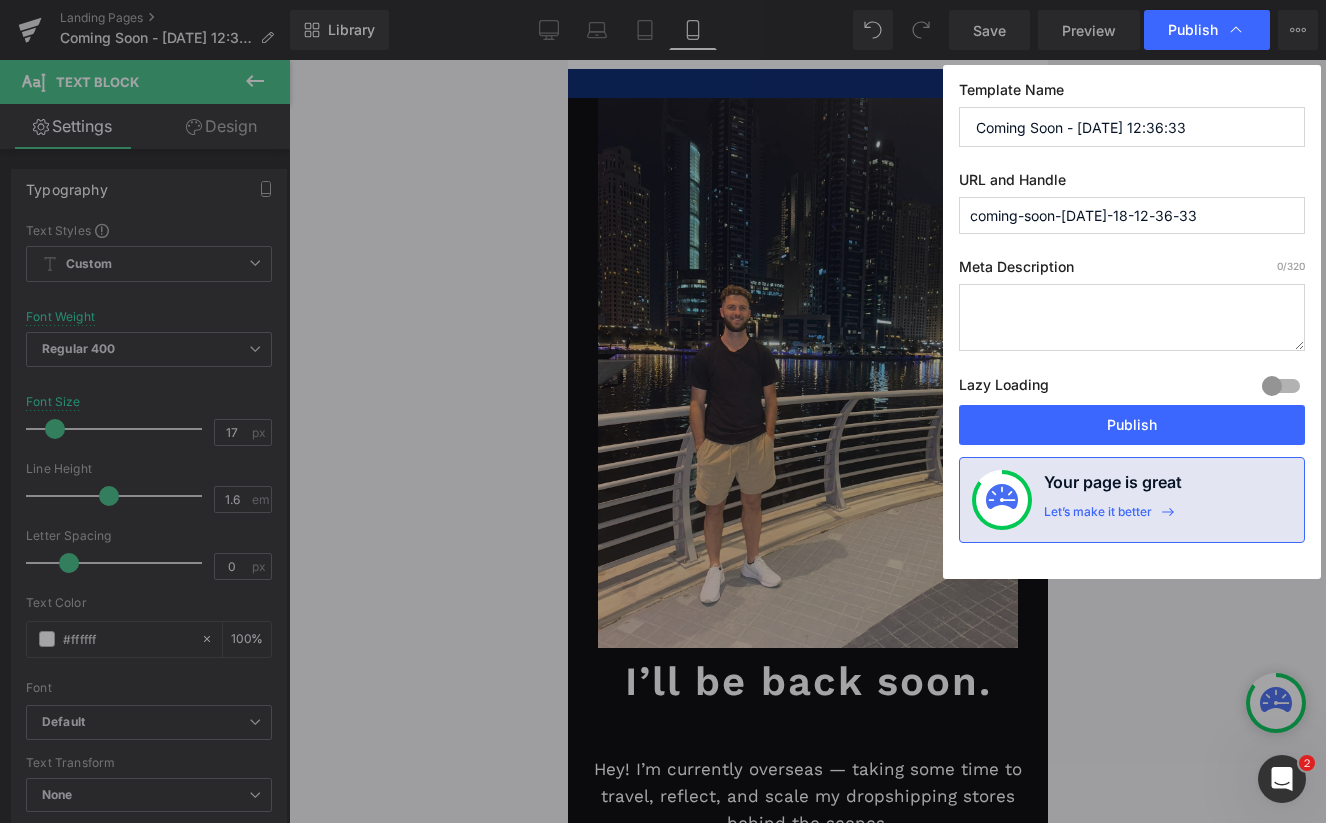 click on "coming-soon-[DATE]-18-12-36-33" at bounding box center (1132, 215) 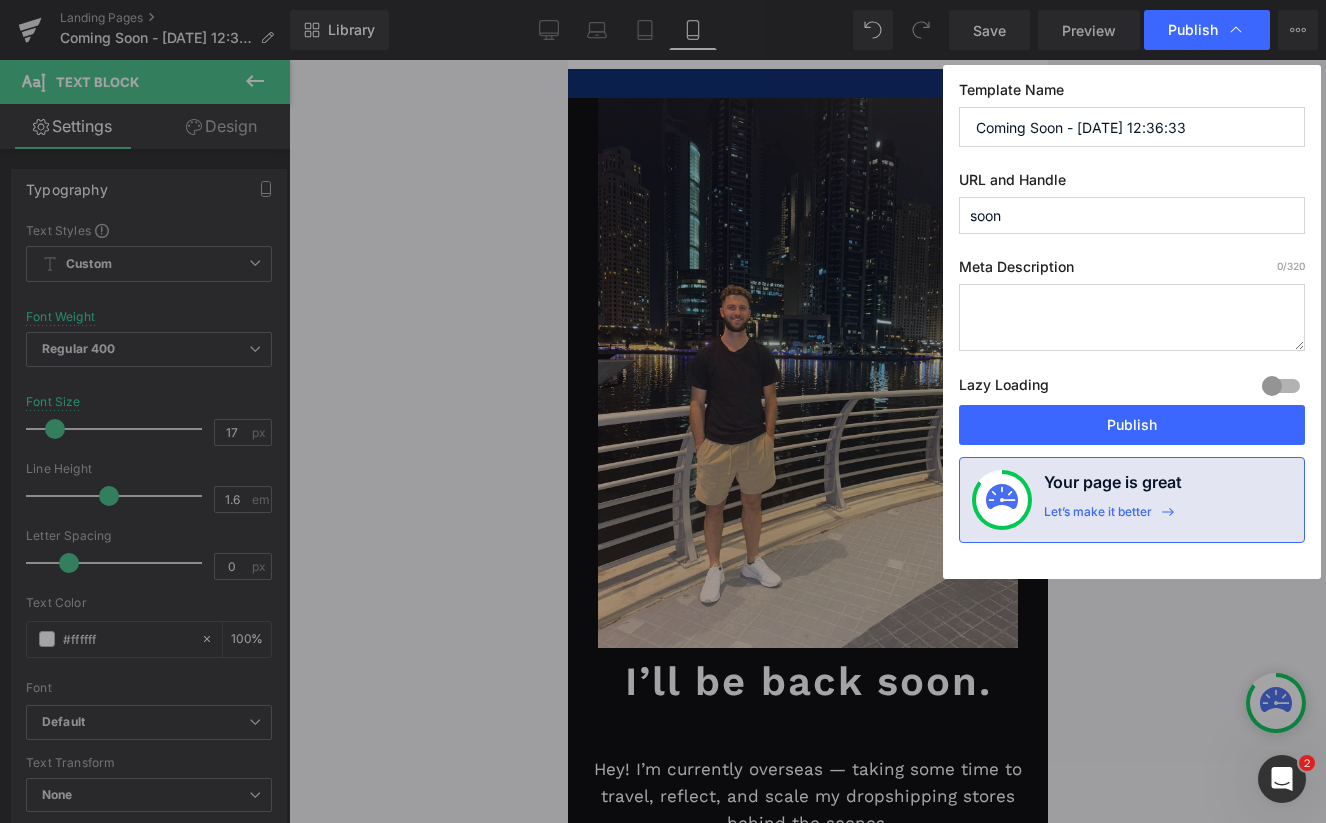 type on "soon" 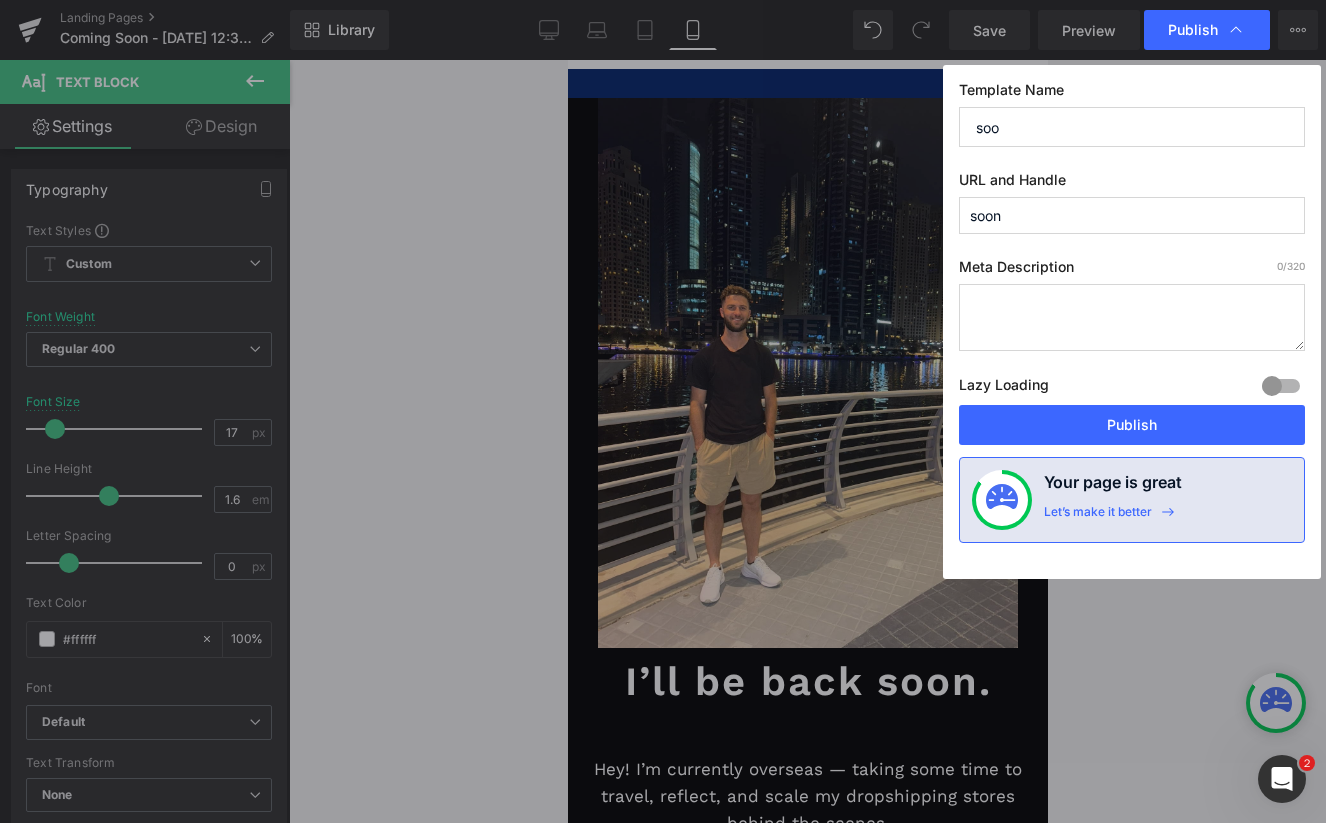 type on "soon" 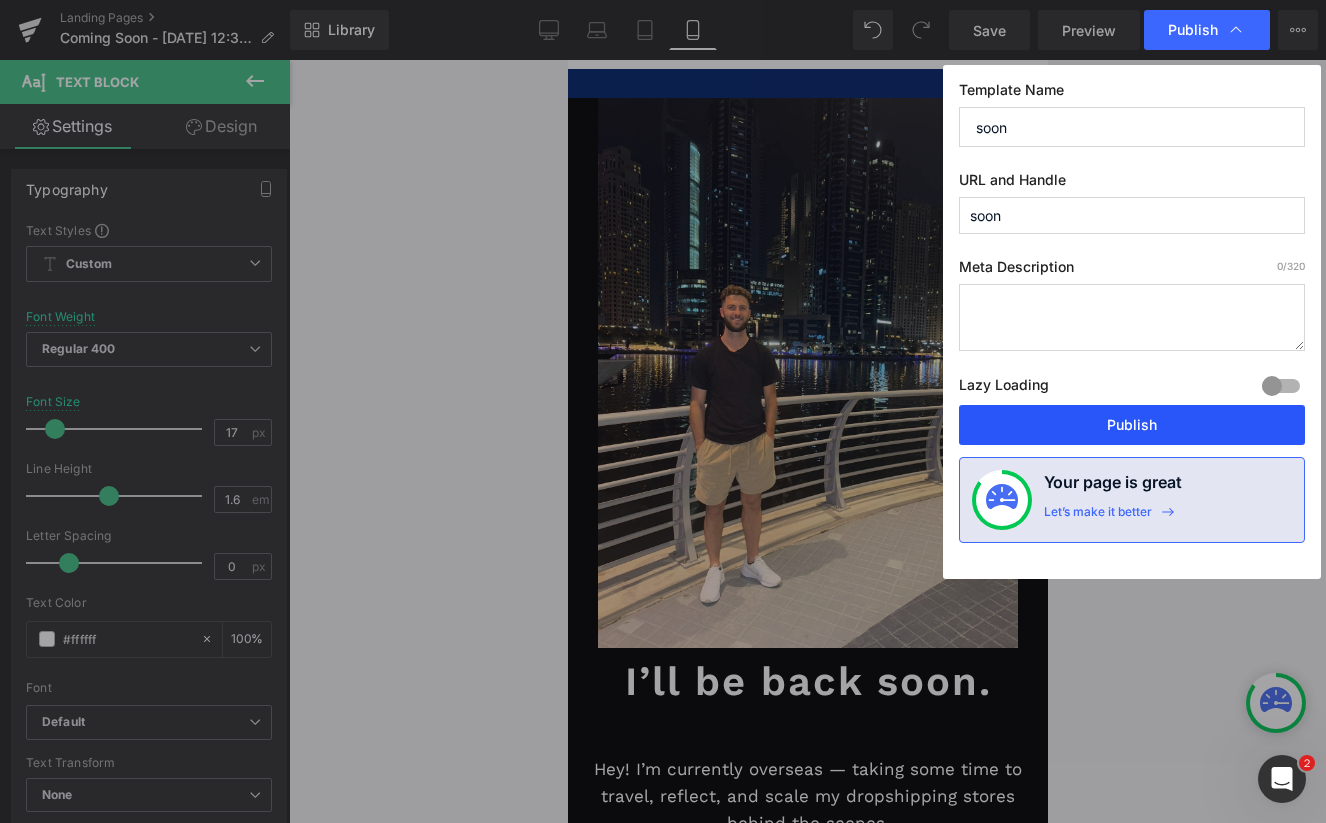 click on "Publish" at bounding box center (1132, 425) 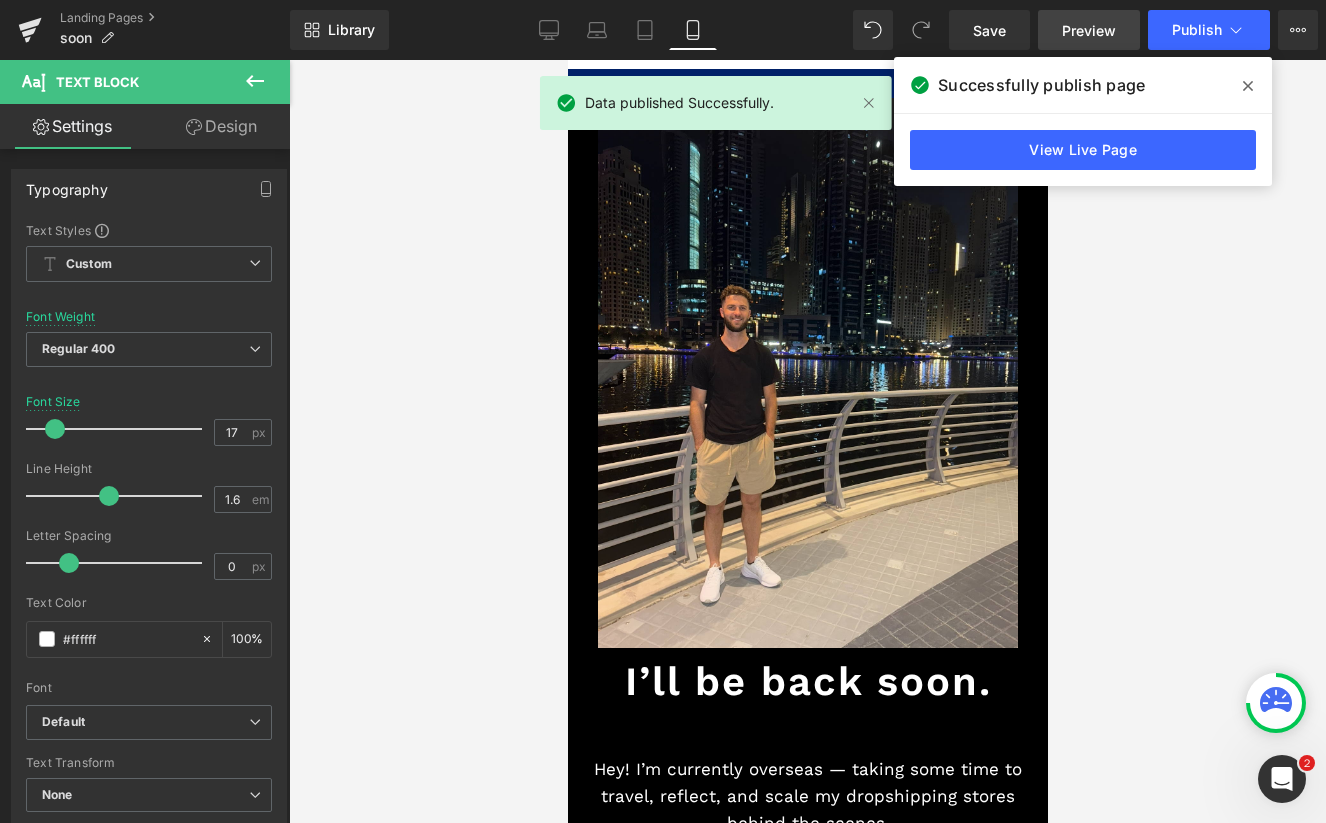 click on "Preview" at bounding box center [1089, 30] 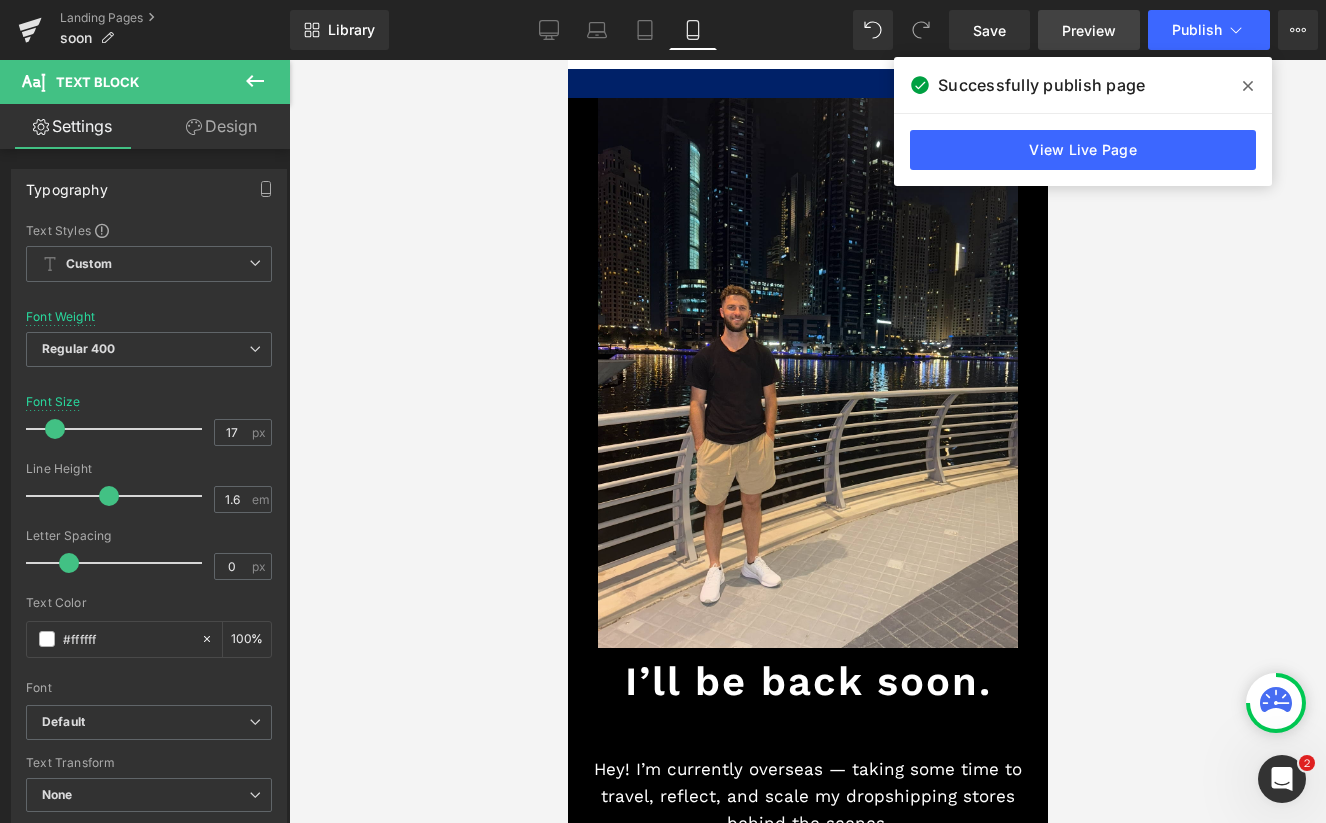 click on "Preview" at bounding box center [1089, 30] 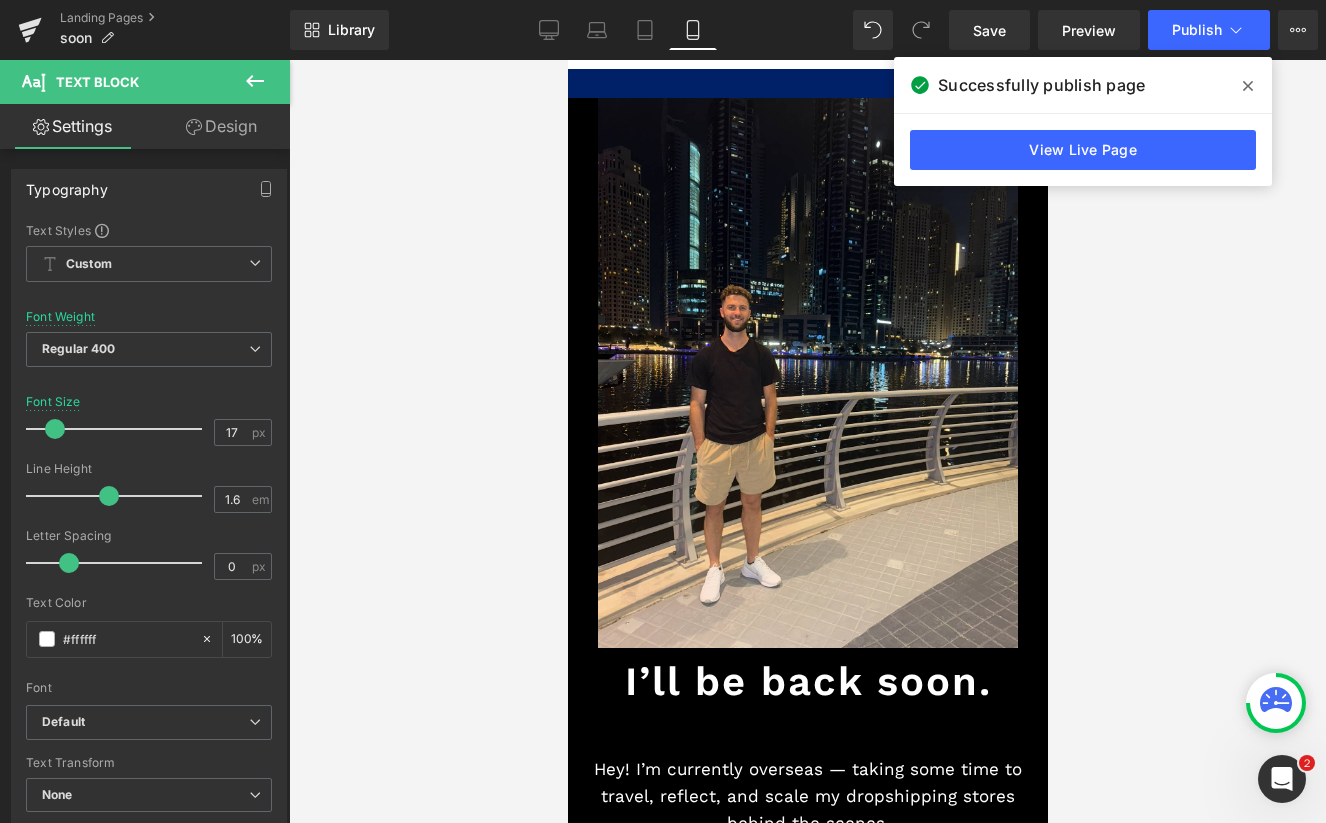 click at bounding box center [1248, 86] 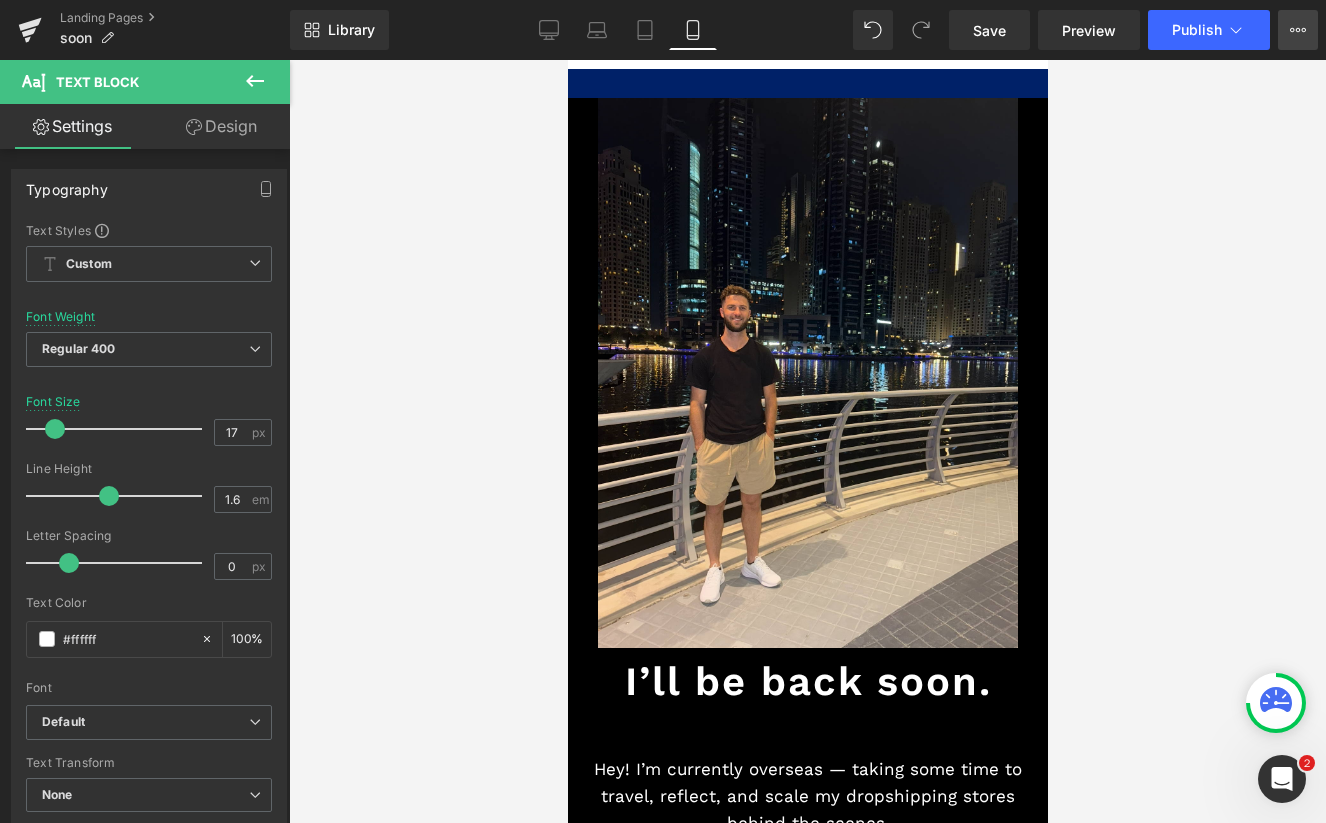 click 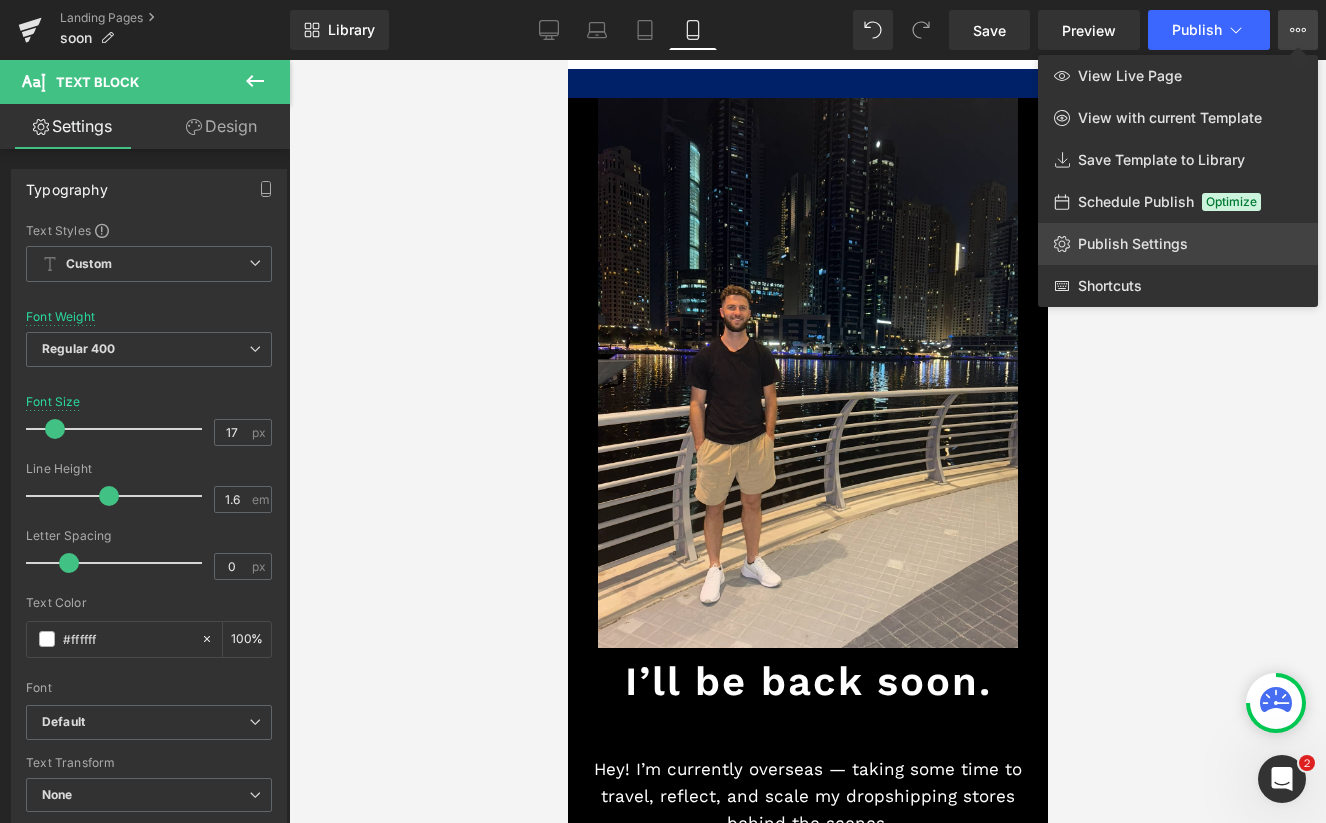 click on "Publish Settings" 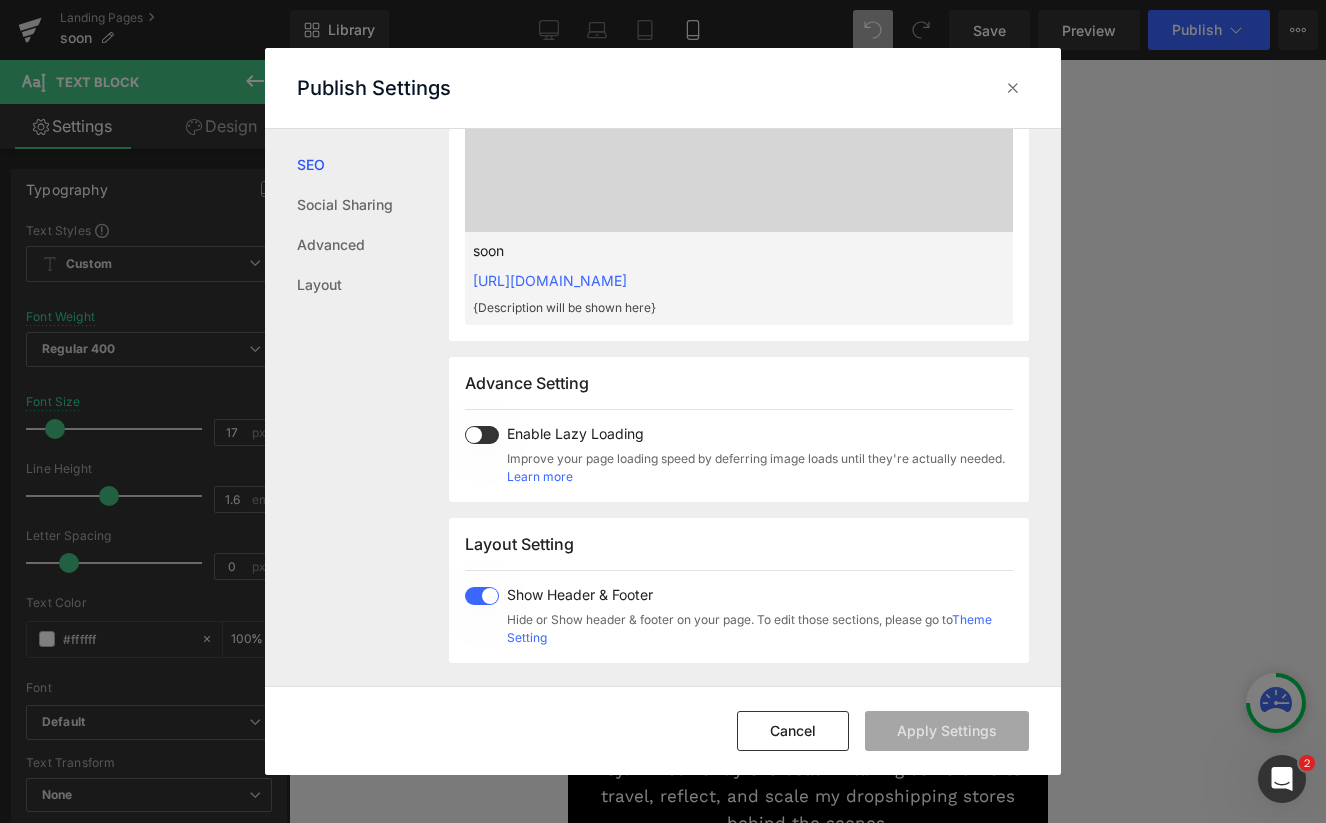 scroll, scrollTop: 851, scrollLeft: 0, axis: vertical 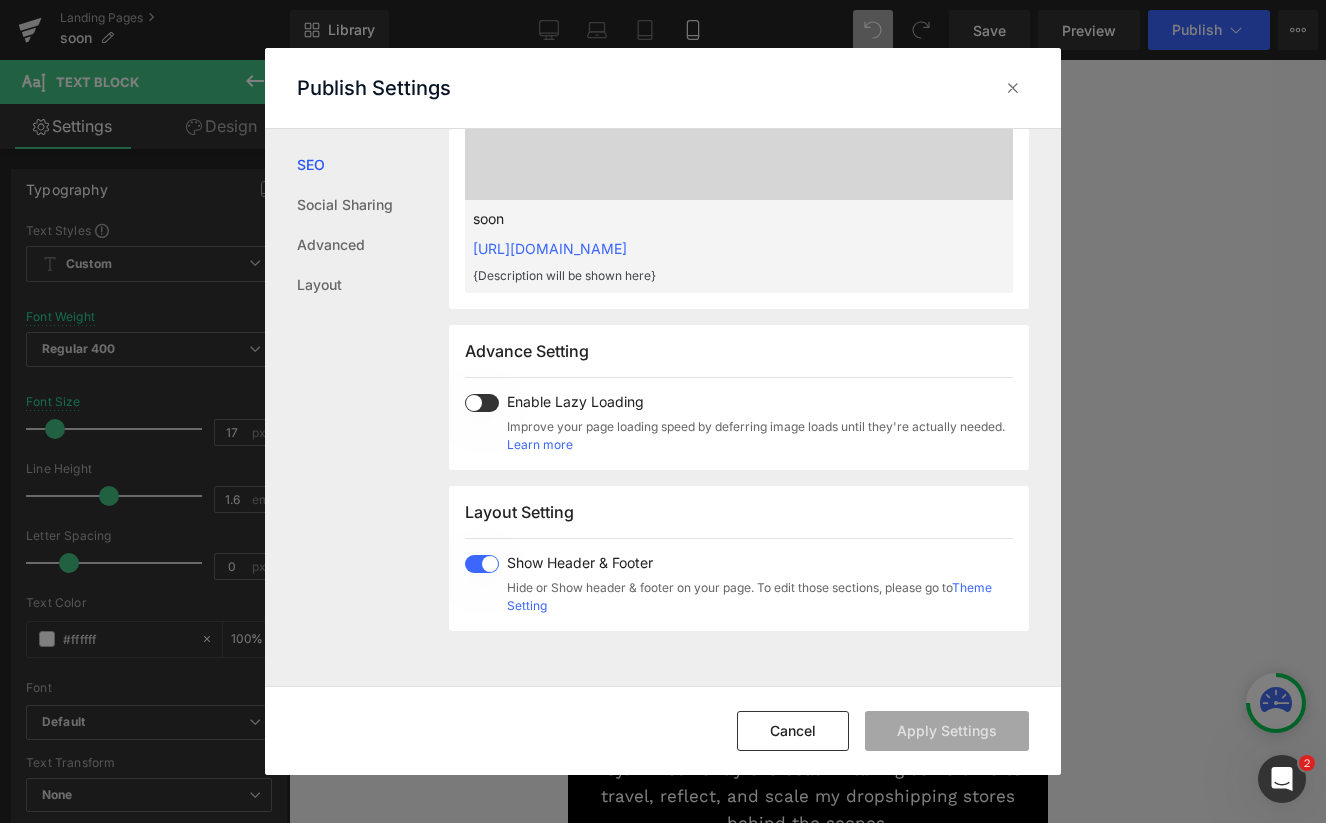 click at bounding box center [482, 564] 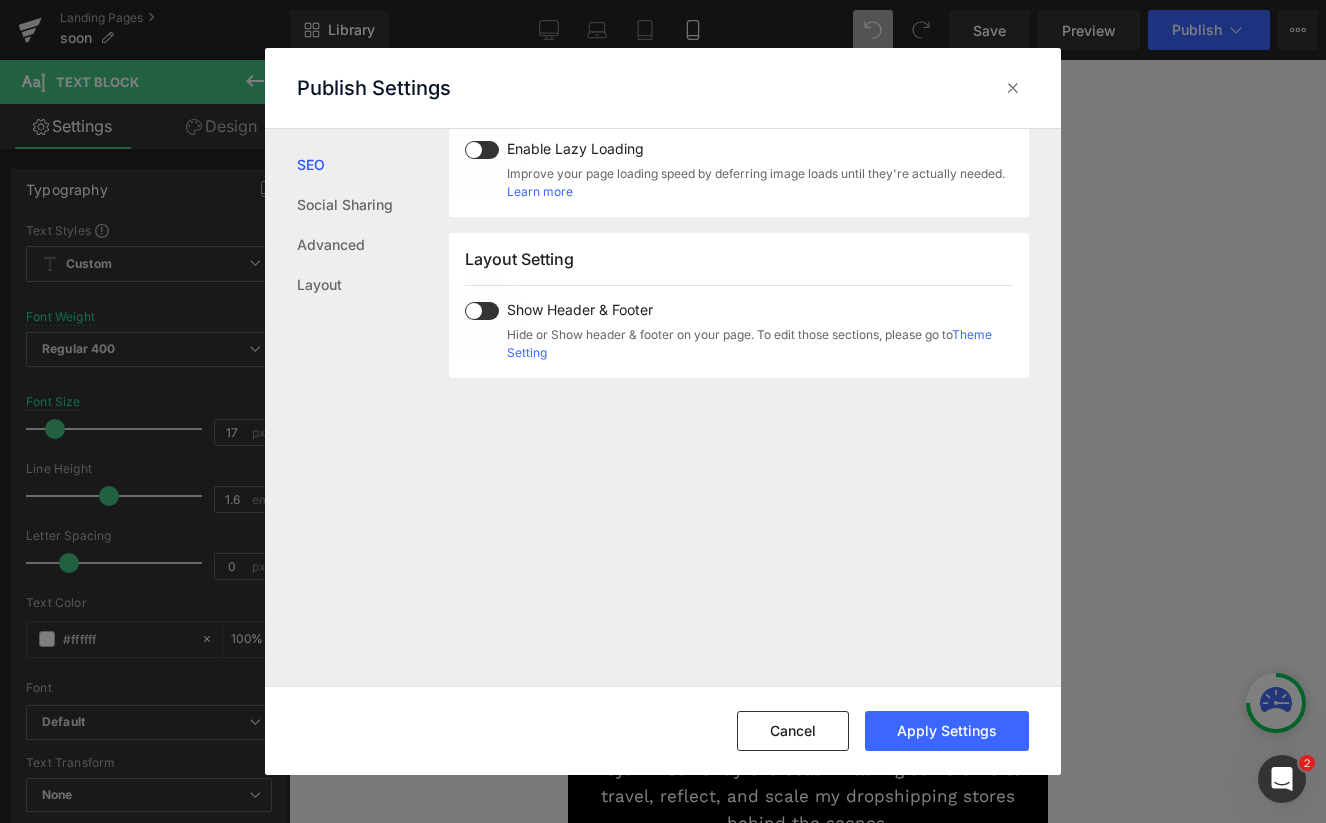 scroll, scrollTop: 1210, scrollLeft: 0, axis: vertical 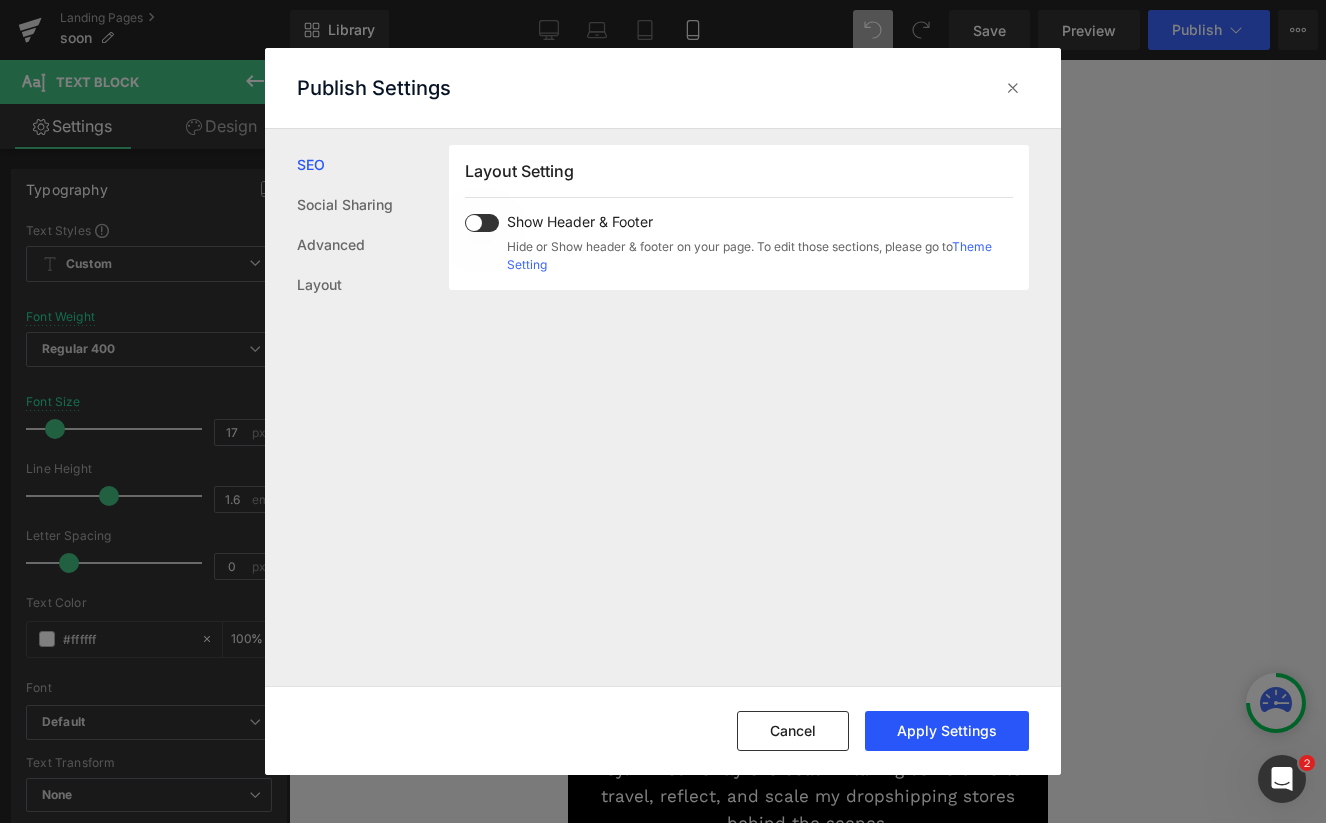 click on "Apply Settings" at bounding box center [947, 731] 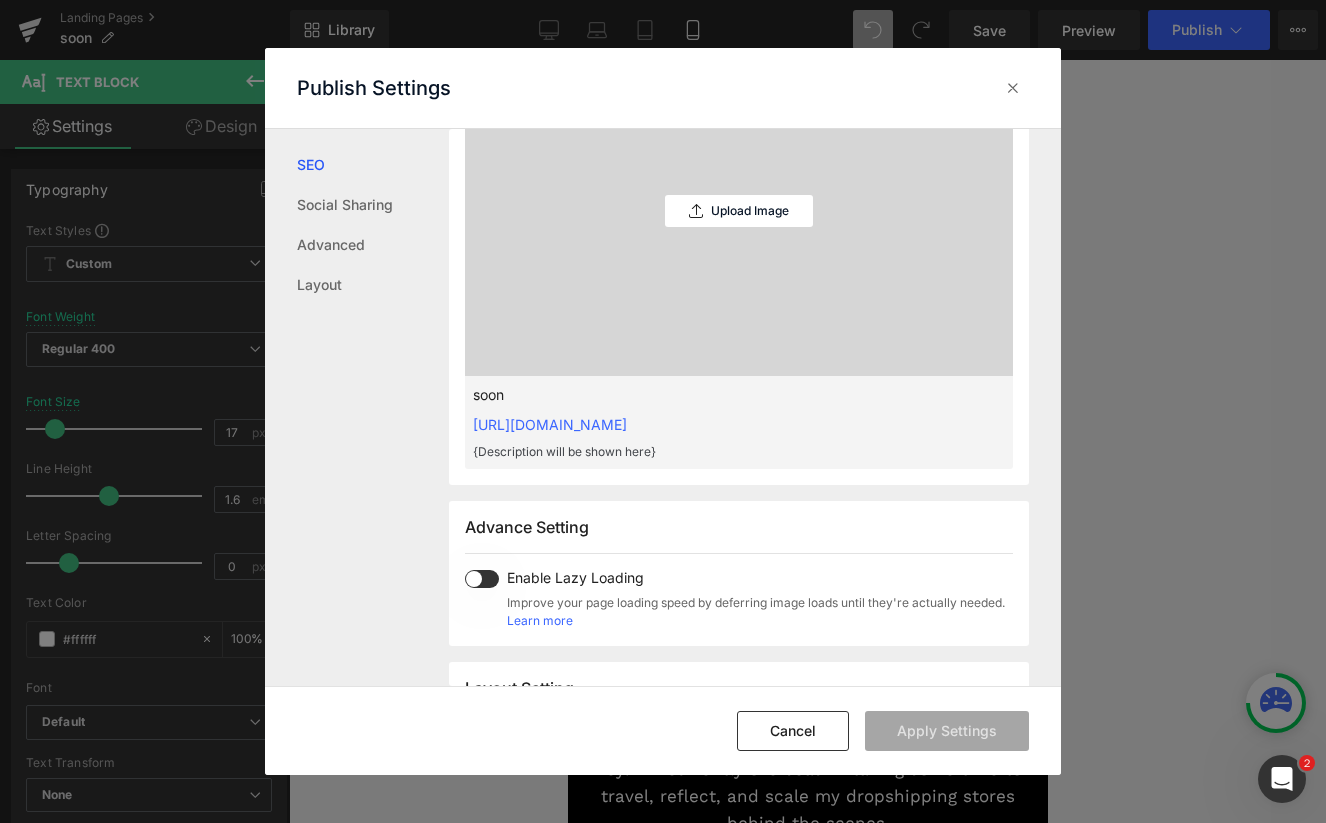 scroll, scrollTop: 26, scrollLeft: 0, axis: vertical 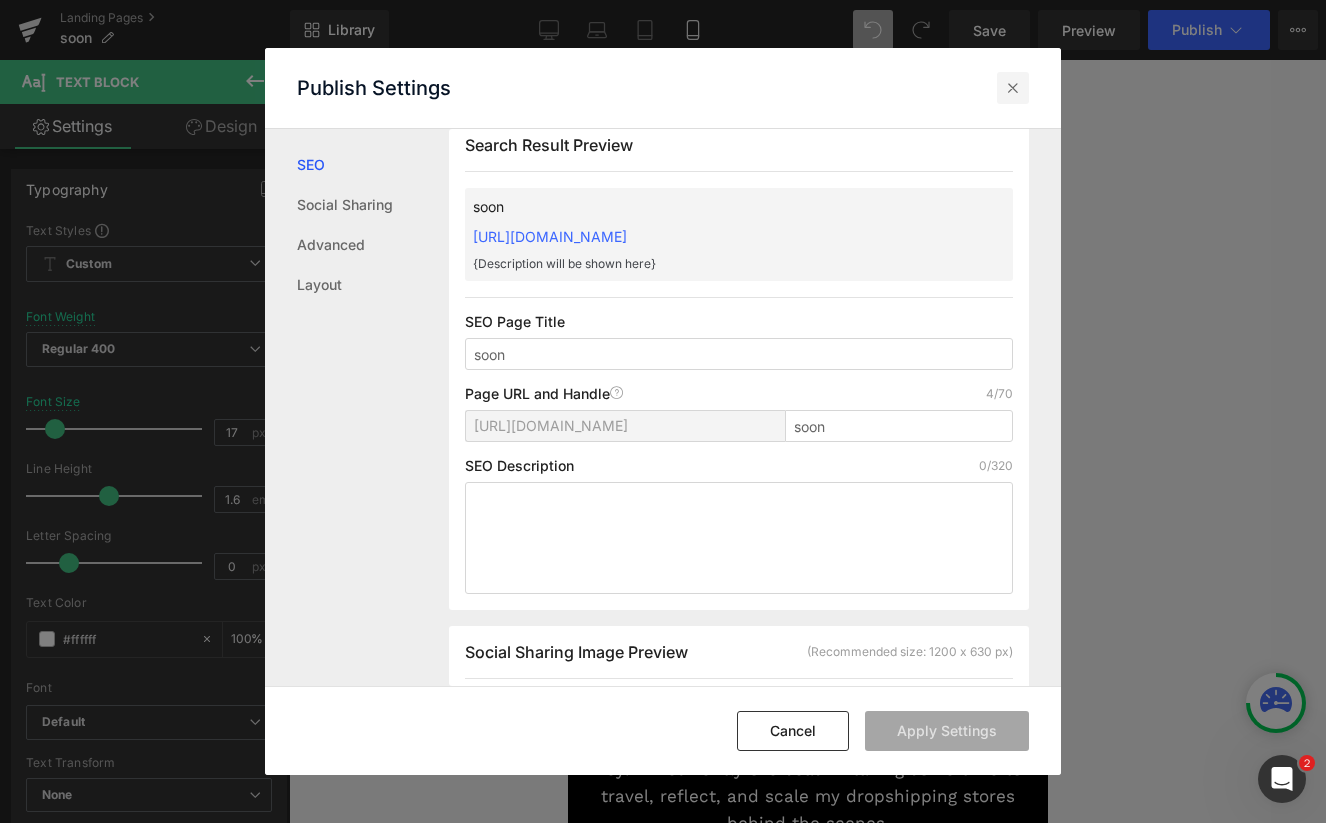 click at bounding box center [1013, 88] 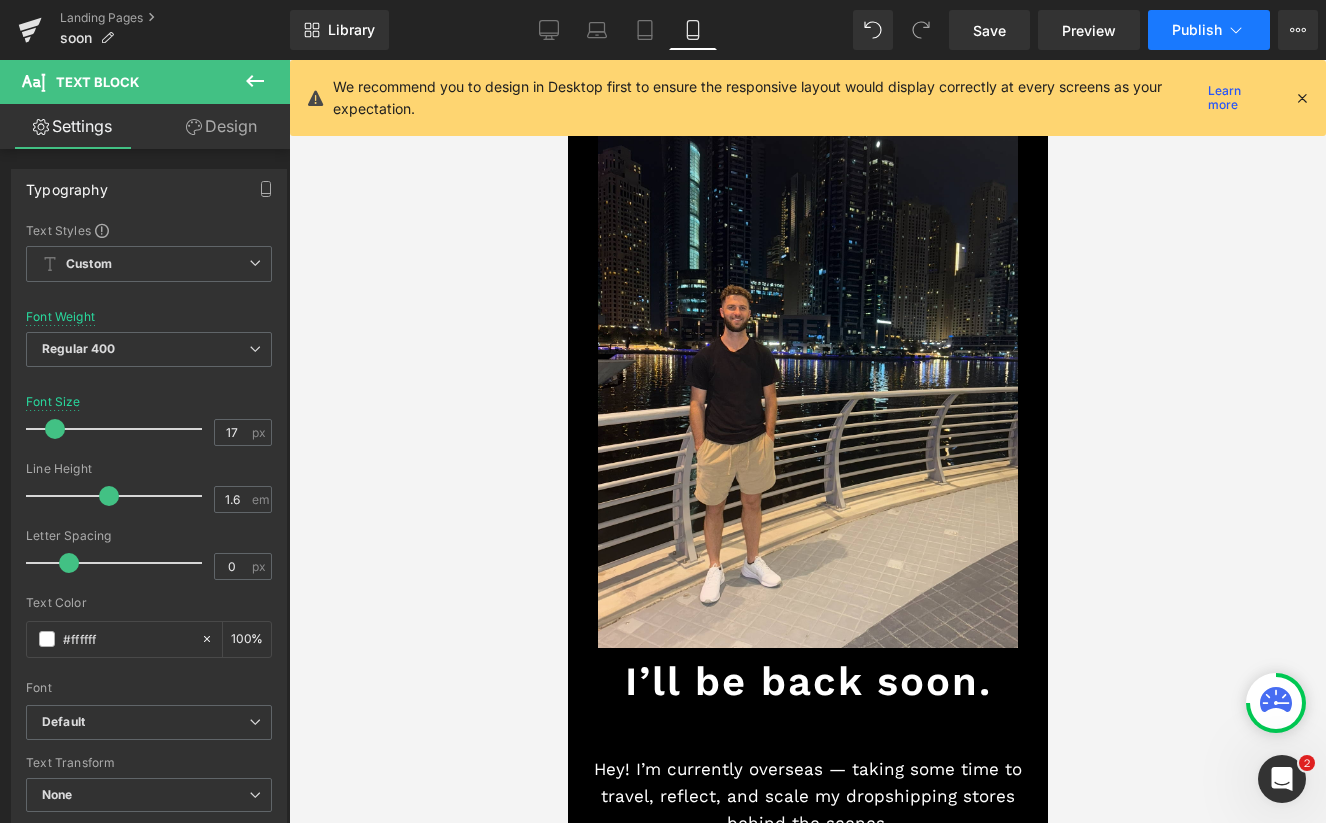 click on "Publish" at bounding box center [1209, 30] 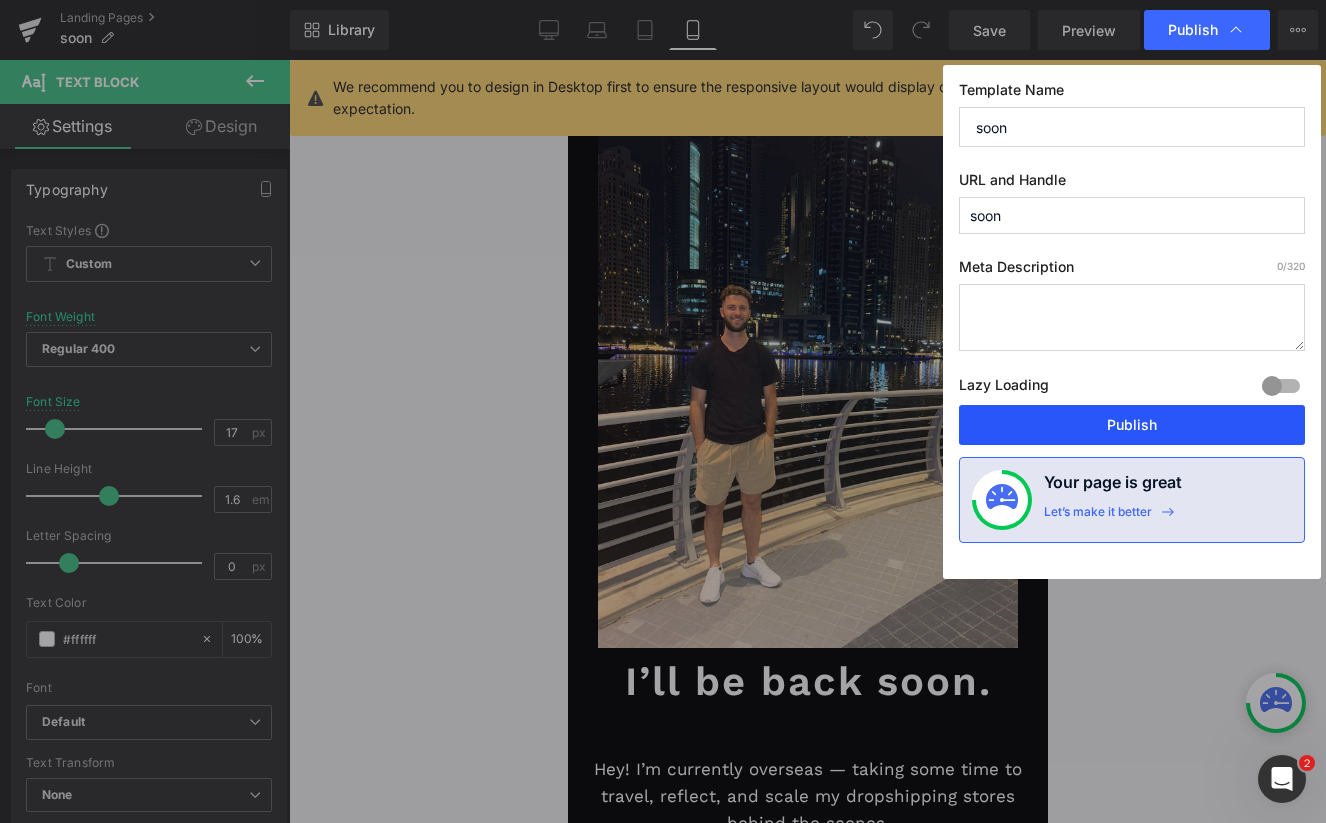 click on "Publish" at bounding box center [1132, 425] 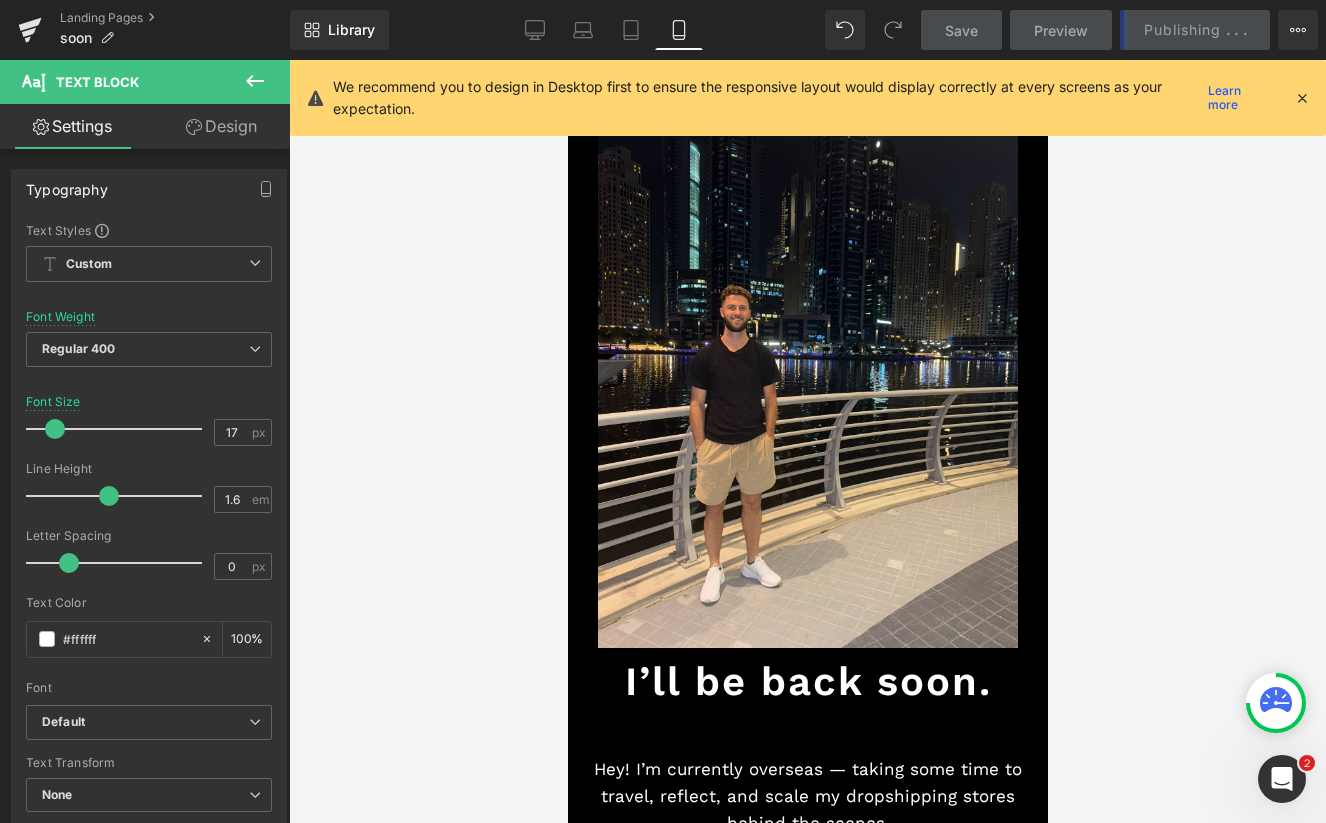 click at bounding box center (1302, 98) 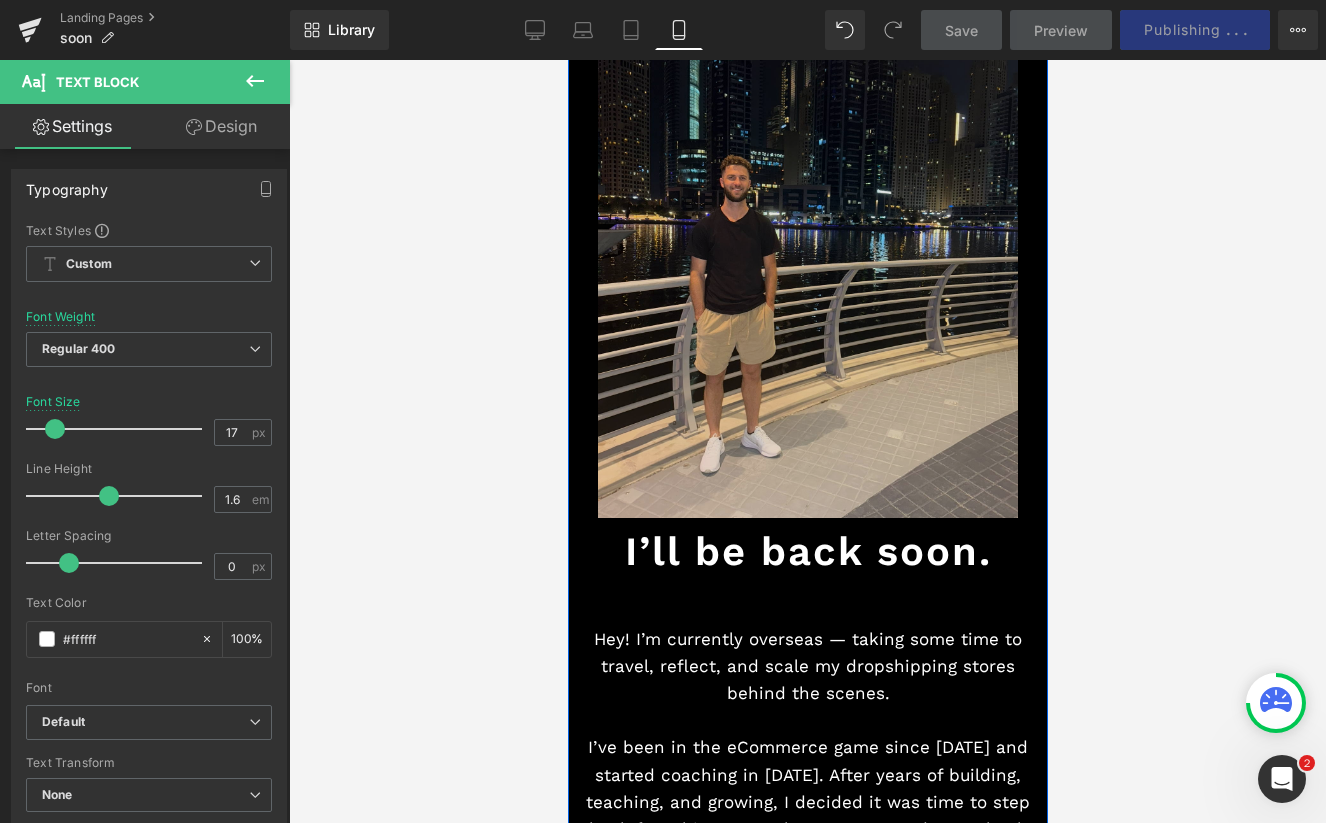 scroll, scrollTop: 0, scrollLeft: 0, axis: both 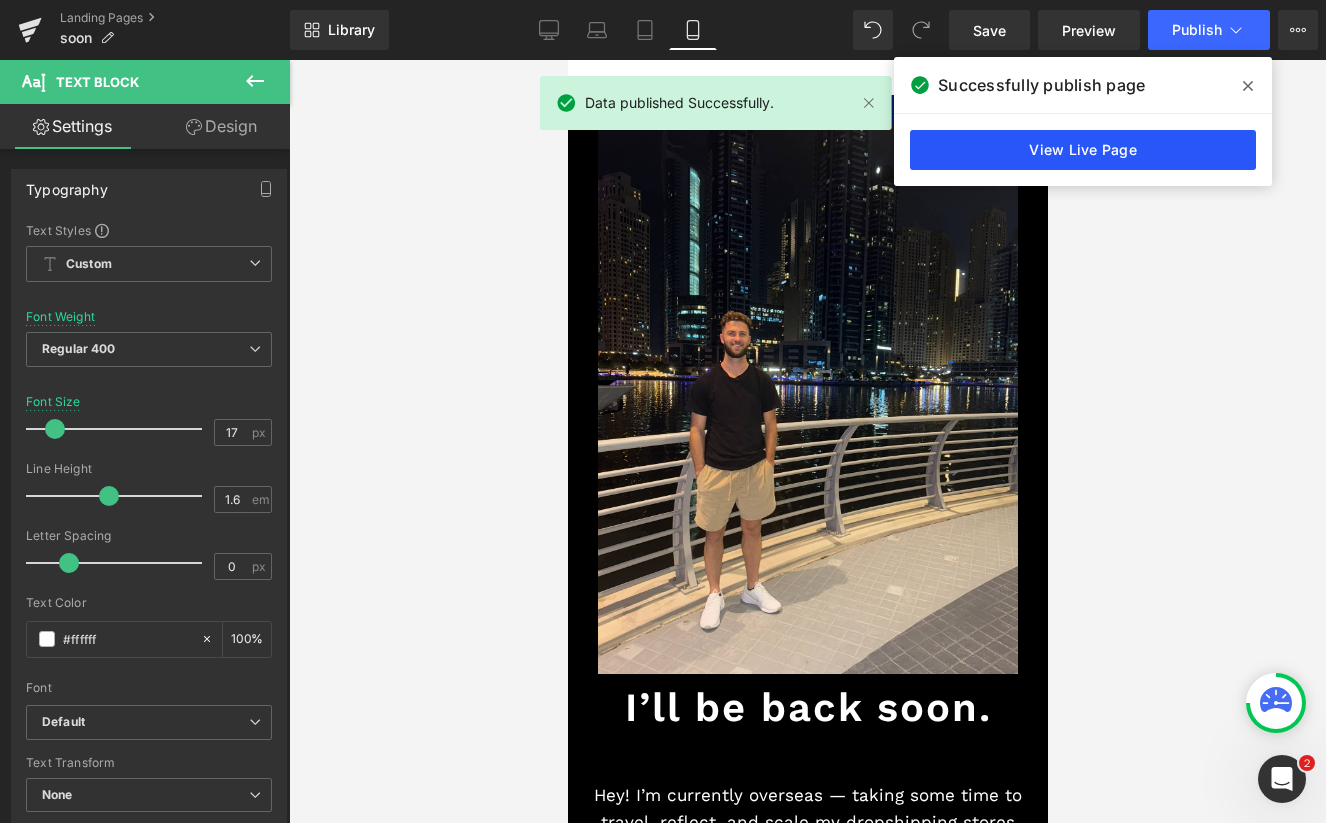 click on "View Live Page" at bounding box center (1083, 150) 